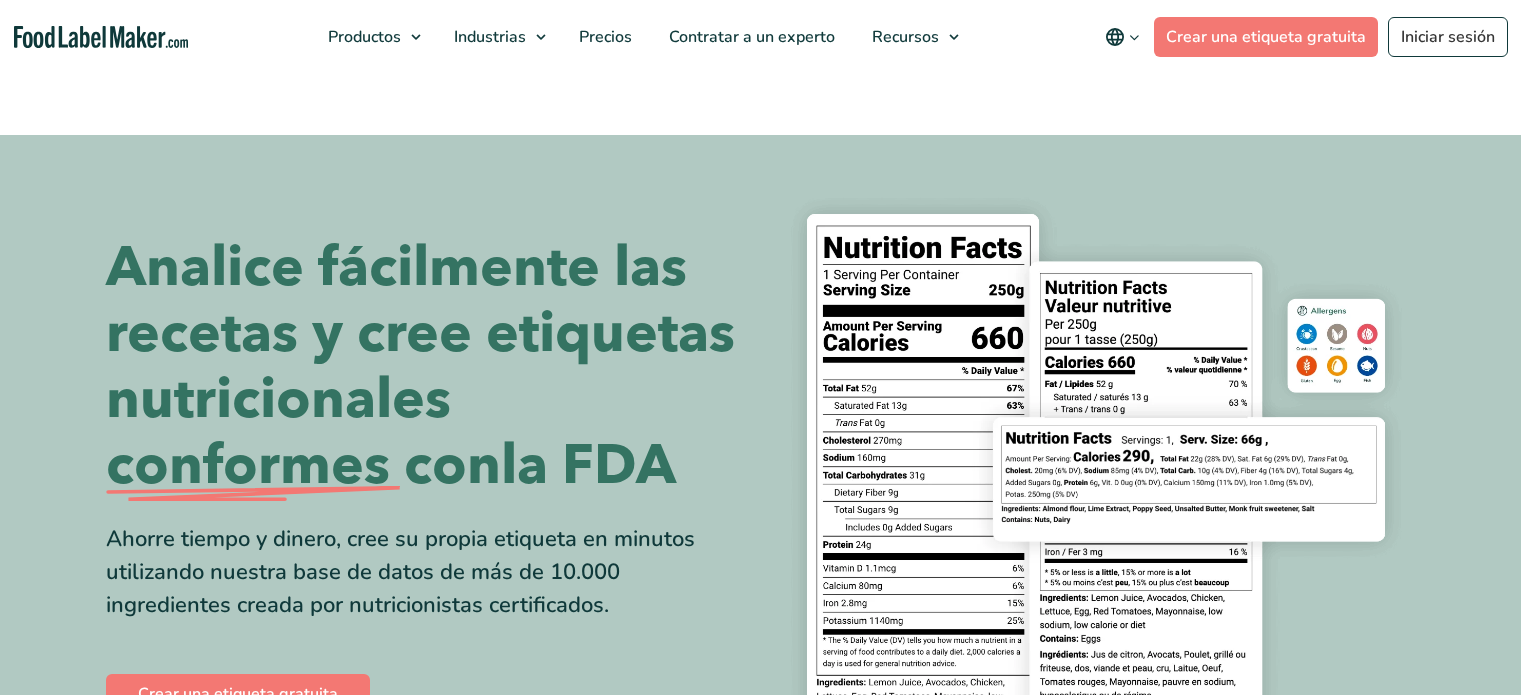 scroll, scrollTop: 0, scrollLeft: 0, axis: both 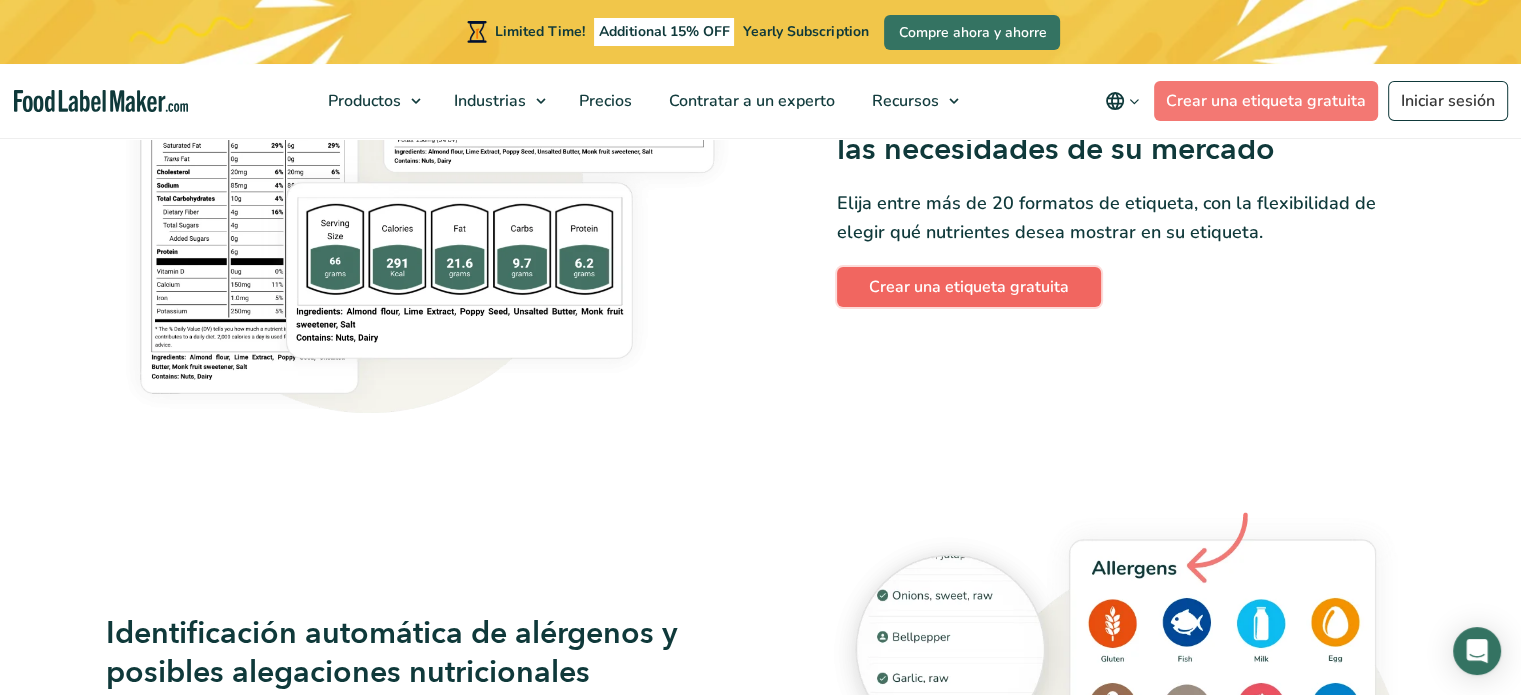 click on "Crear una etiqueta gratuita" at bounding box center [969, 287] 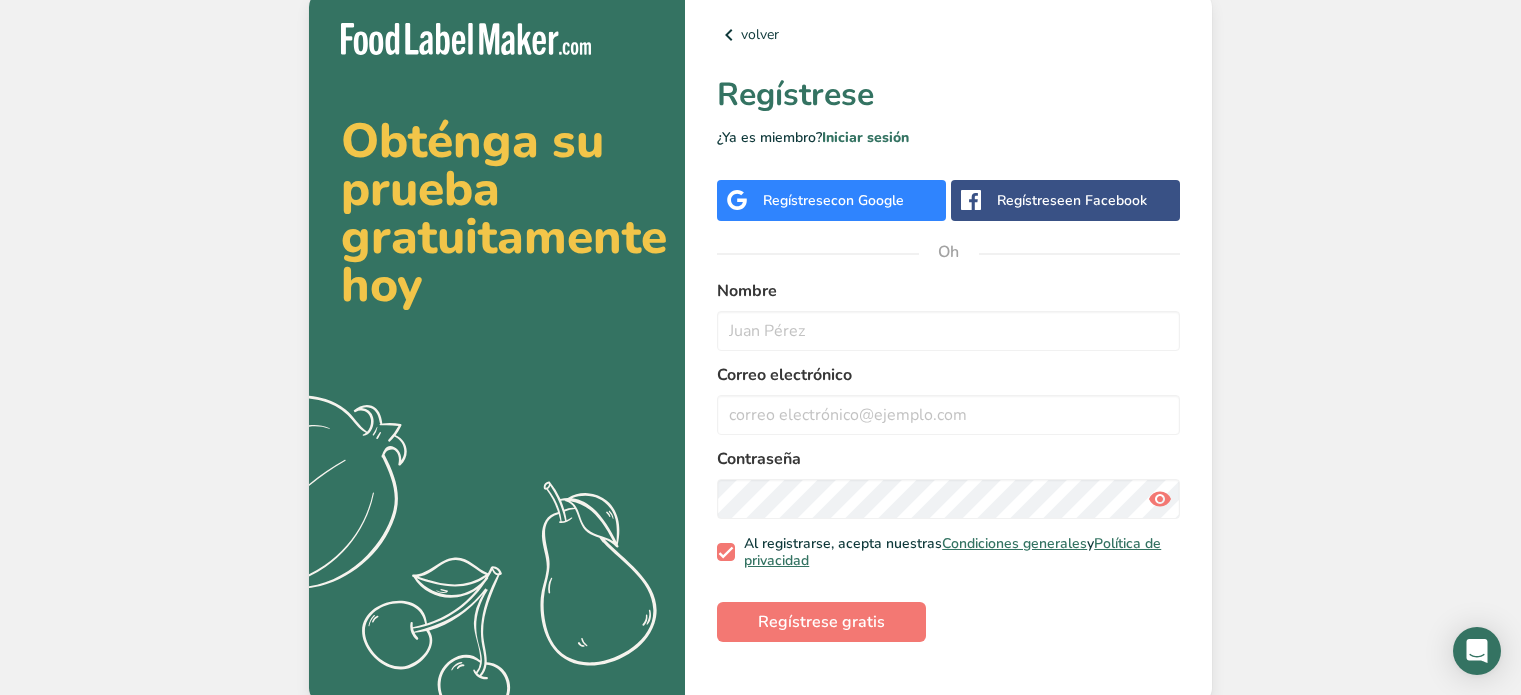 scroll, scrollTop: 0, scrollLeft: 0, axis: both 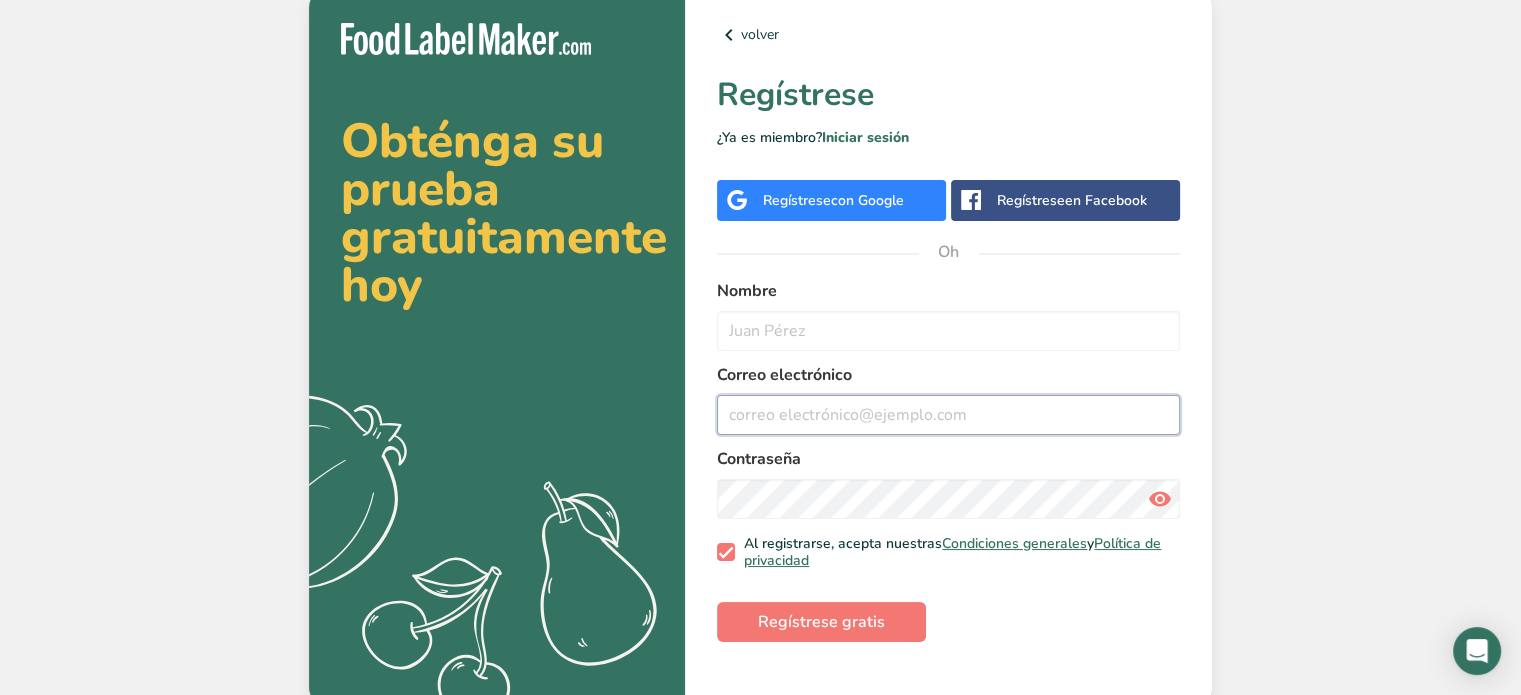 click at bounding box center [948, 415] 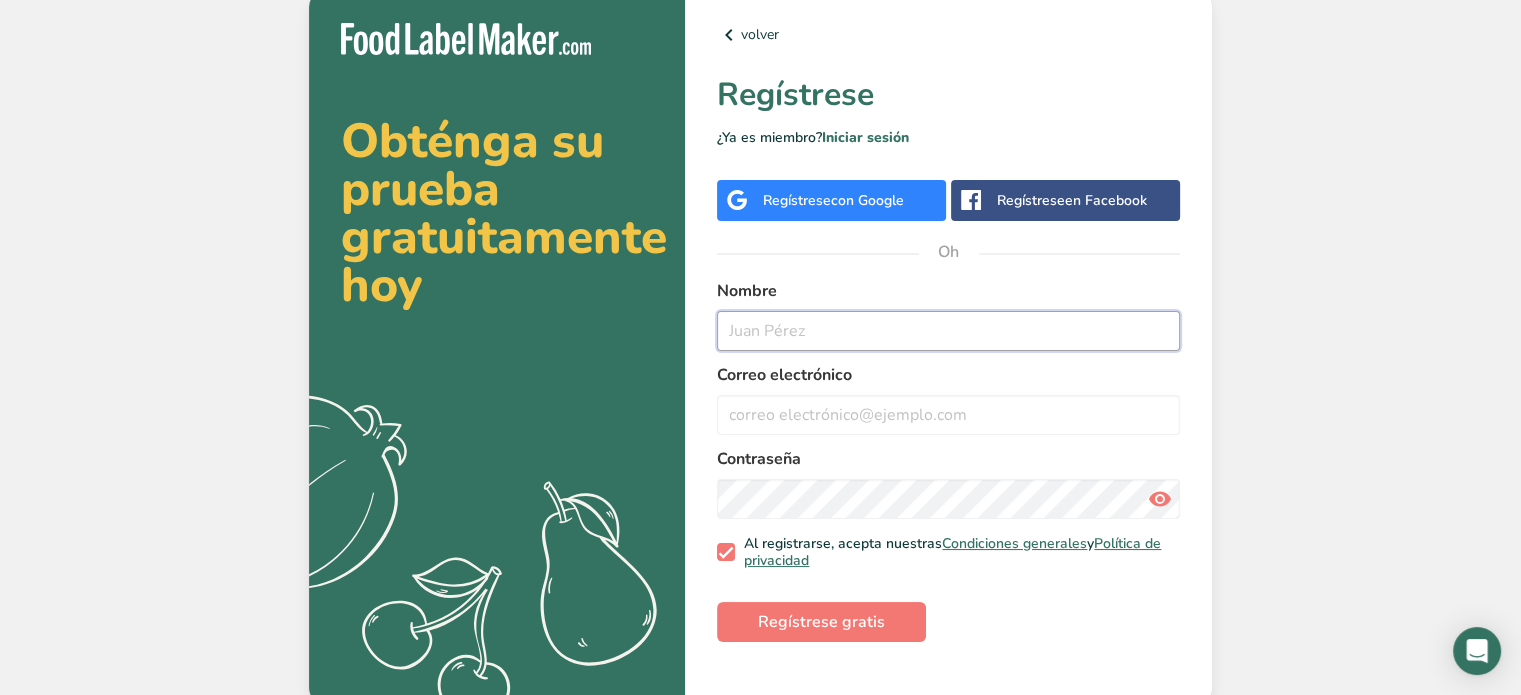 click at bounding box center [948, 331] 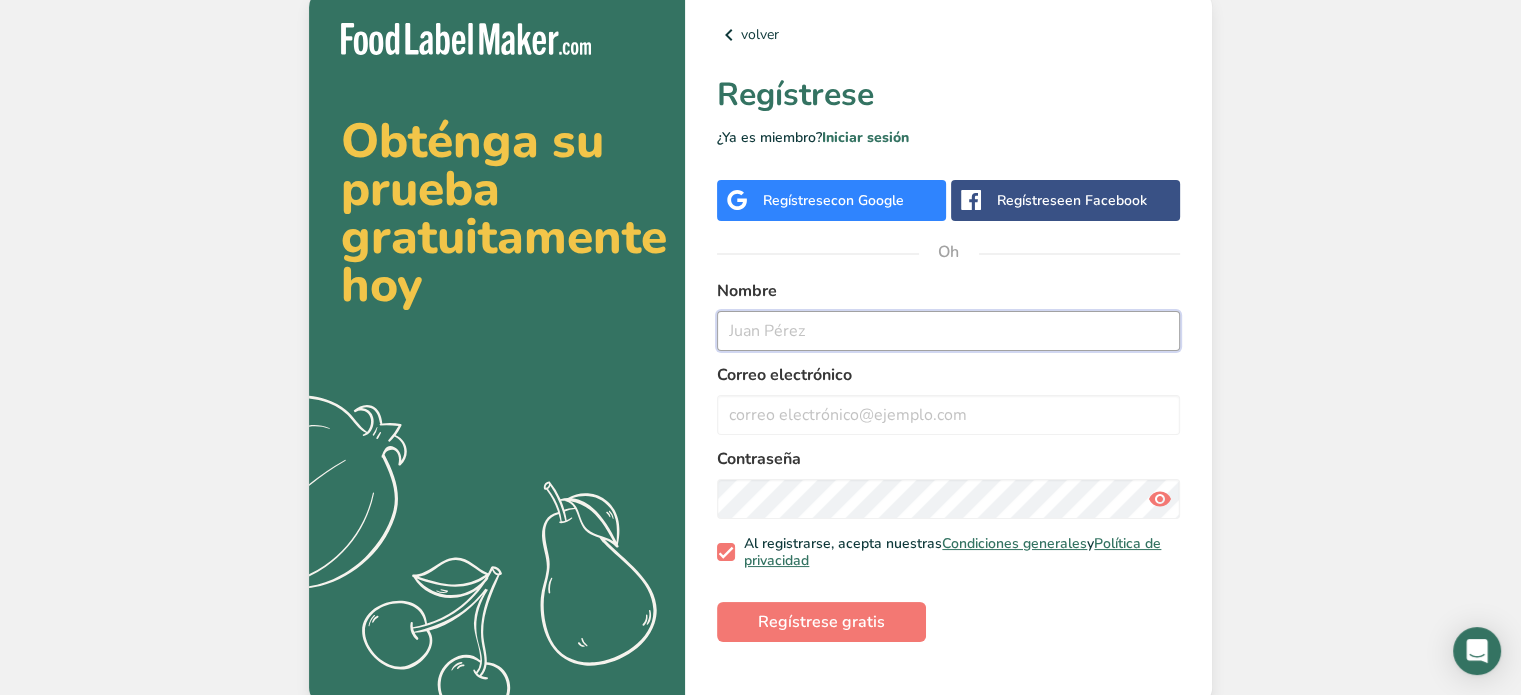 click at bounding box center (948, 331) 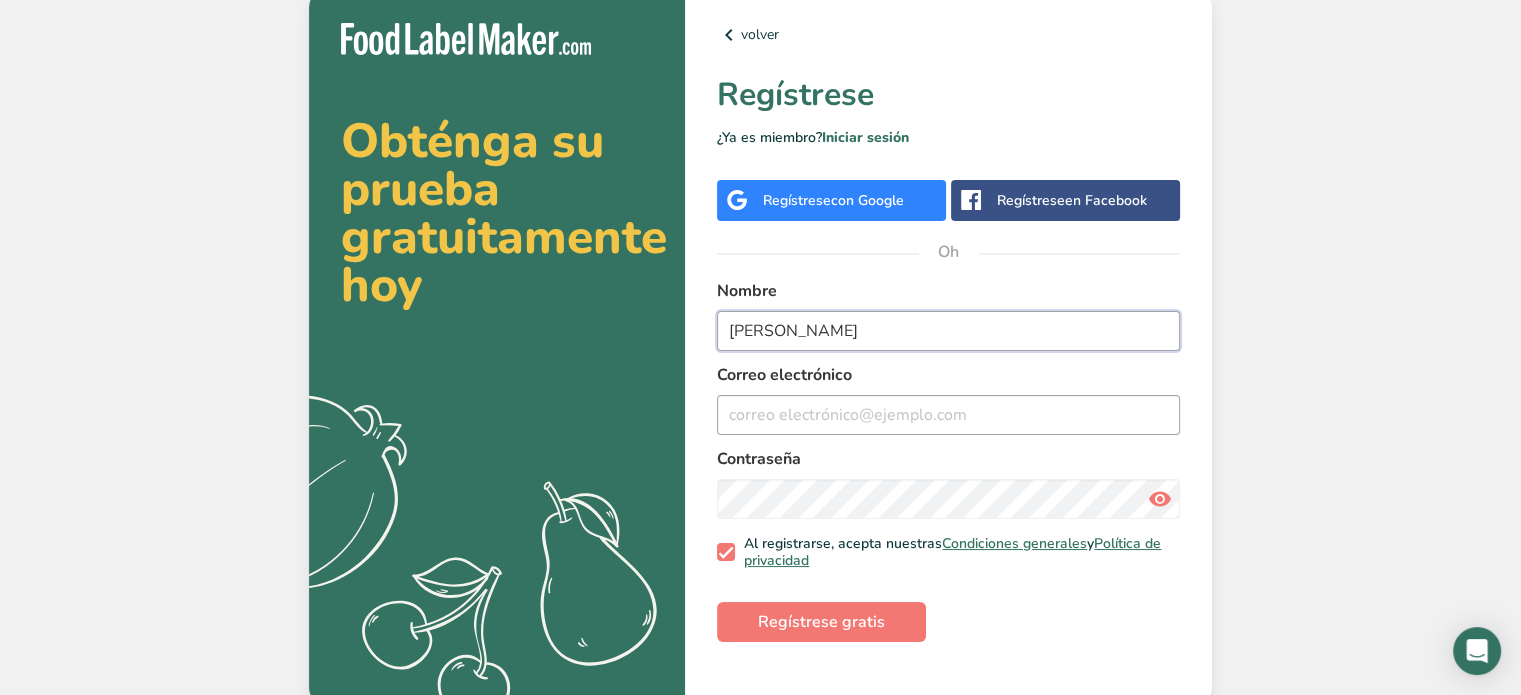 type on "enrique diaz" 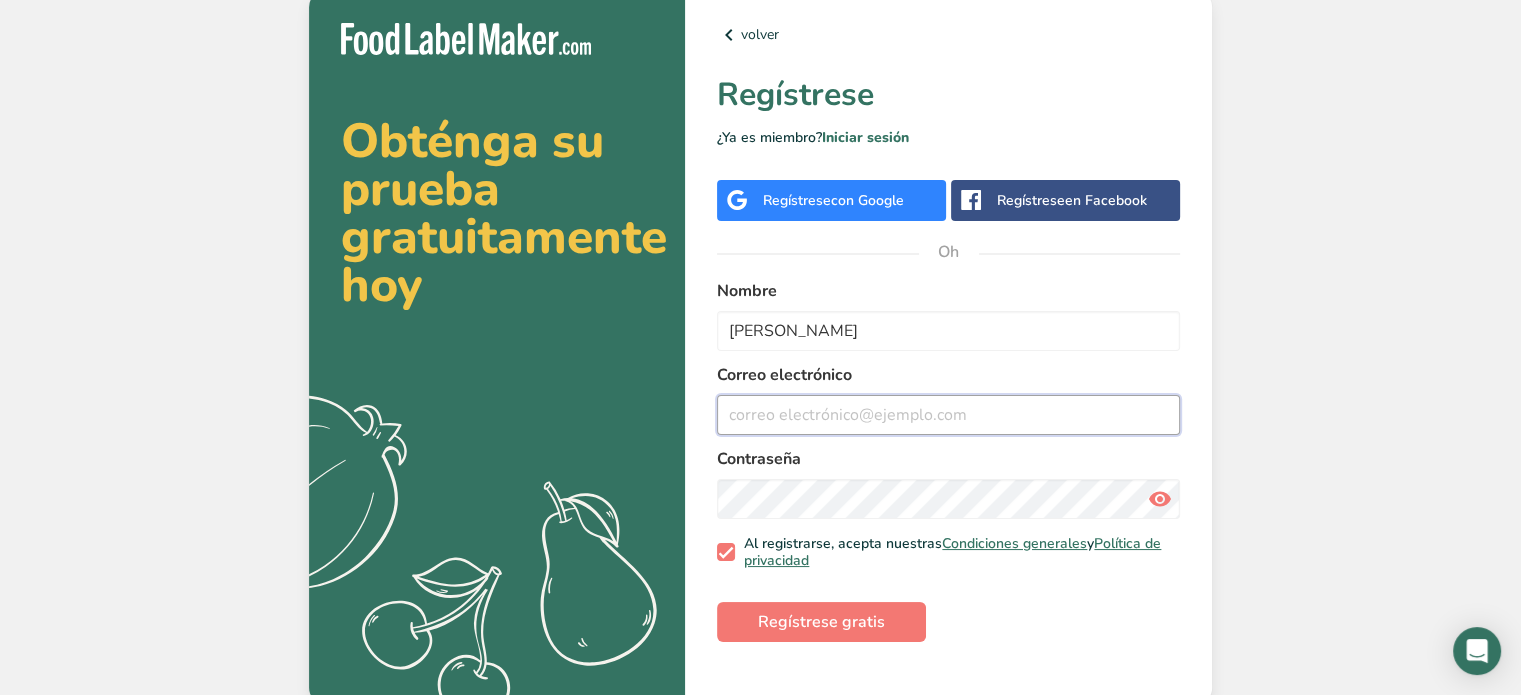click at bounding box center [948, 415] 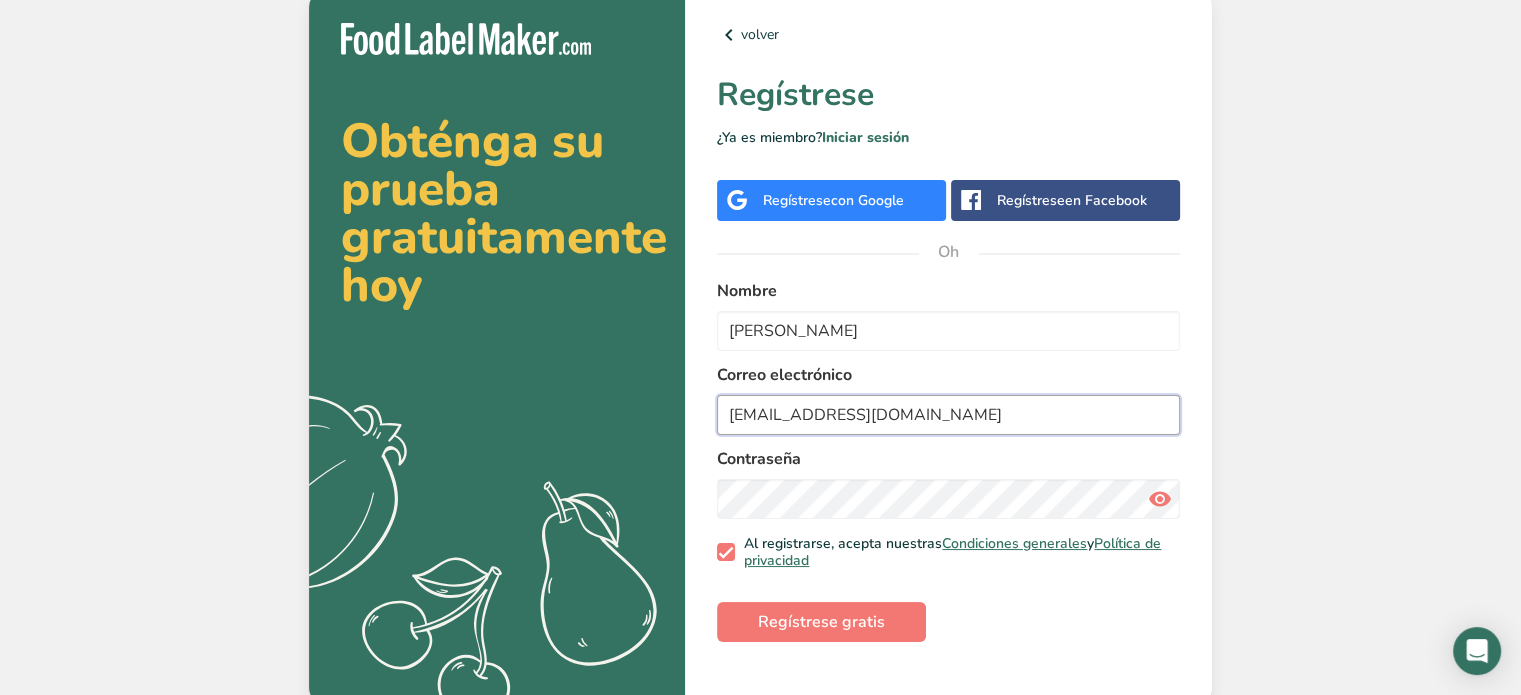 type on "diakike884@gmail.com" 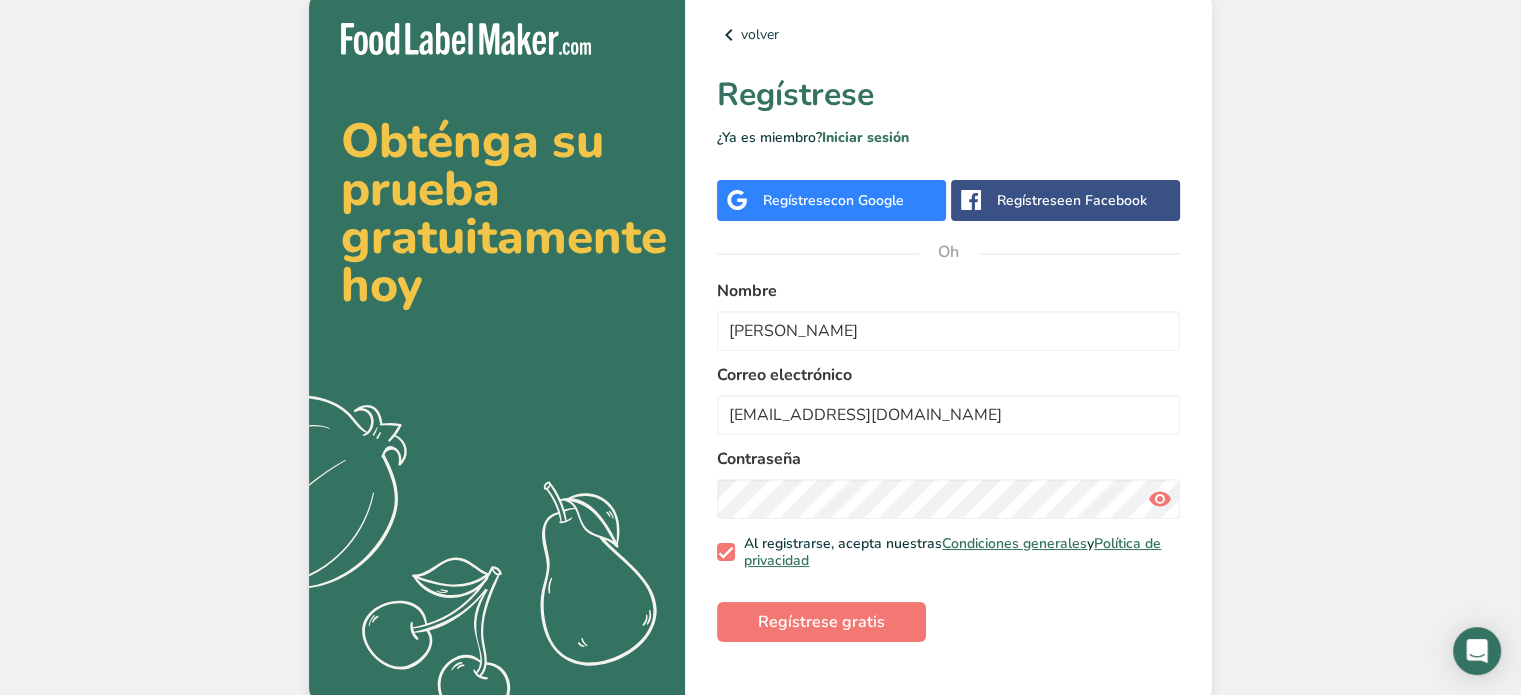 click at bounding box center [1160, 499] 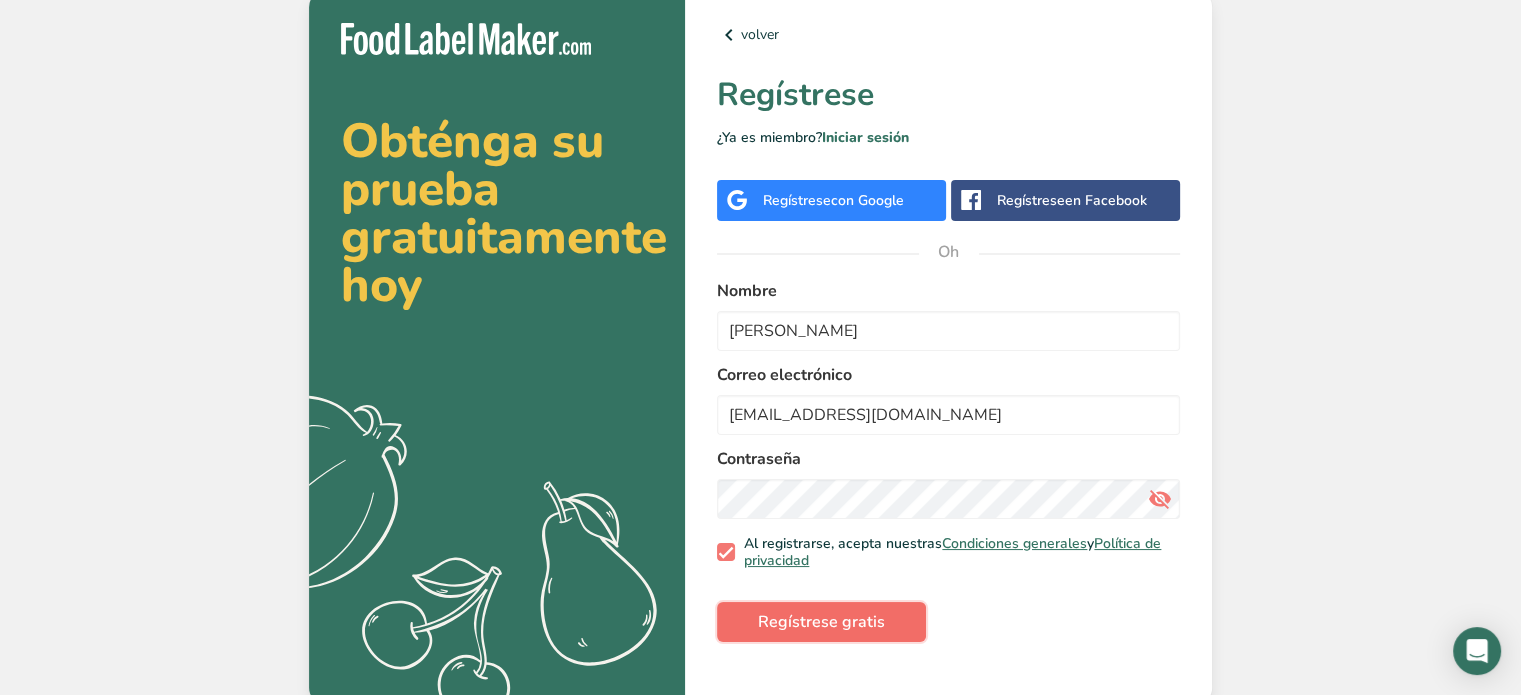 click on "Regístrese gratis" at bounding box center [821, 622] 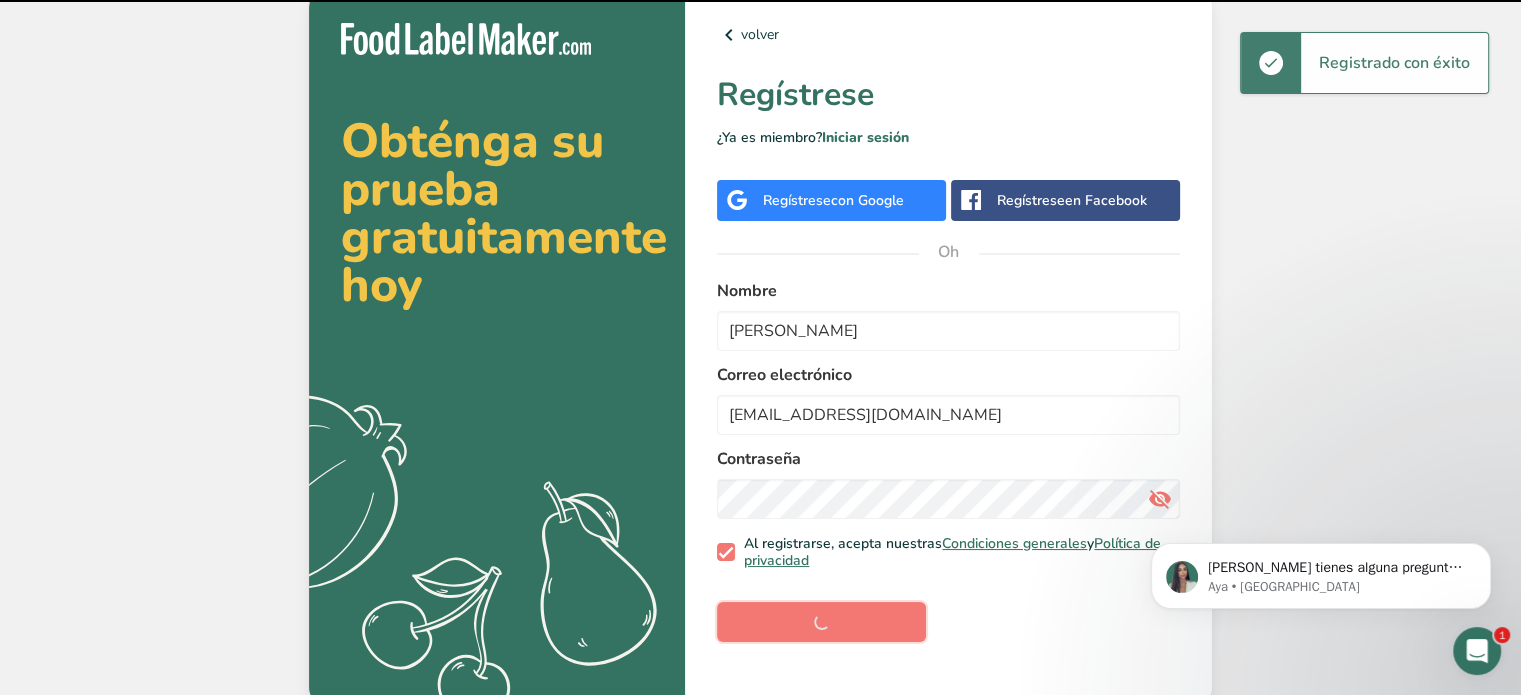 scroll, scrollTop: 0, scrollLeft: 0, axis: both 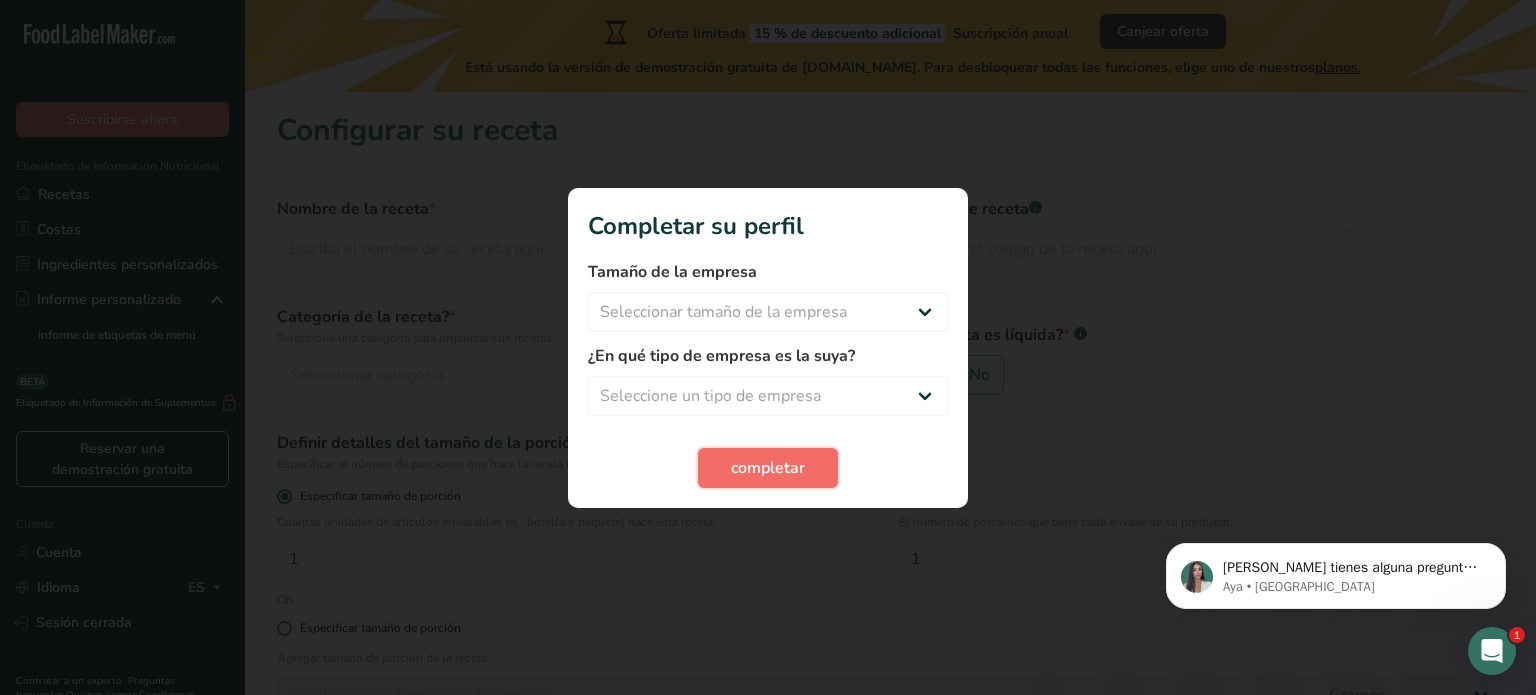 click on "completar" at bounding box center [768, 468] 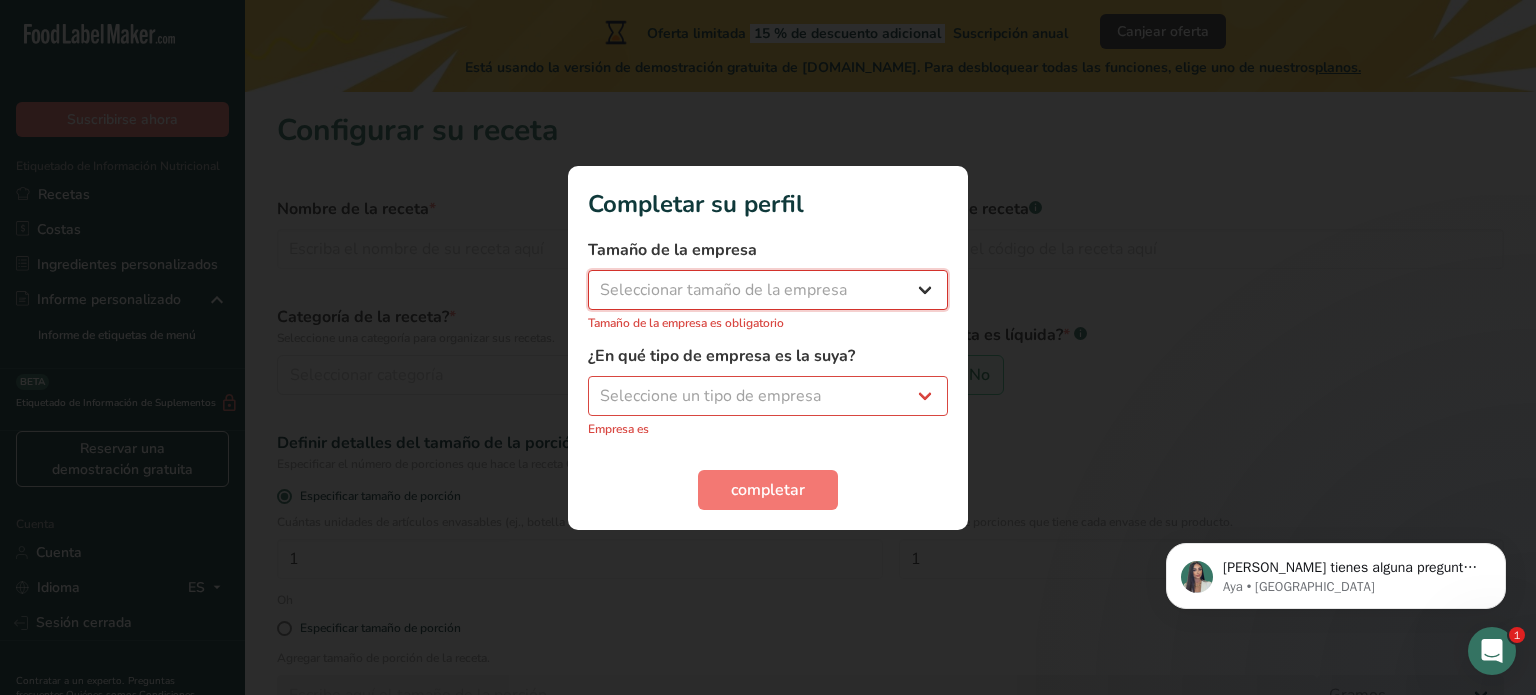 click on "Seleccionar tamaño de la empresa
Menos de 10 empleados
De 10 a 50 empleados
De 51 a 500 empleados
Más de 500 empleados" at bounding box center (768, 290) 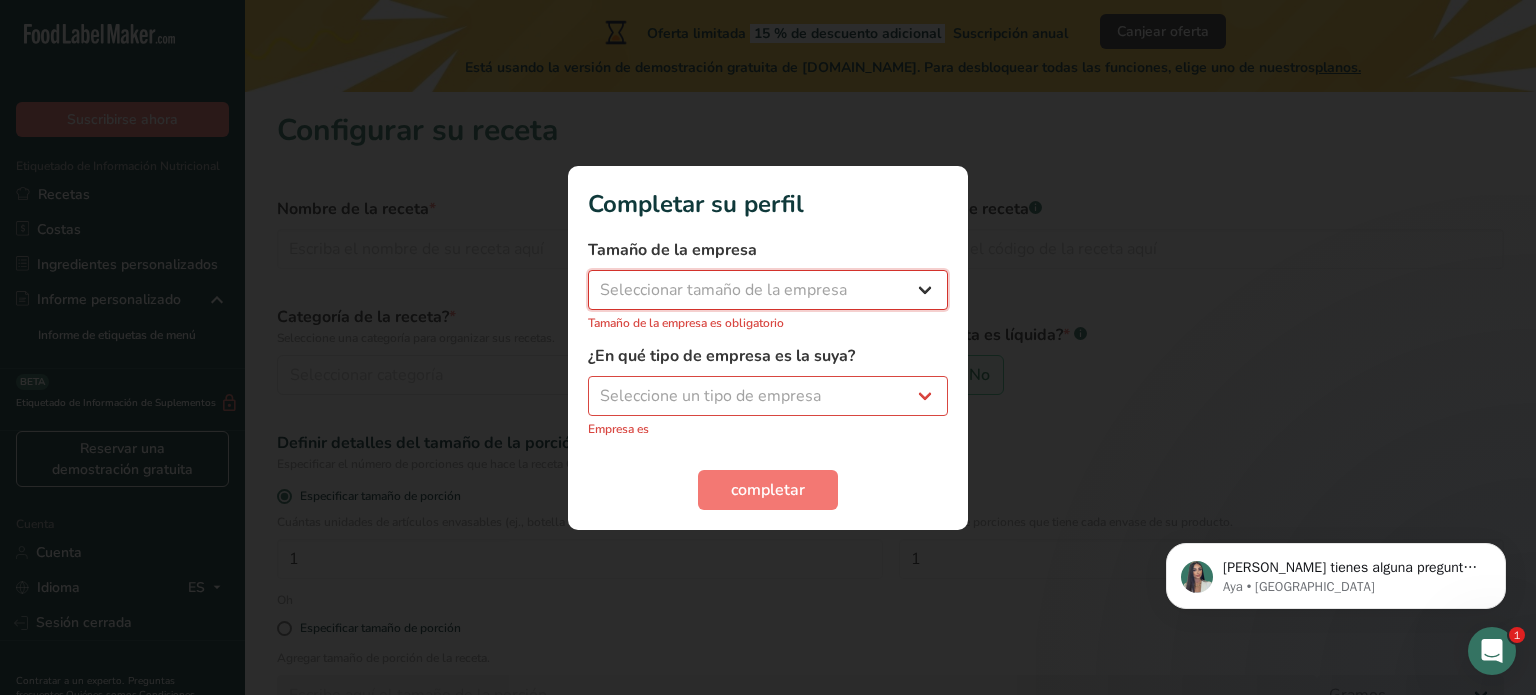 select on "1" 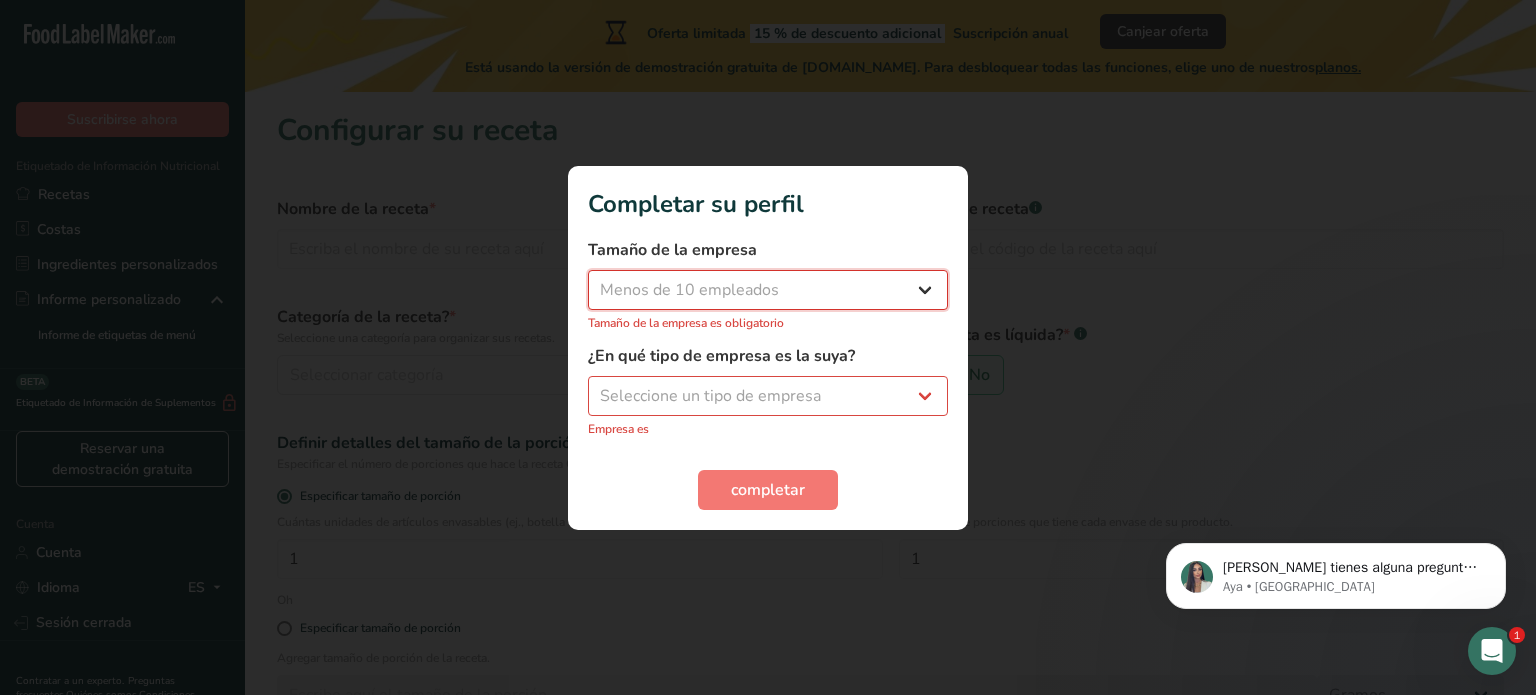 click on "Seleccionar tamaño de la empresa
Menos de 10 empleados
De 10 a 50 empleados
De 51 a 500 empleados
Más de 500 empleados" at bounding box center [768, 290] 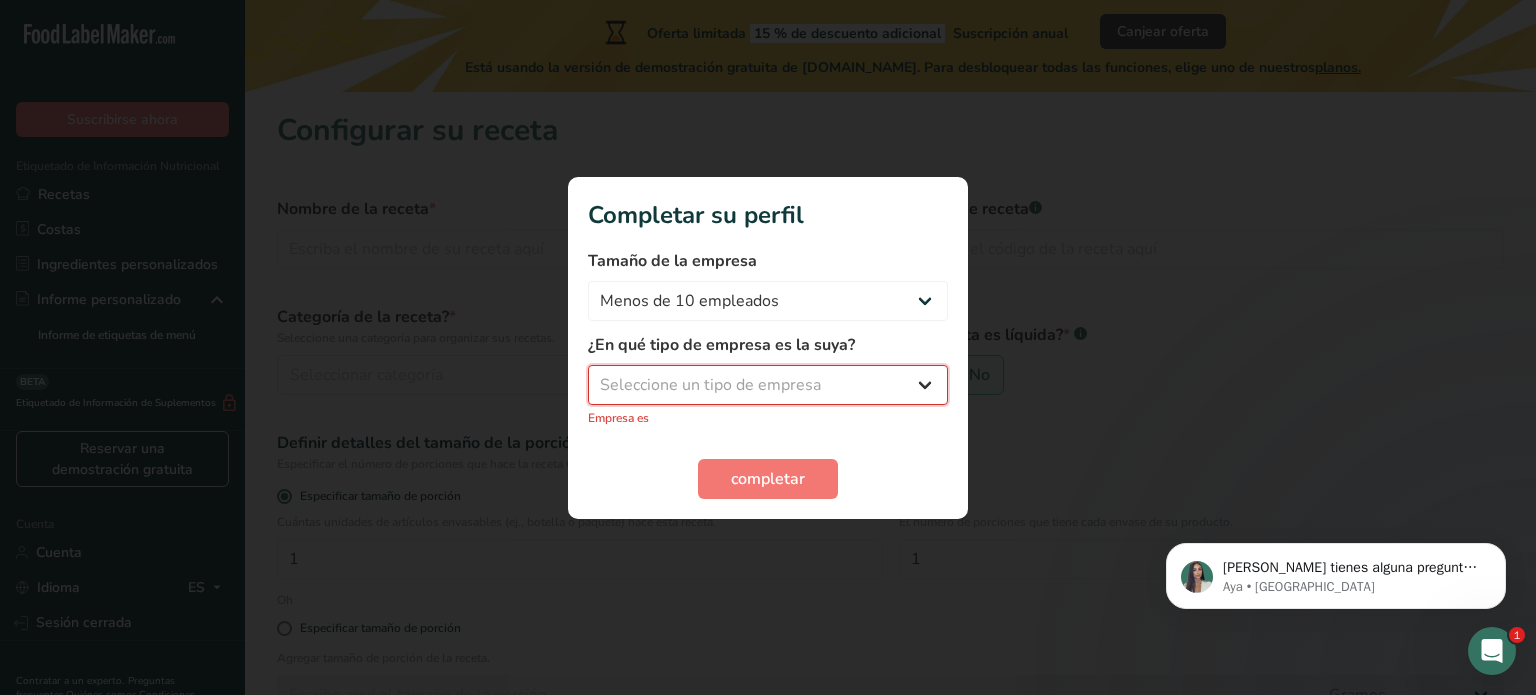 click on "Seleccione un tipo de empresa
Fabricante de alimentos envasados
Restaurante y cafetería
Panadería
Empresa de comidas preparadas y cáterin
Nutricionista
Bloguero gastronómico
Entrenador personal
Otro" at bounding box center (768, 385) 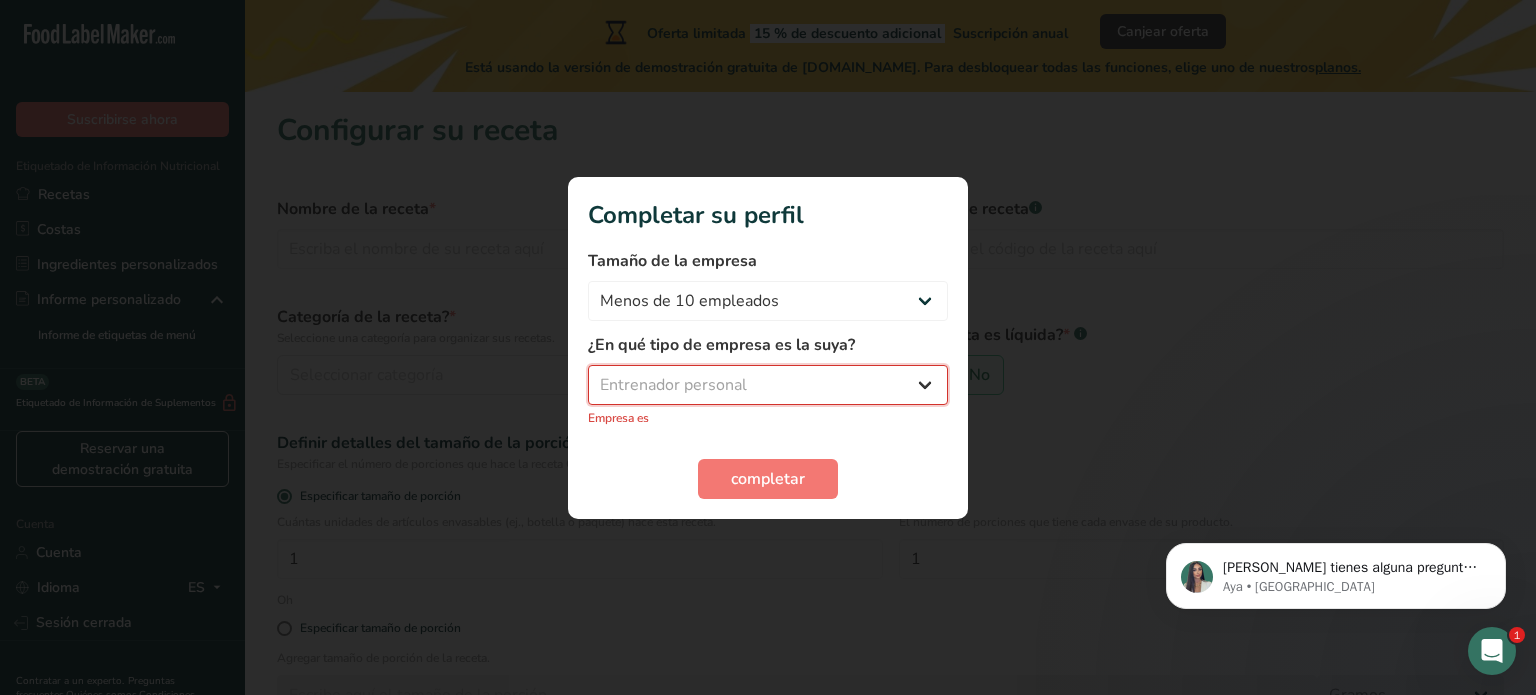 click on "Seleccione un tipo de empresa
Fabricante de alimentos envasados
Restaurante y cafetería
Panadería
Empresa de comidas preparadas y cáterin
Nutricionista
Bloguero gastronómico
Entrenador personal
Otro" at bounding box center (768, 385) 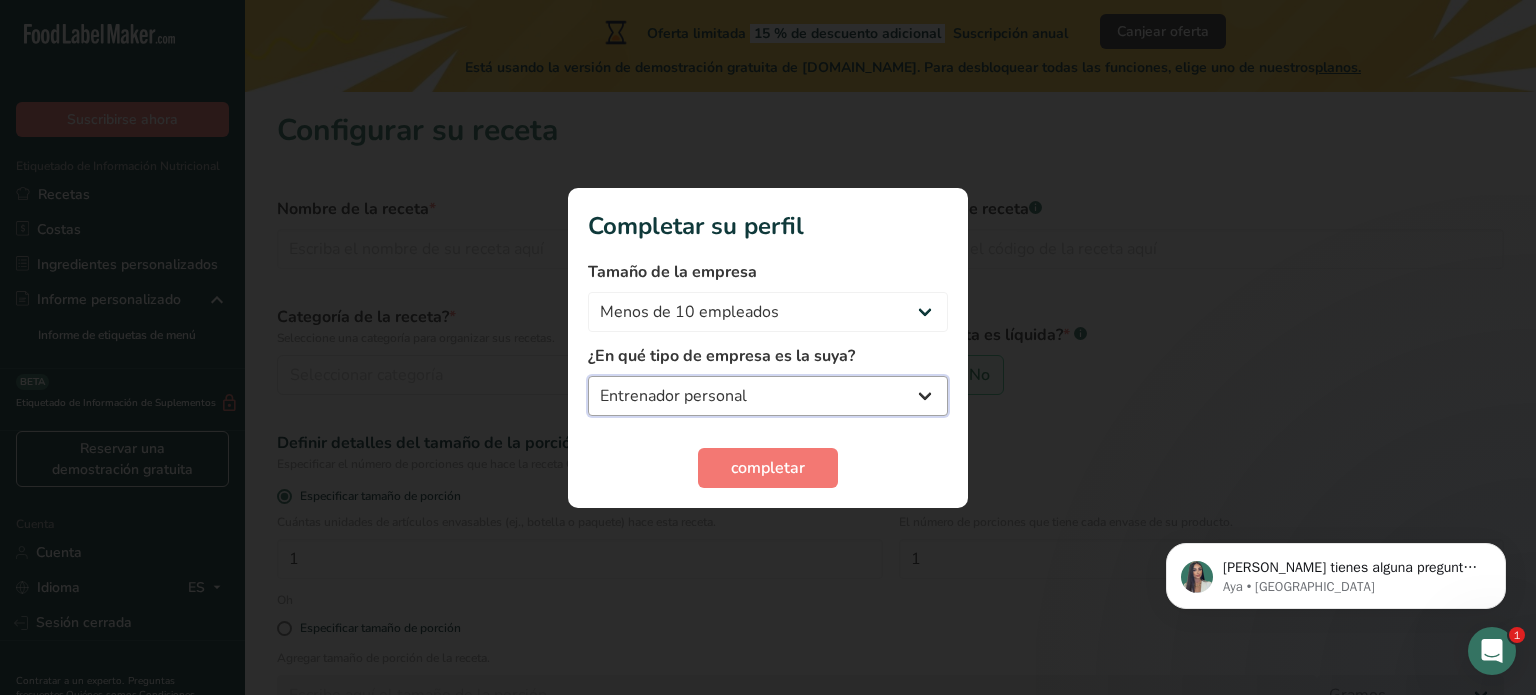 click on "Fabricante de alimentos envasados
Restaurante y cafetería
Panadería
Empresa de comidas preparadas y cáterin
Nutricionista
Bloguero gastronómico
Entrenador personal
Otro" at bounding box center [768, 396] 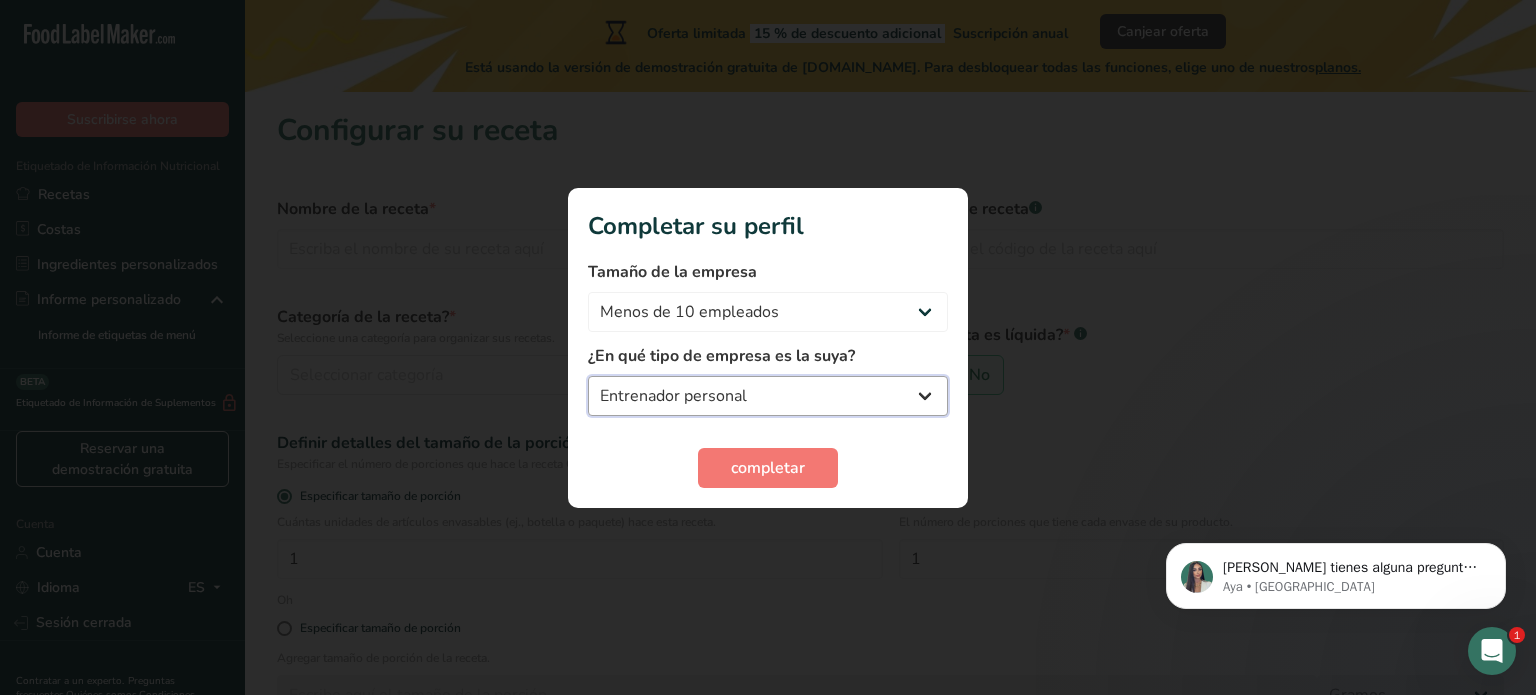 select on "6" 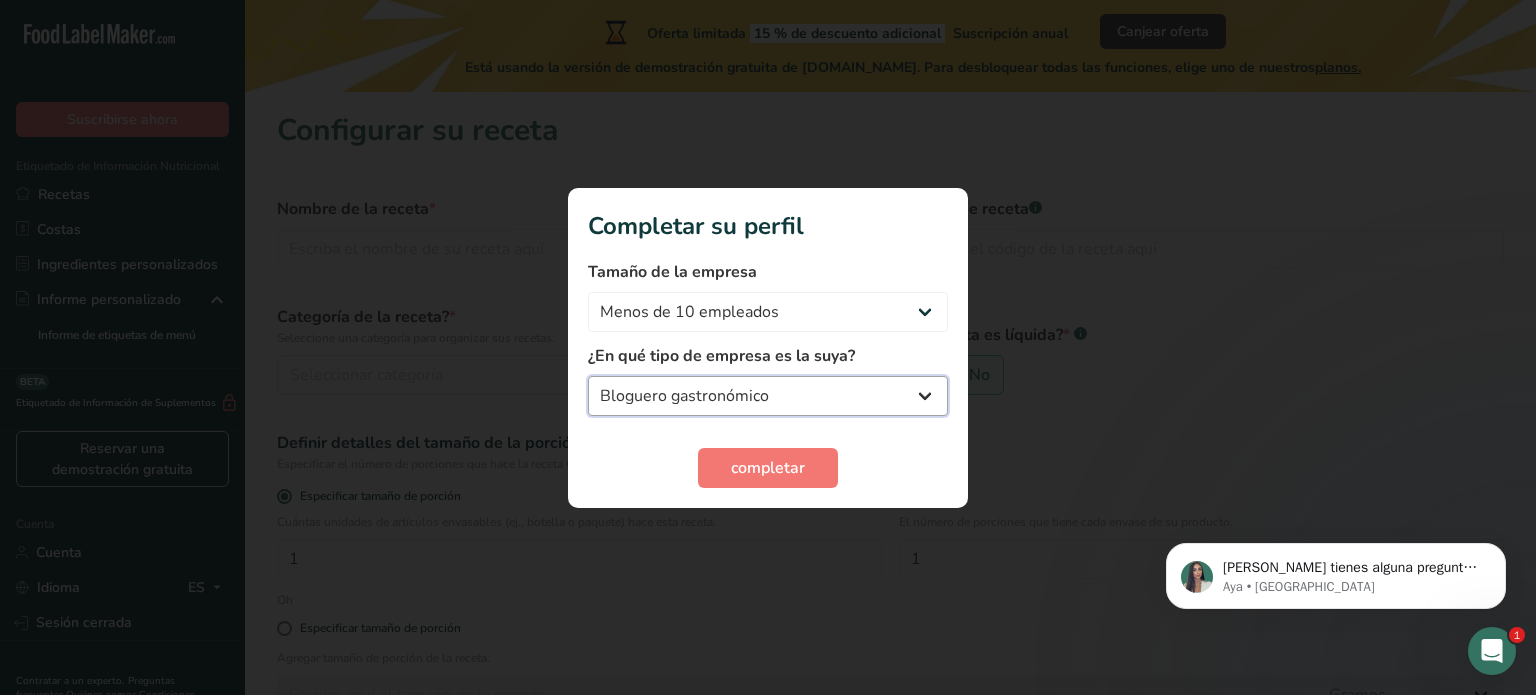 click on "Fabricante de alimentos envasados
Restaurante y cafetería
Panadería
Empresa de comidas preparadas y cáterin
Nutricionista
Bloguero gastronómico
Entrenador personal
Otro" at bounding box center [768, 396] 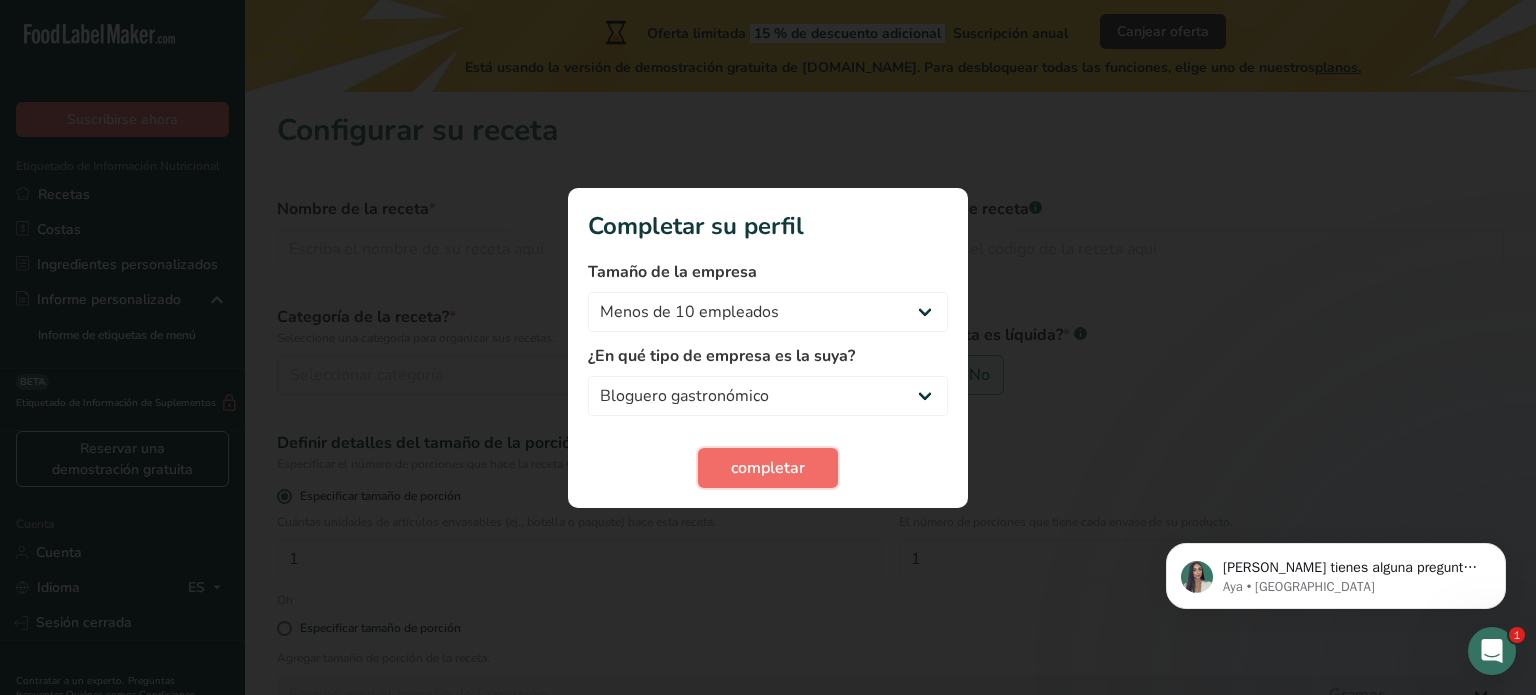 click on "completar" at bounding box center [768, 468] 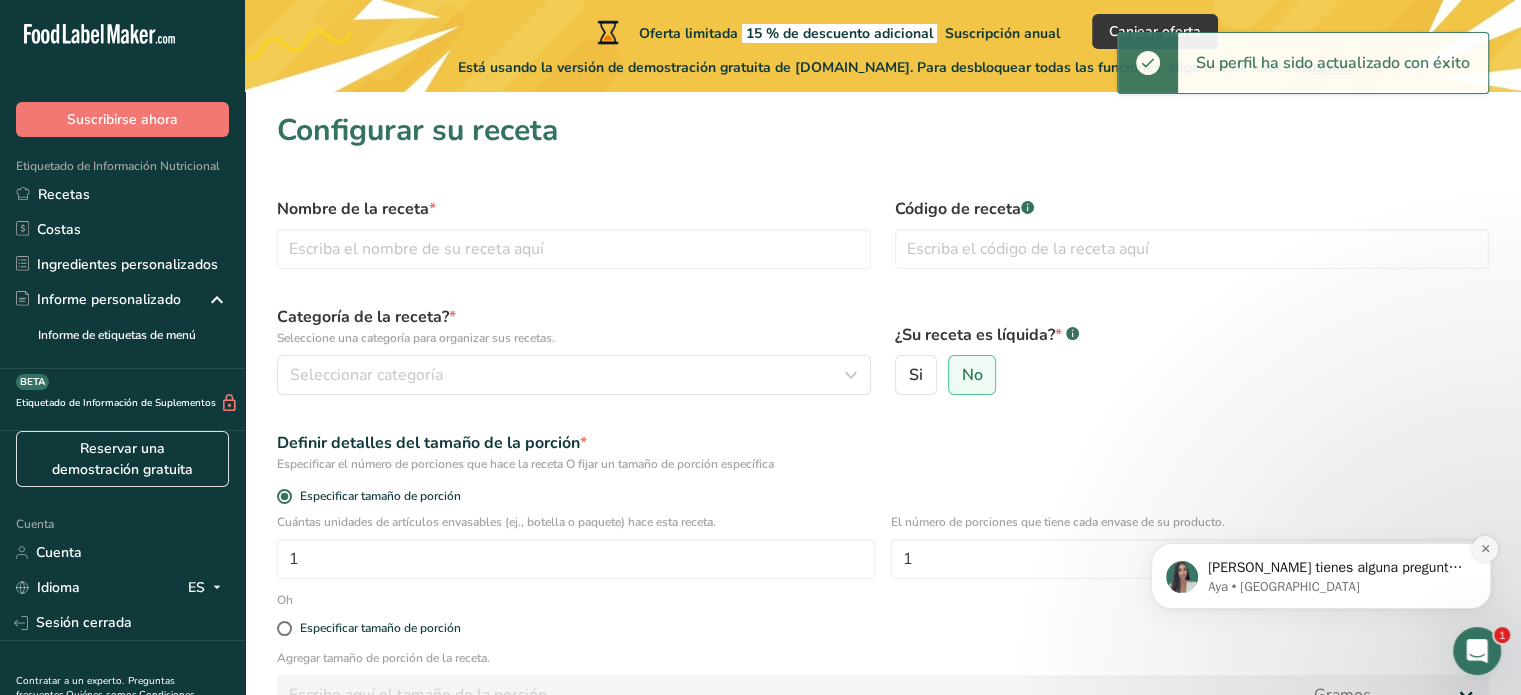 click 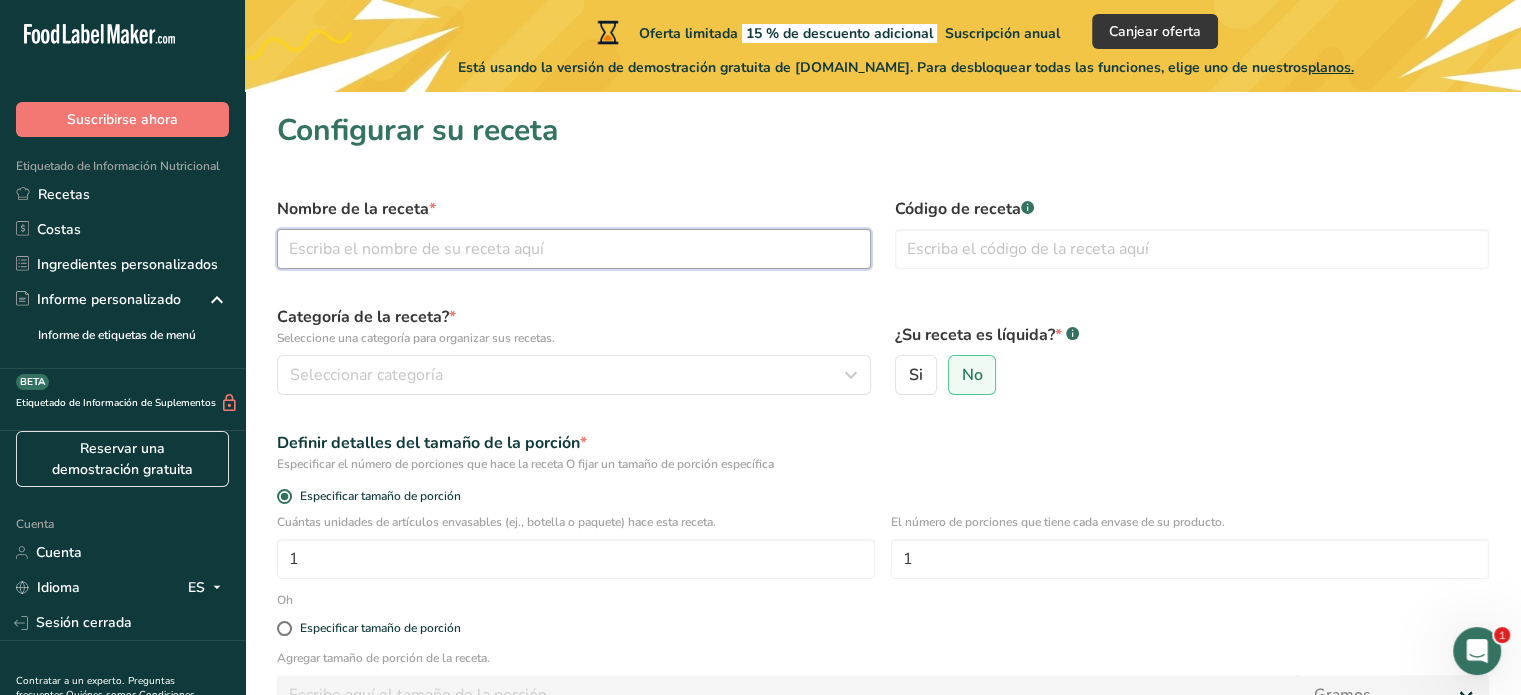 click at bounding box center (574, 249) 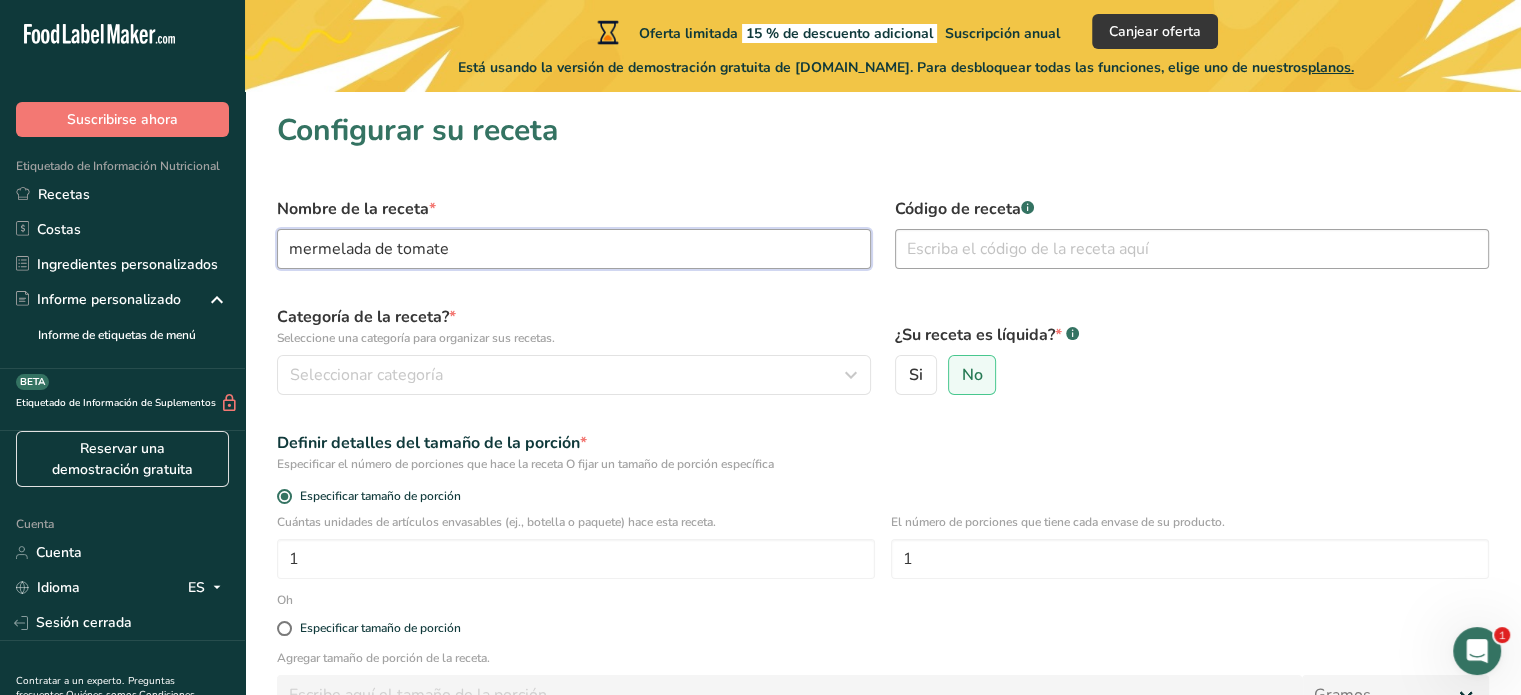 type on "mermelada de tomate" 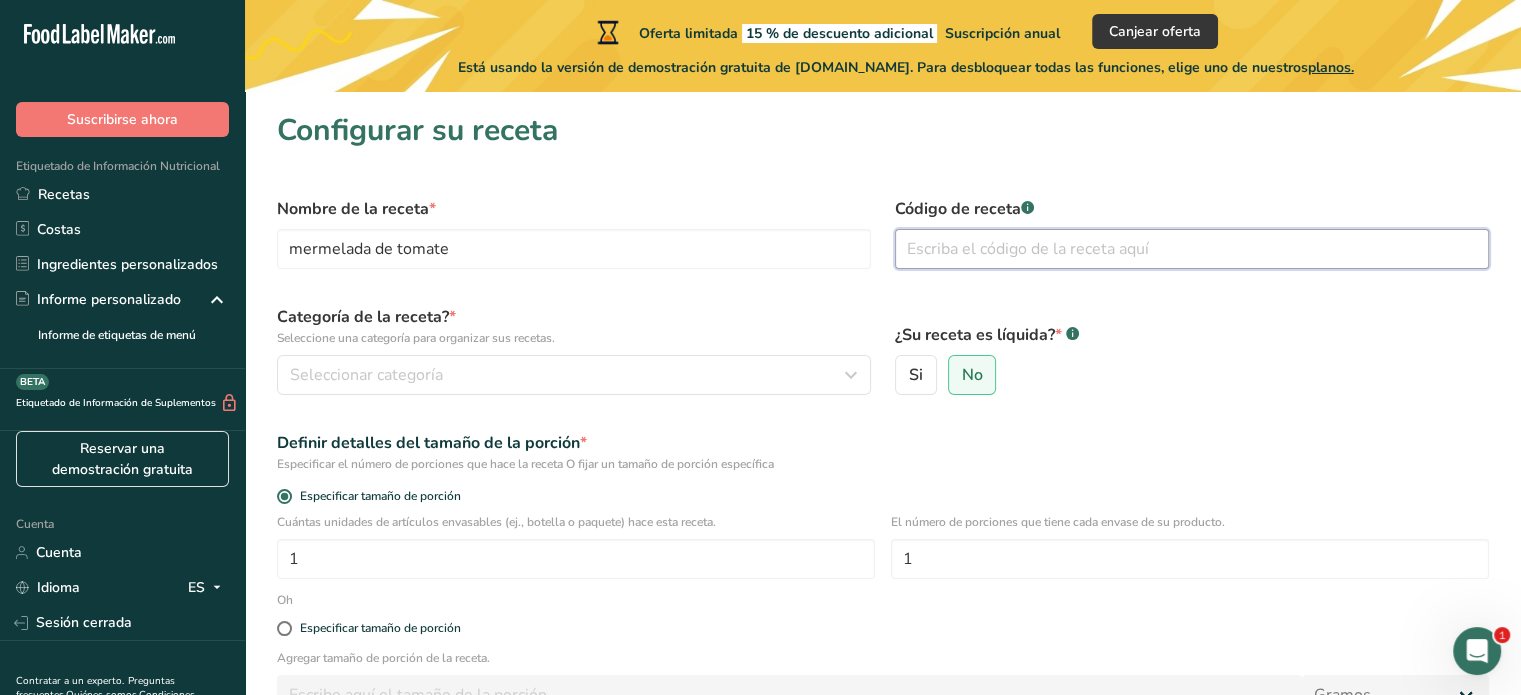 click at bounding box center [1192, 249] 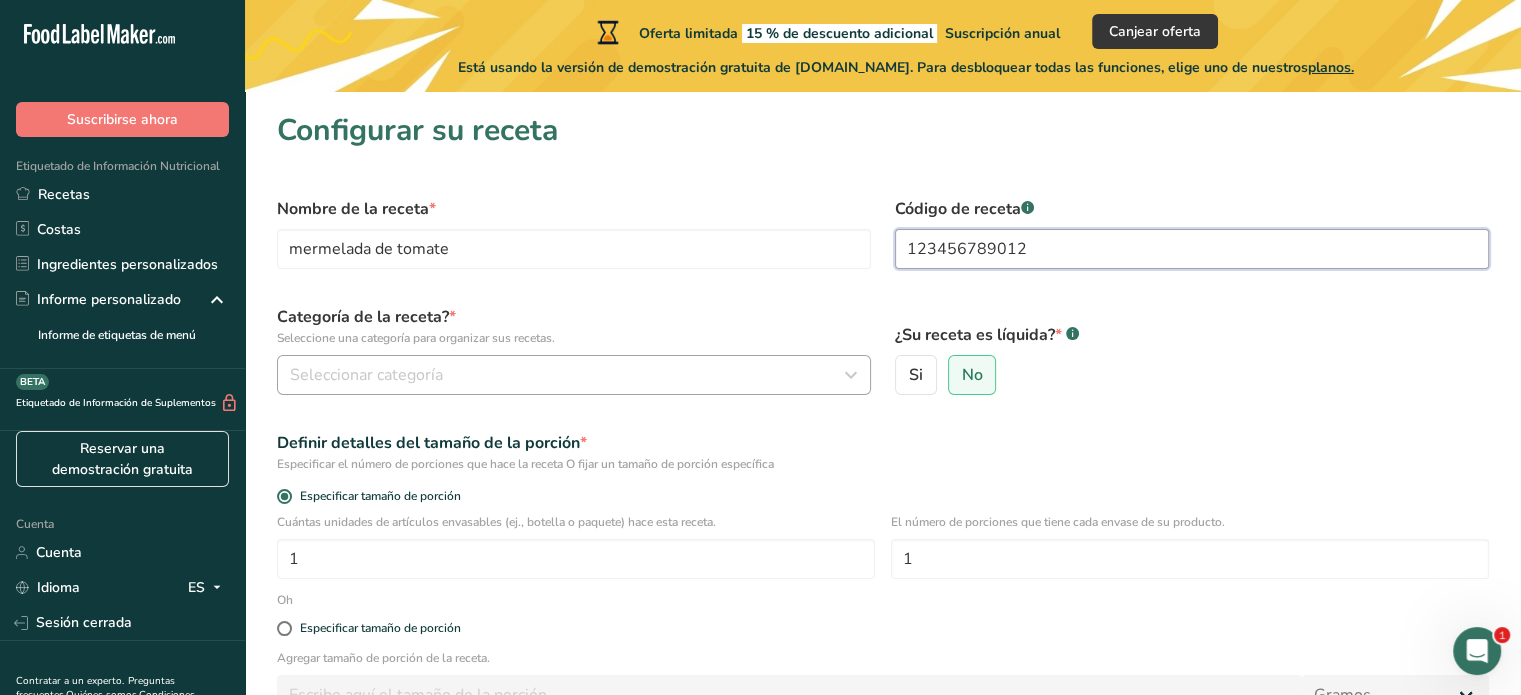type on "123456789012" 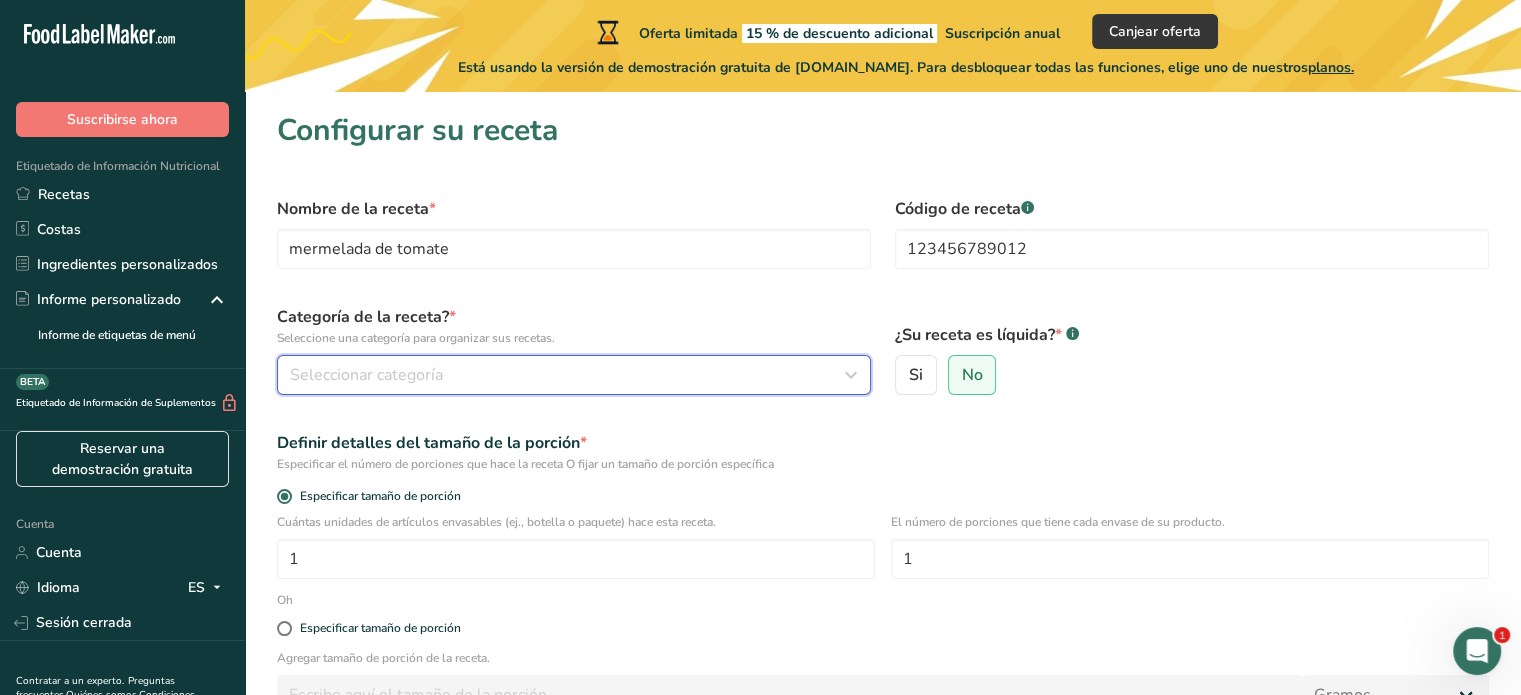 click on "Seleccionar categoría" at bounding box center [366, 375] 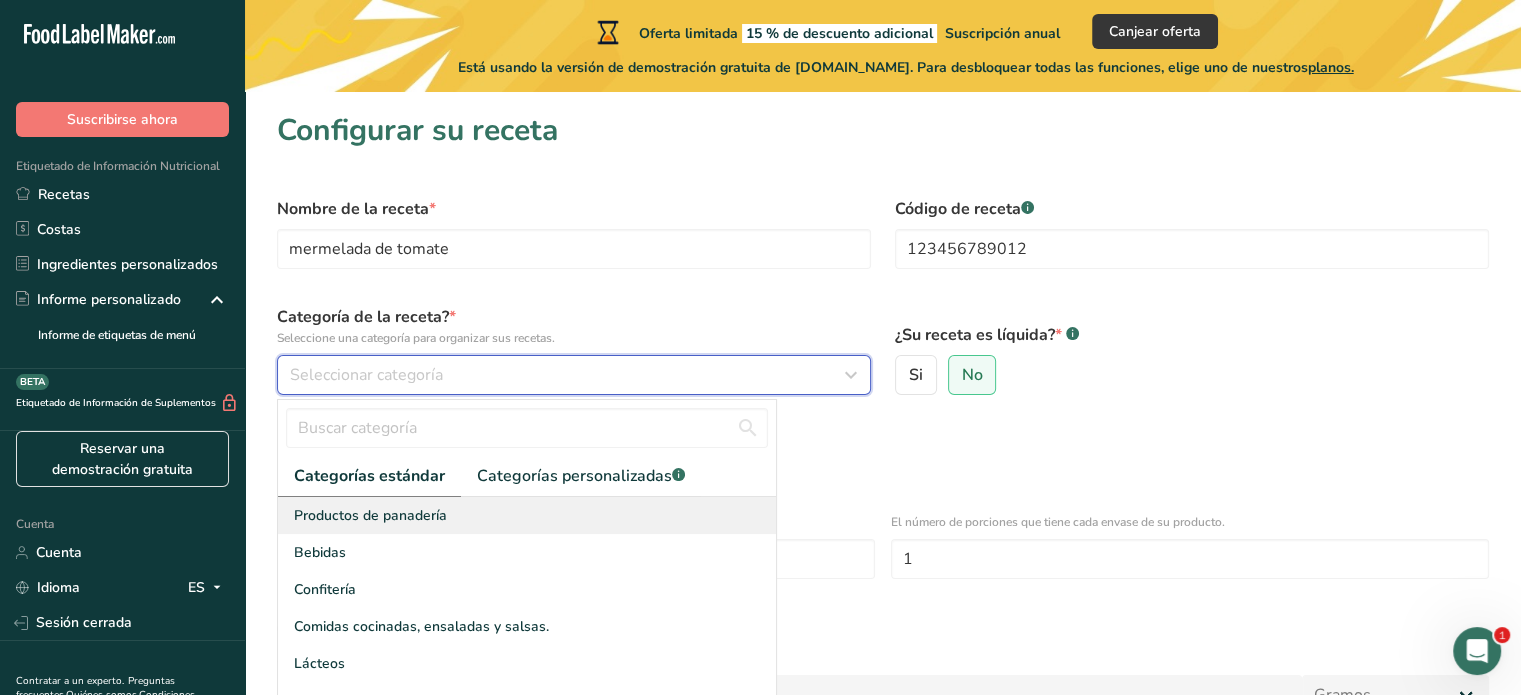 scroll, scrollTop: 216, scrollLeft: 0, axis: vertical 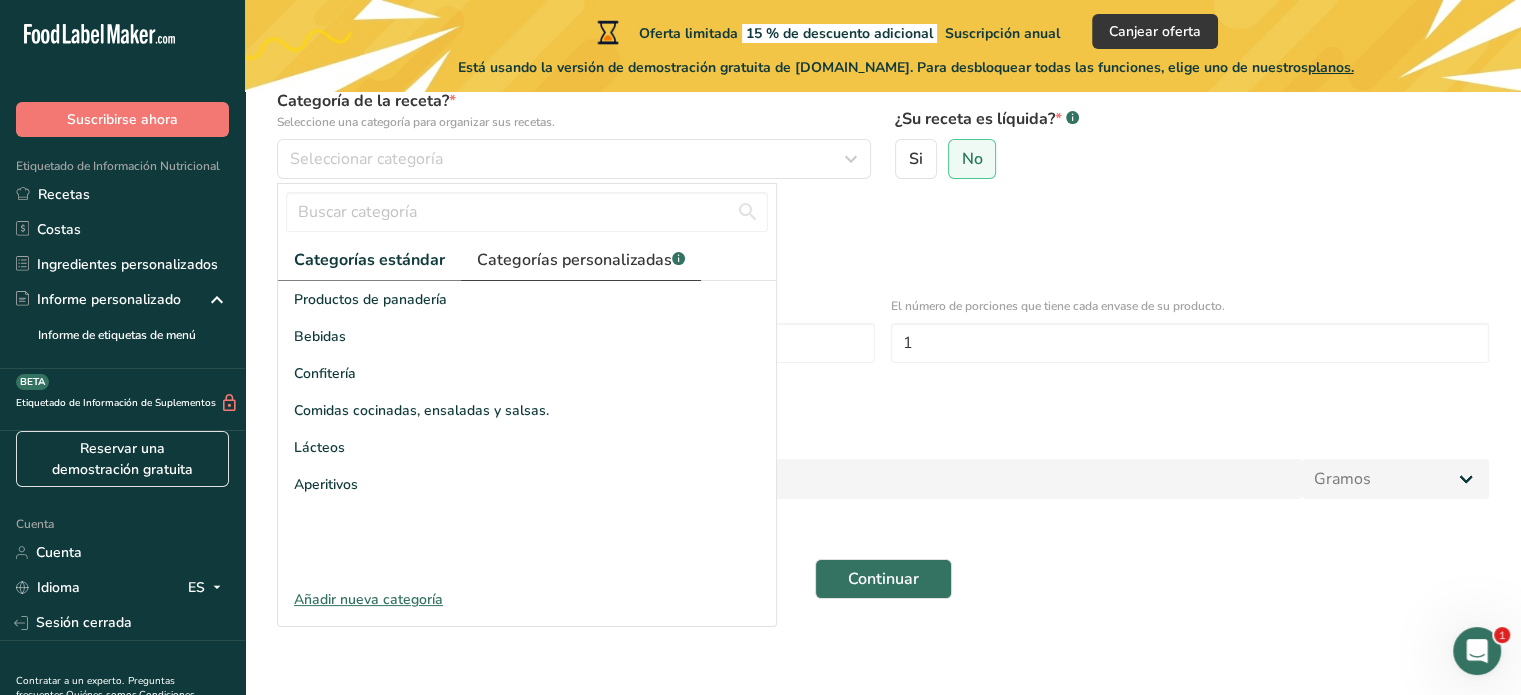 click on "Categorías personalizadas
.a-a{fill:#347362;}.b-a{fill:#fff;}" at bounding box center (581, 260) 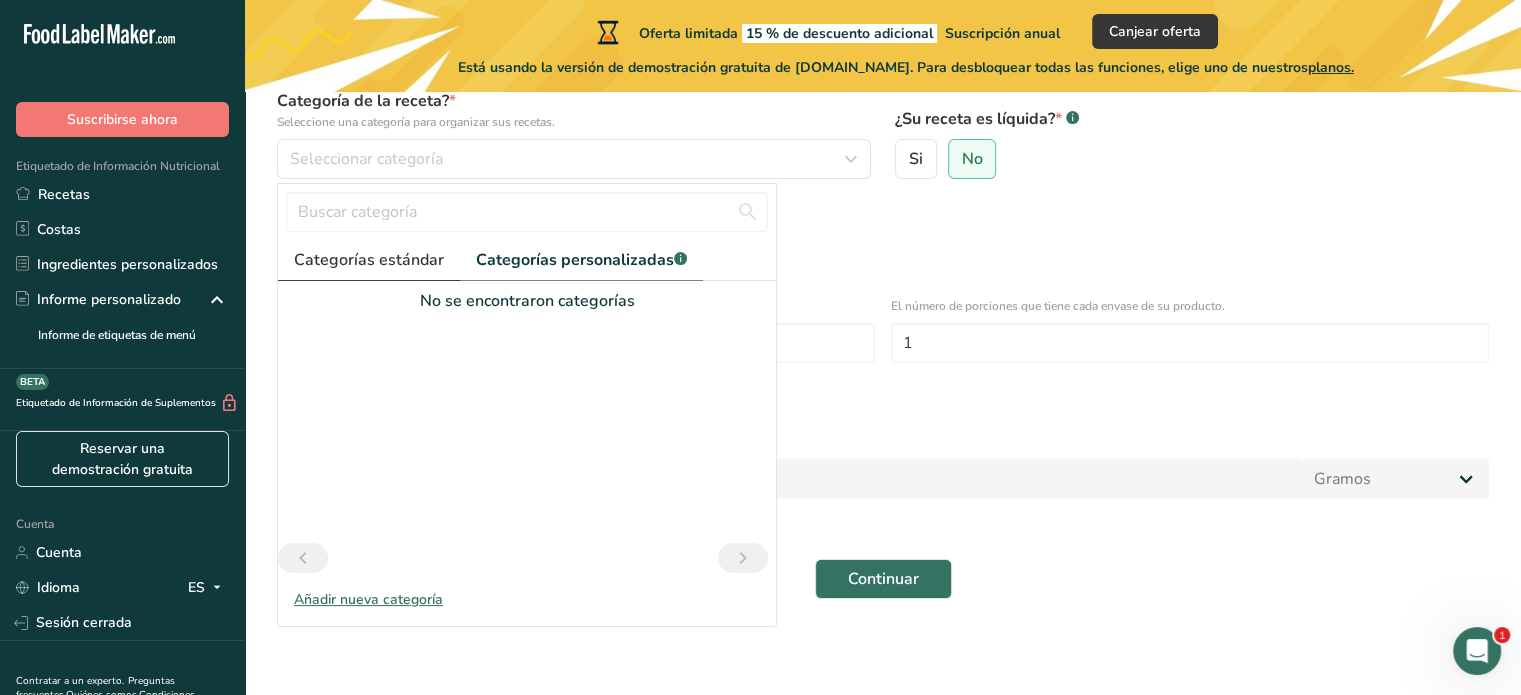 click on "Categorías estándar" at bounding box center (369, 260) 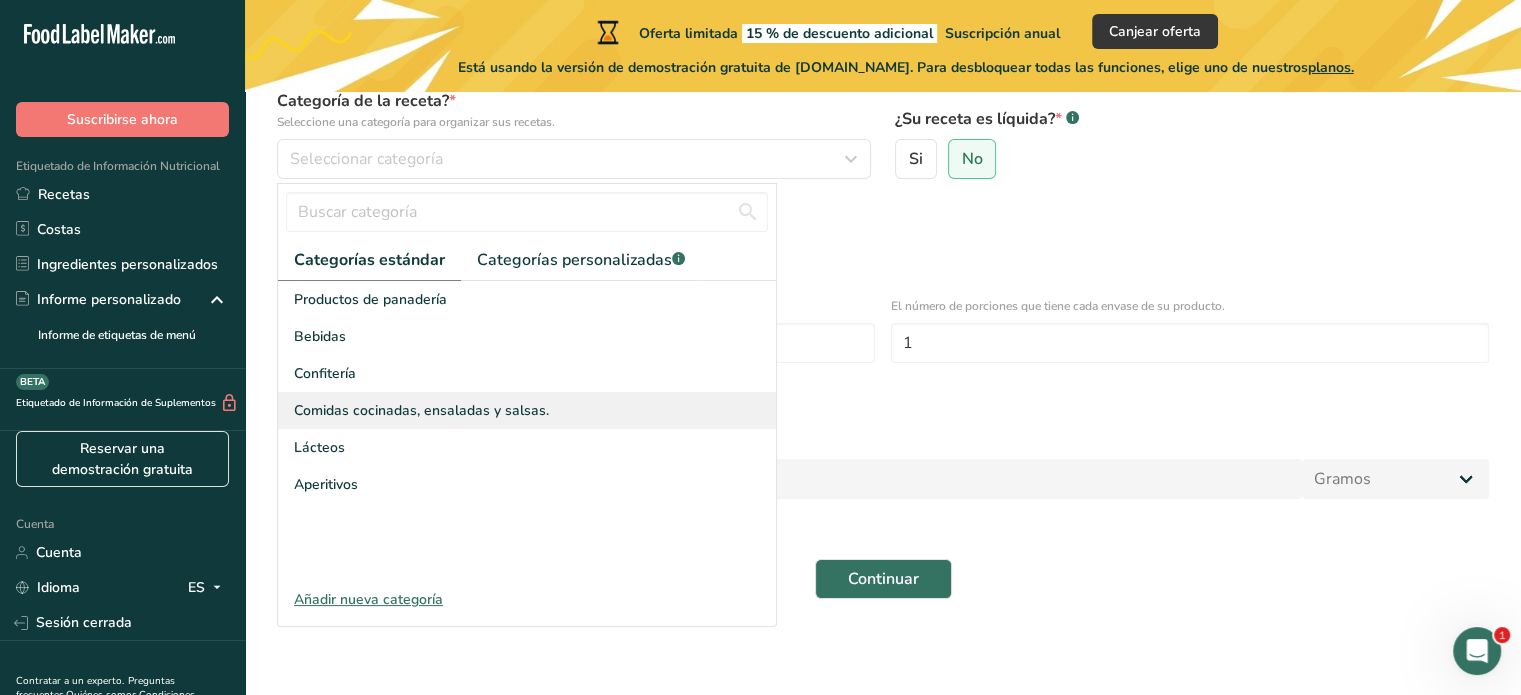 click on "Comidas cocinadas, ensaladas y salsas." at bounding box center (527, 410) 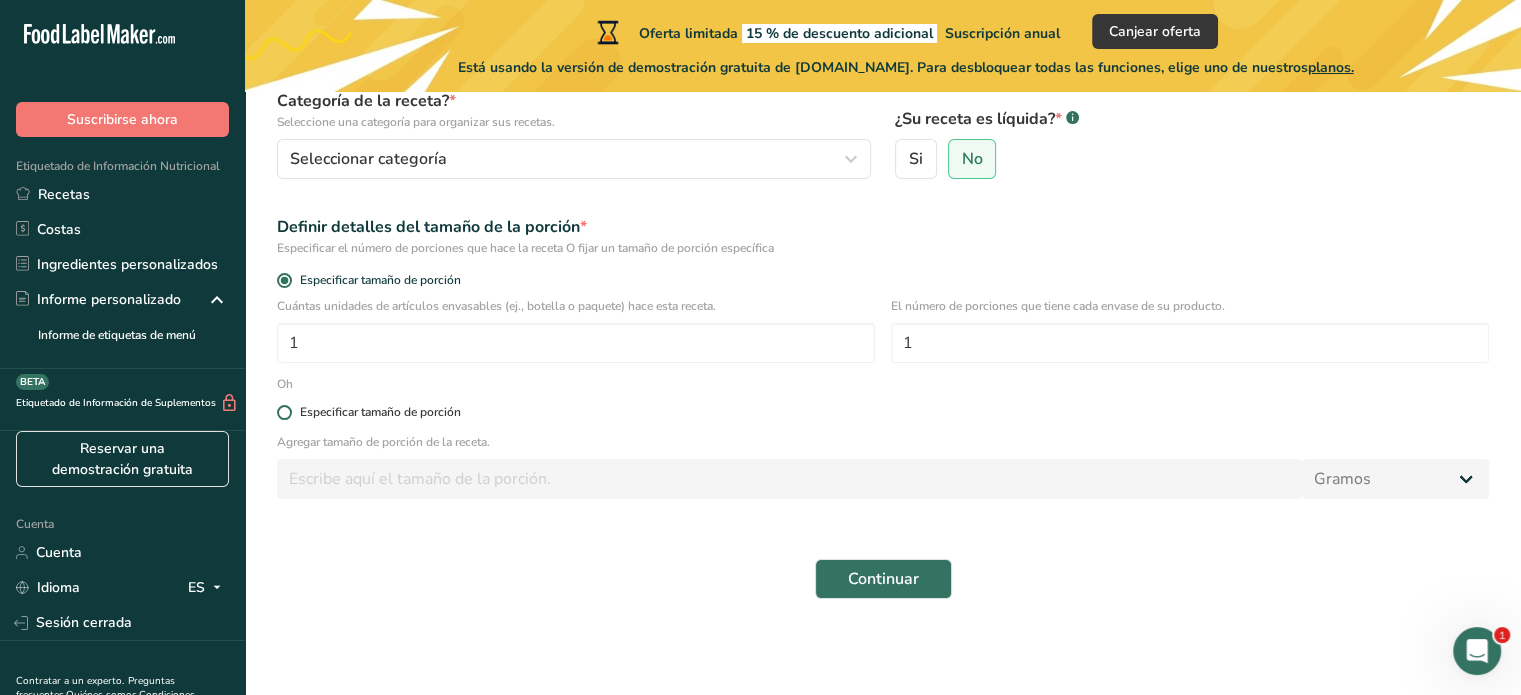 click at bounding box center [284, 412] 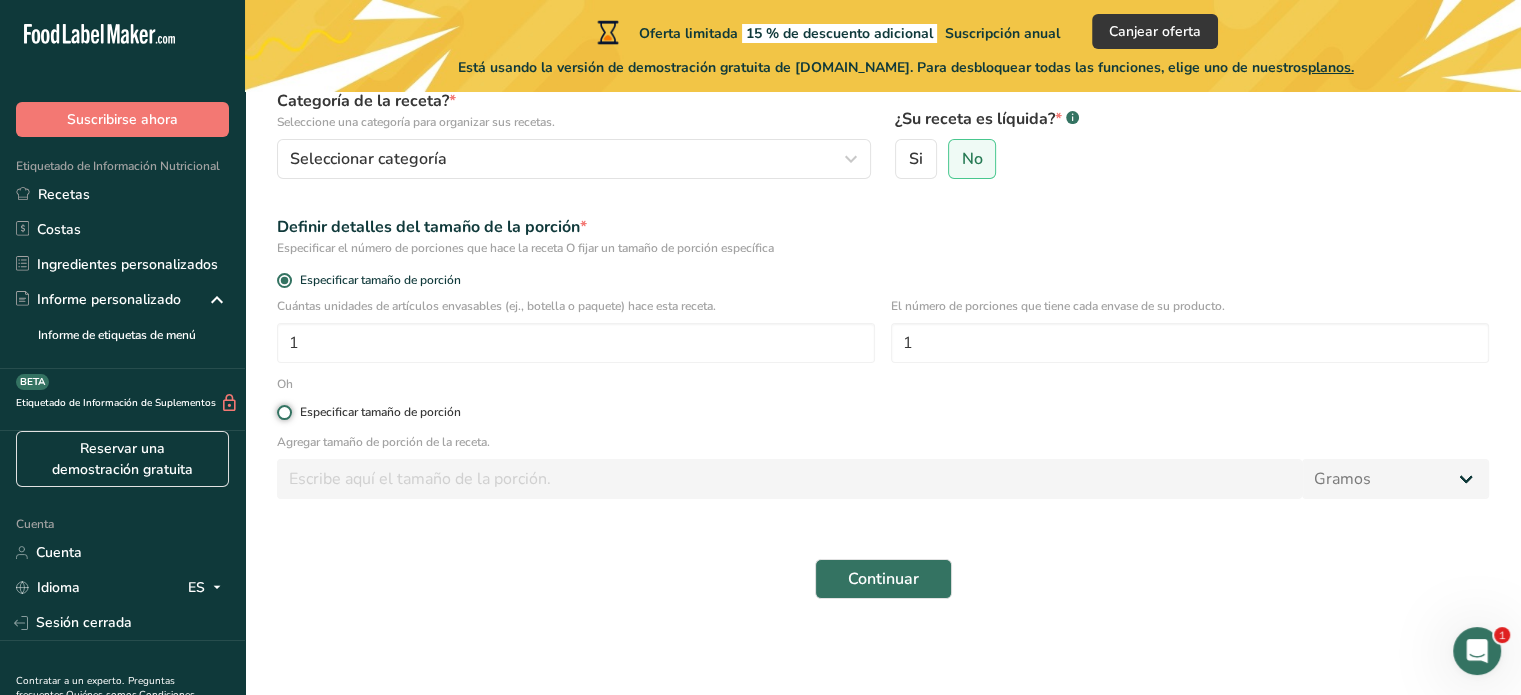 click on "Especificar tamaño de porción" at bounding box center (283, 412) 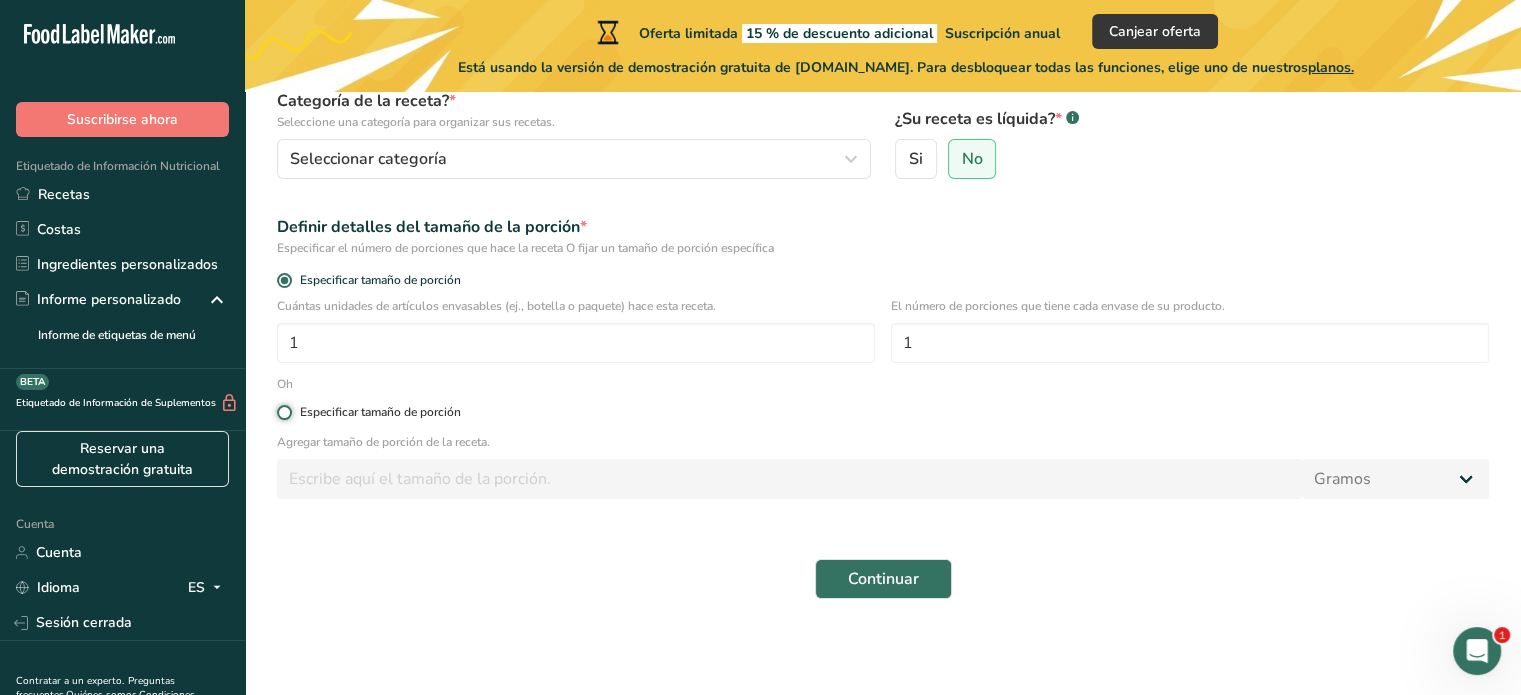 radio on "true" 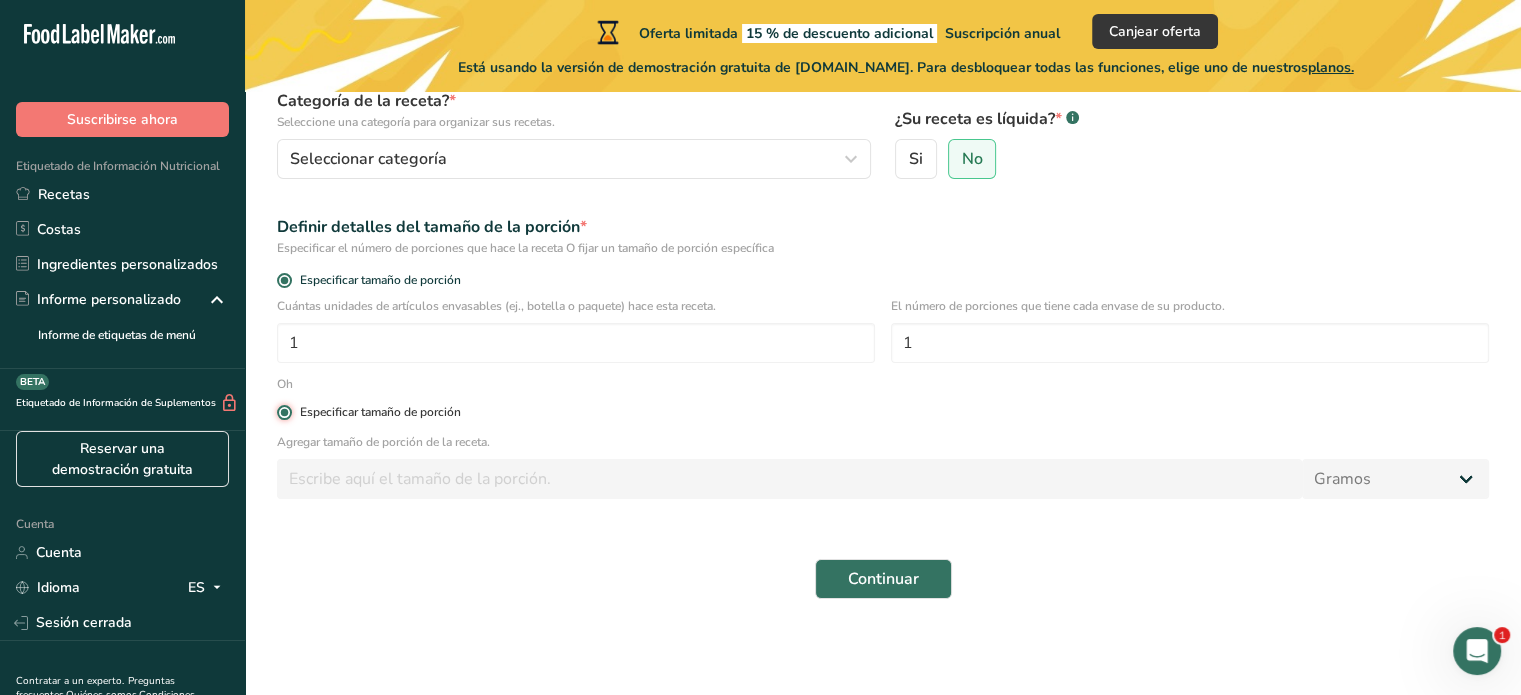 radio on "false" 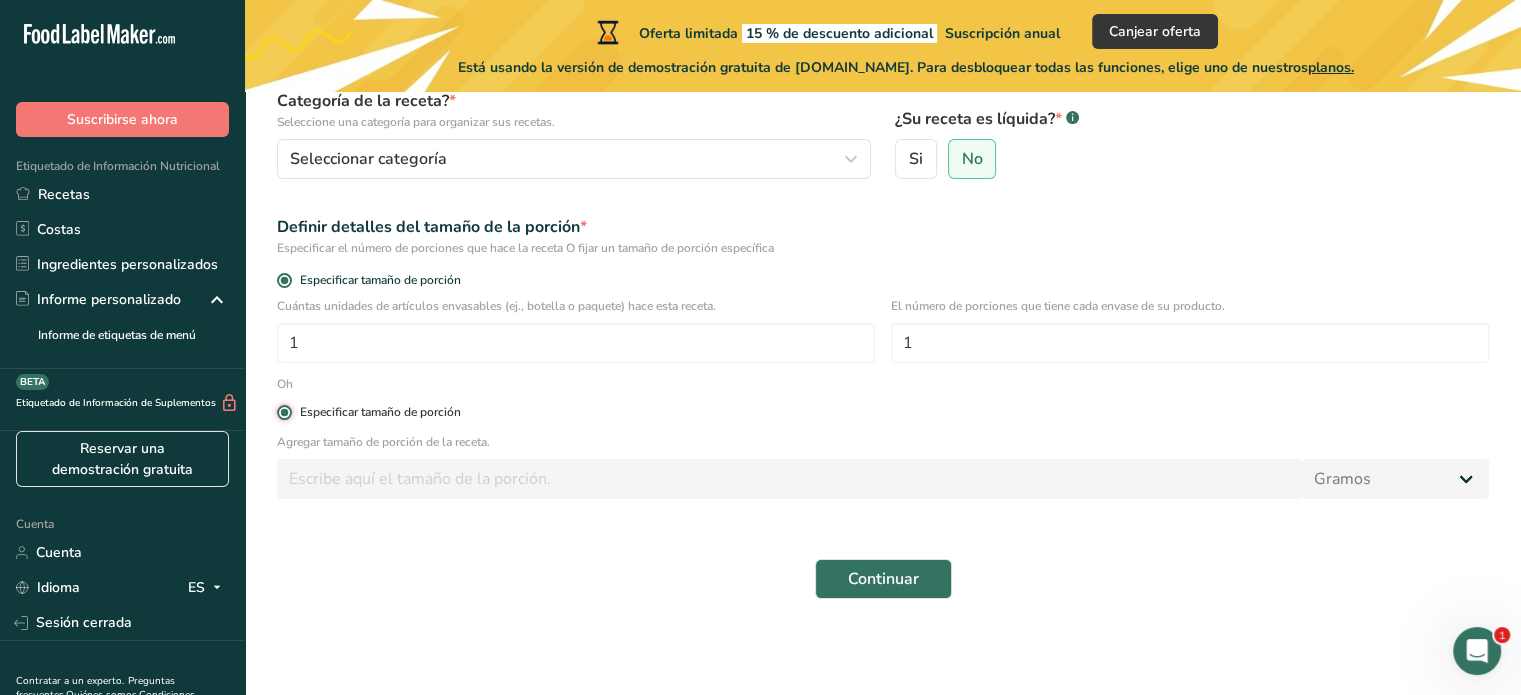 type 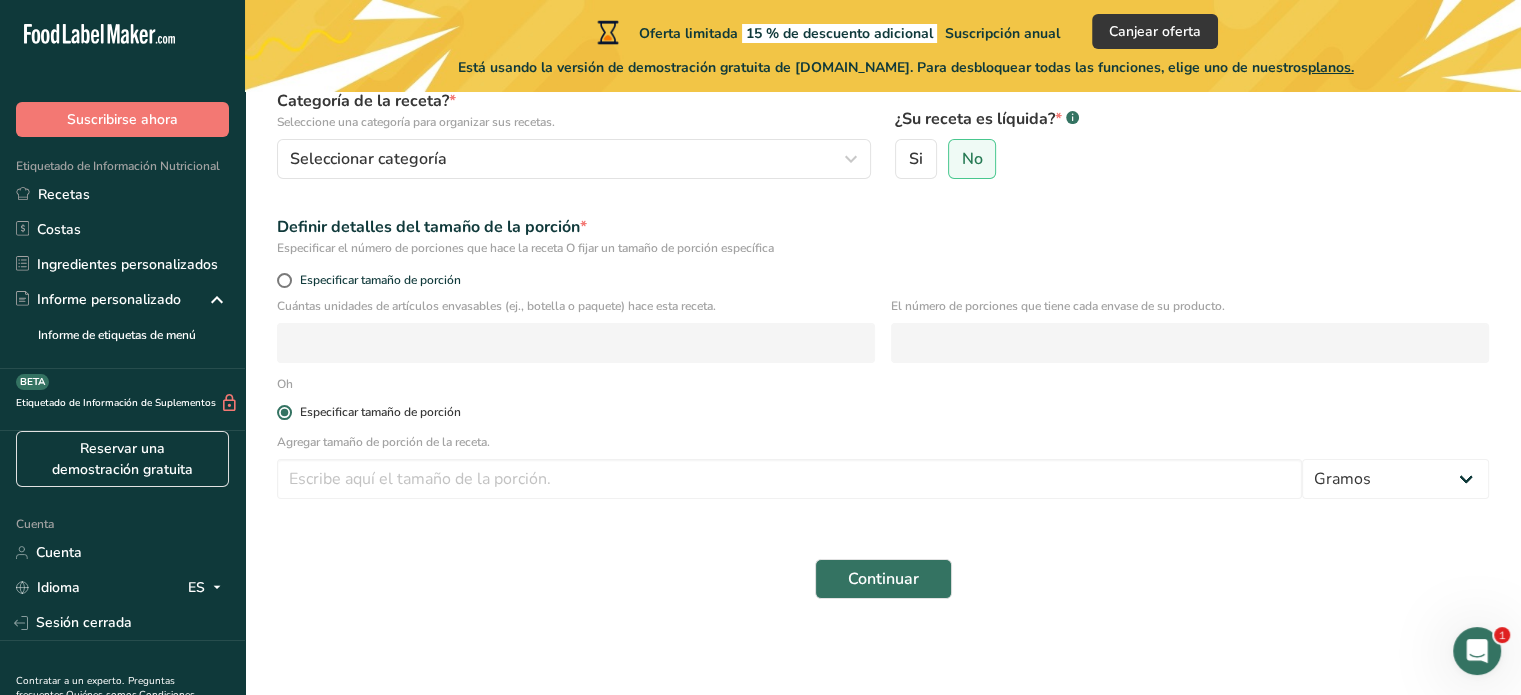 click at bounding box center [284, 412] 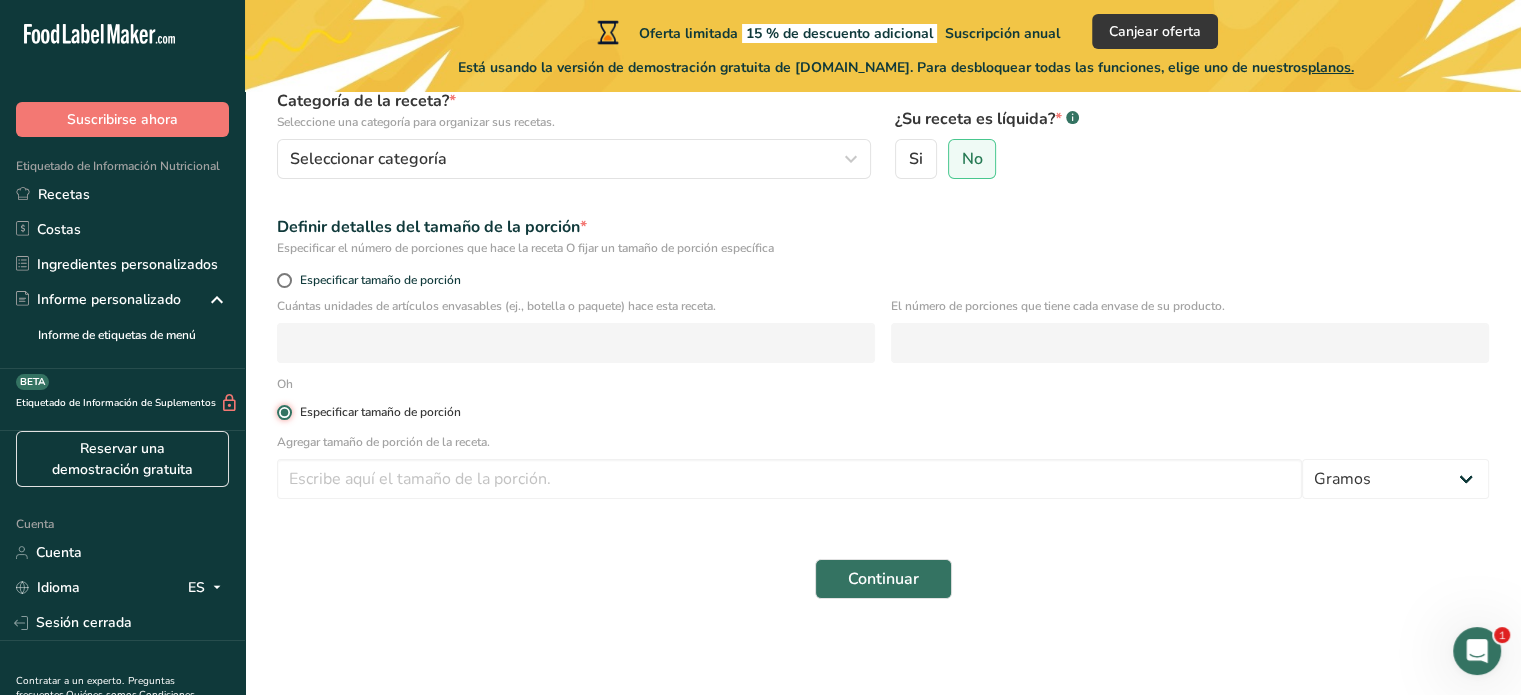 click on "Especificar tamaño de porción" at bounding box center [283, 412] 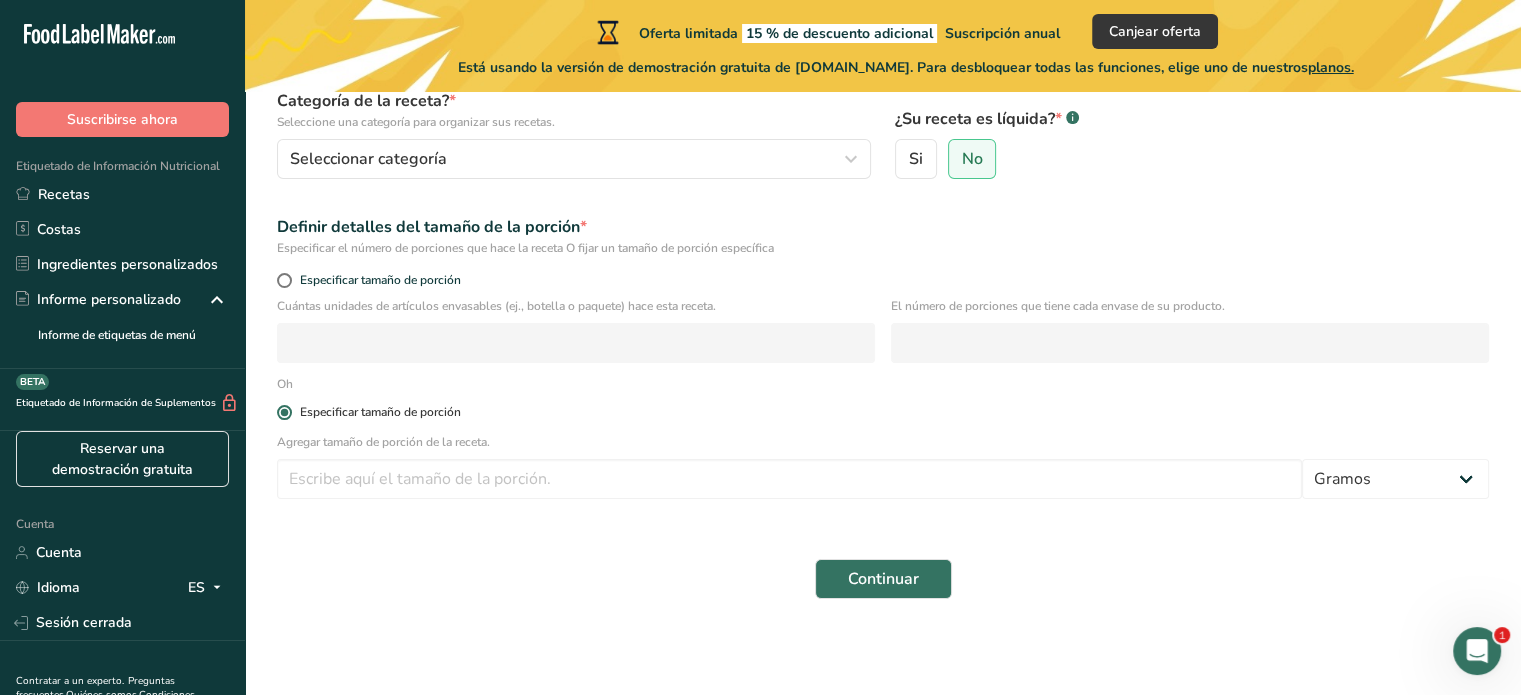 click at bounding box center [284, 412] 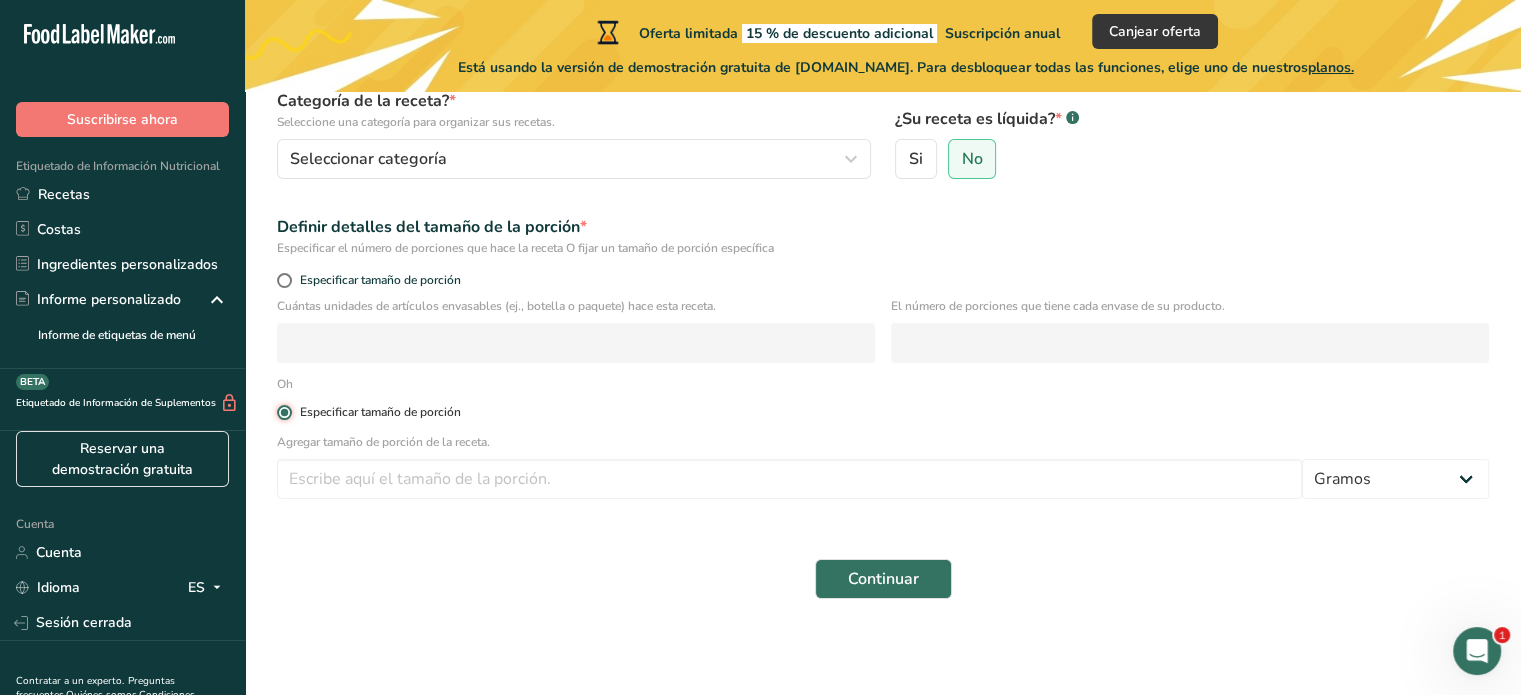 click on "Especificar tamaño de porción" at bounding box center (283, 412) 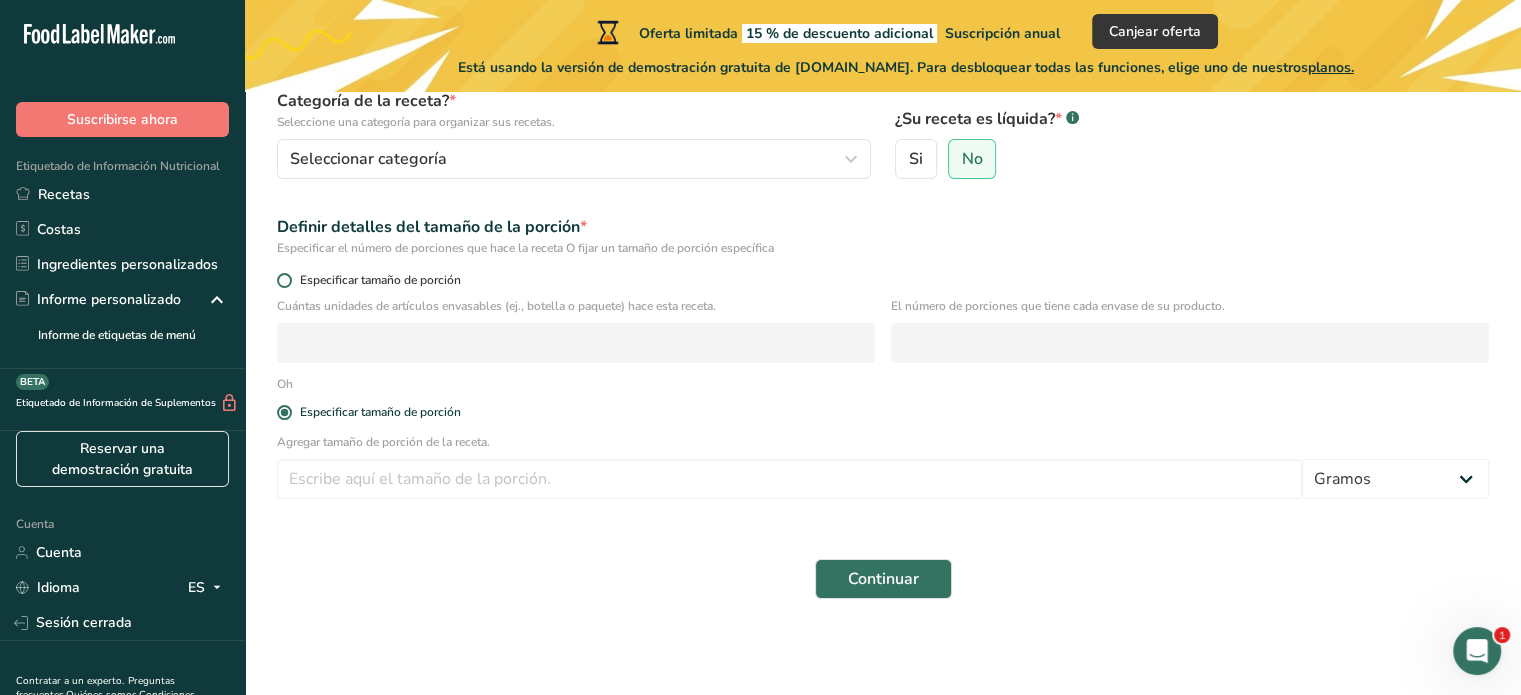 click on "Especificar tamaño de porción" at bounding box center [883, 280] 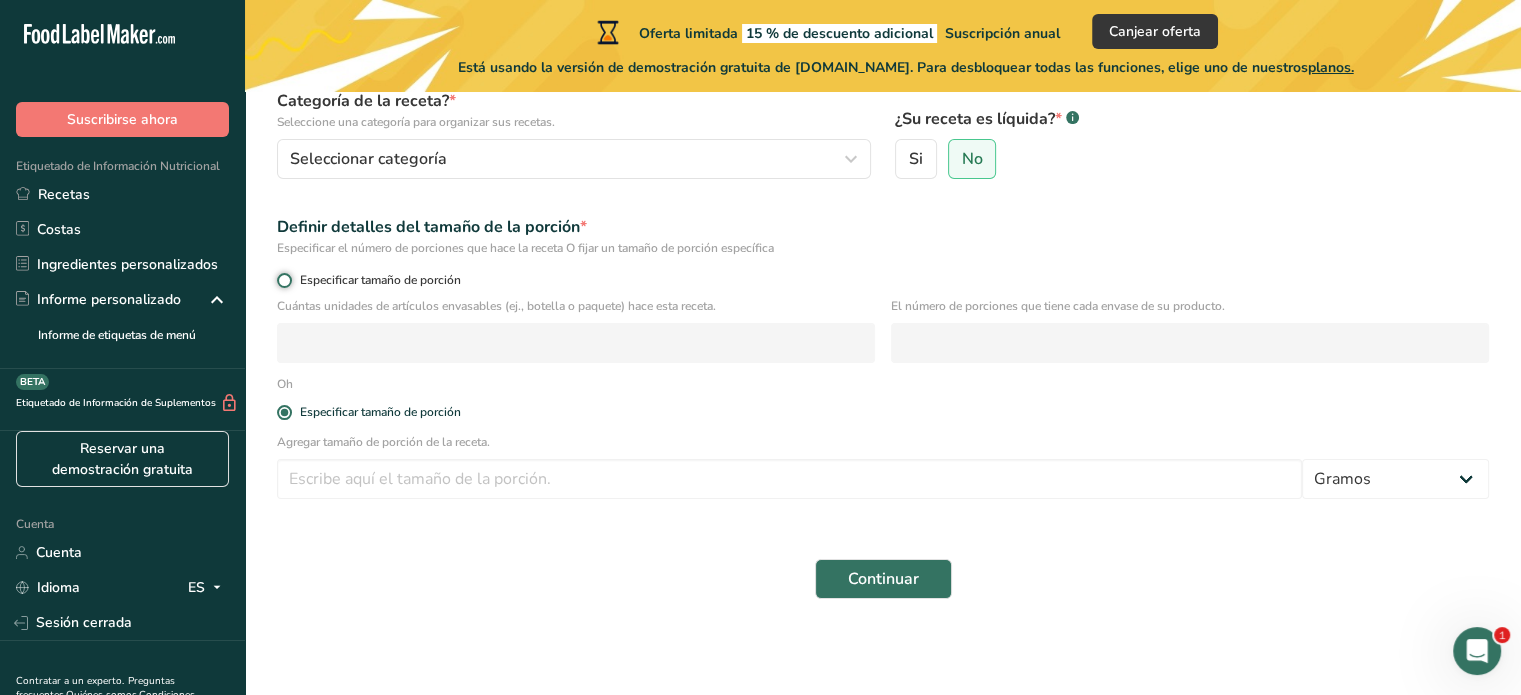 click on "Especificar tamaño de porción" at bounding box center (283, 280) 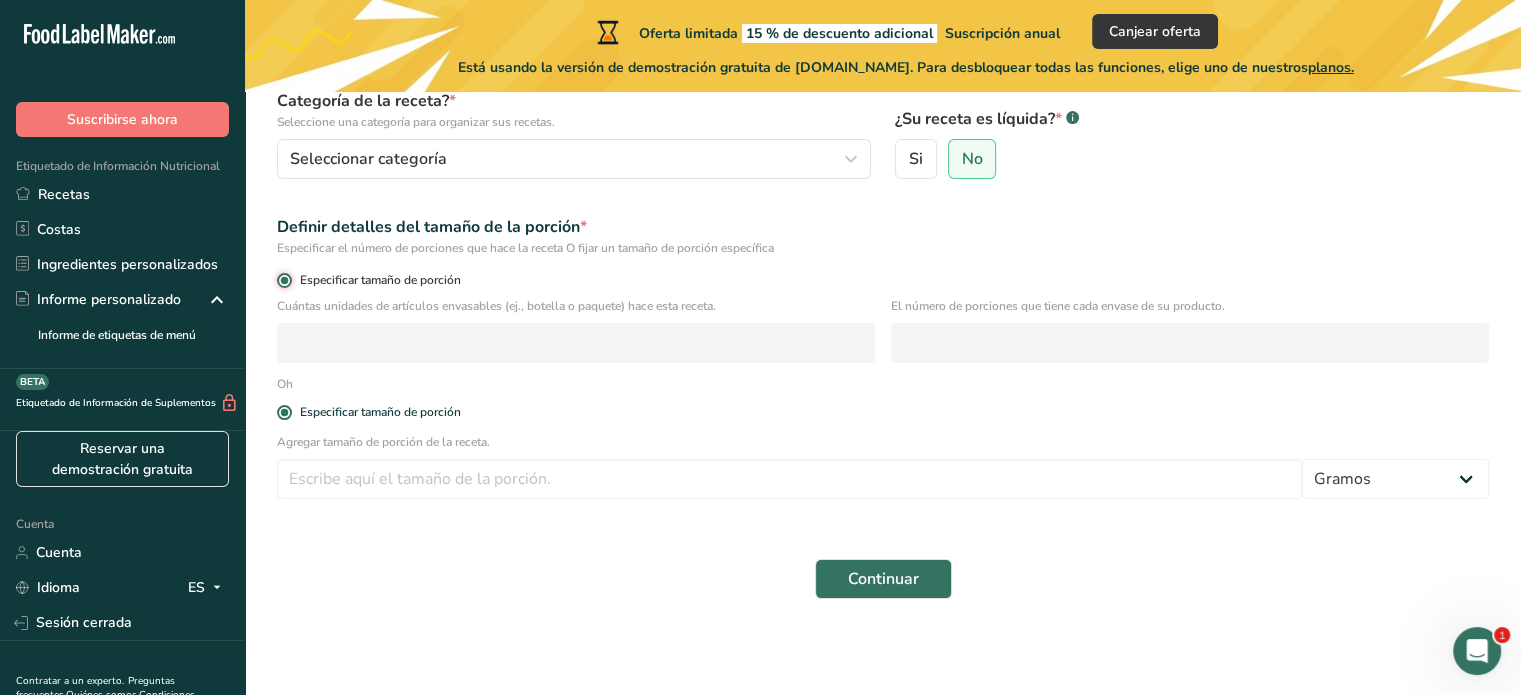 radio on "false" 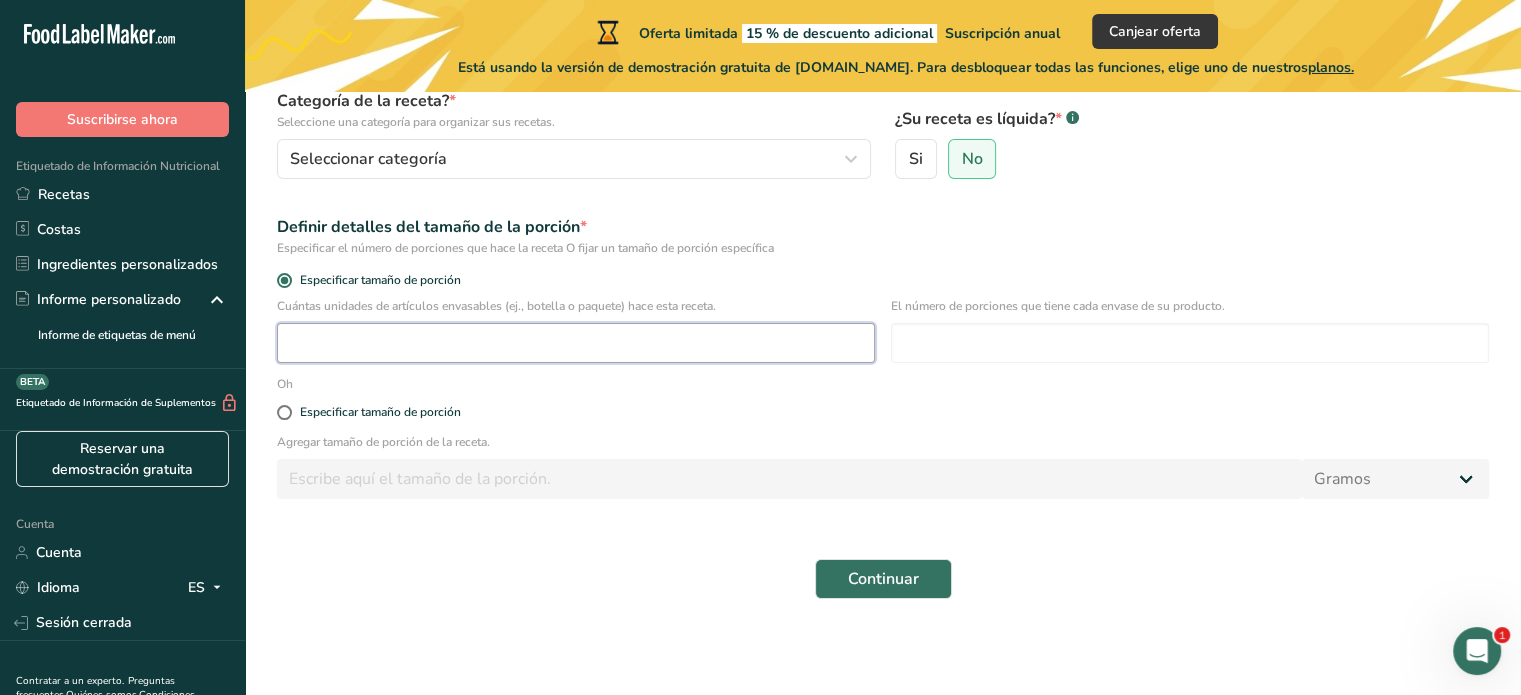 click at bounding box center (576, 343) 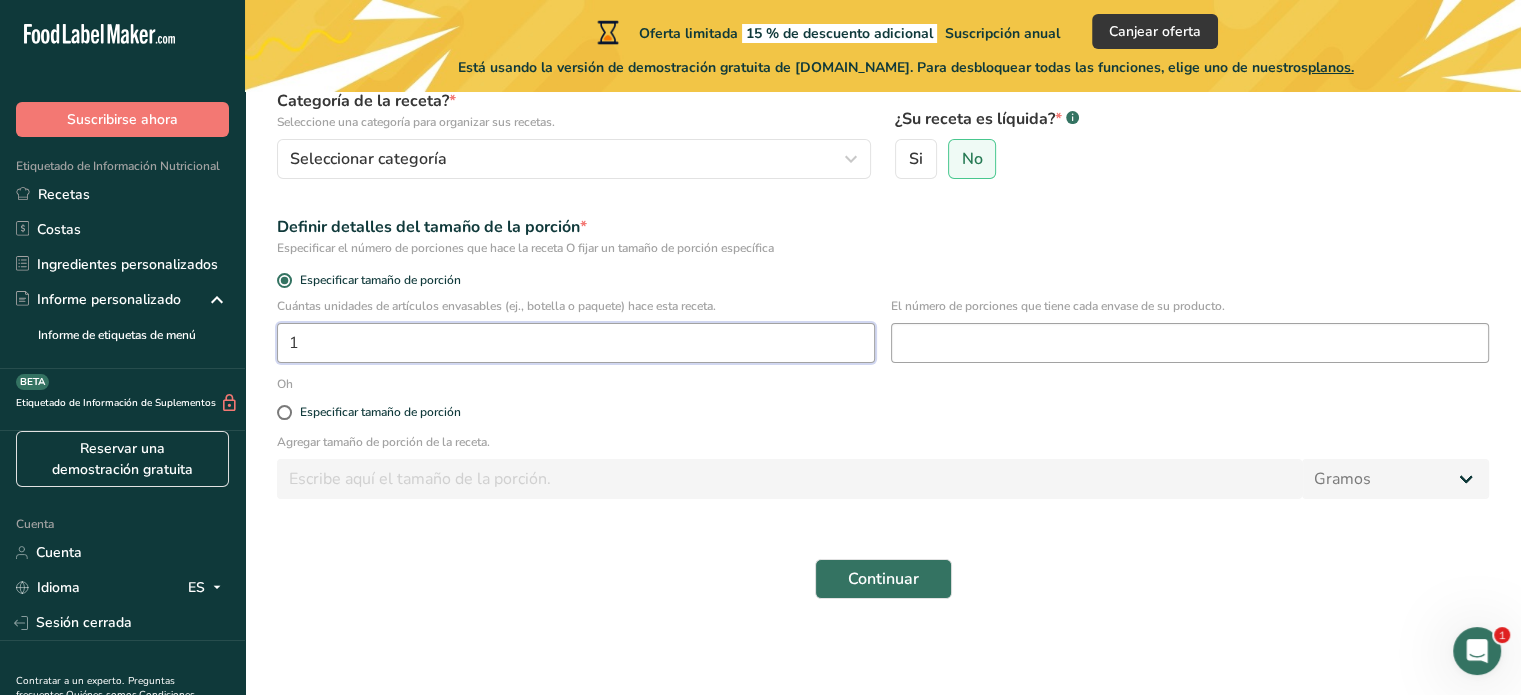 type on "1" 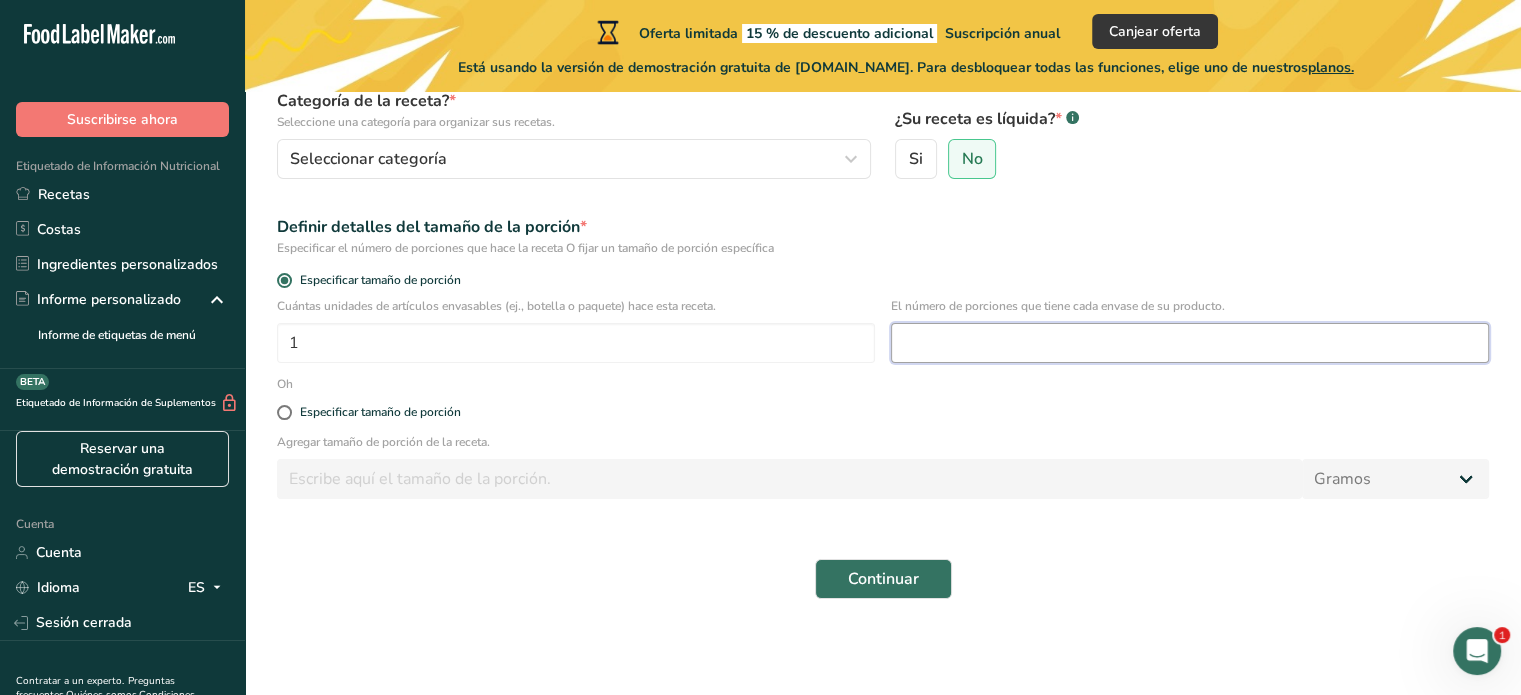 click at bounding box center [1190, 343] 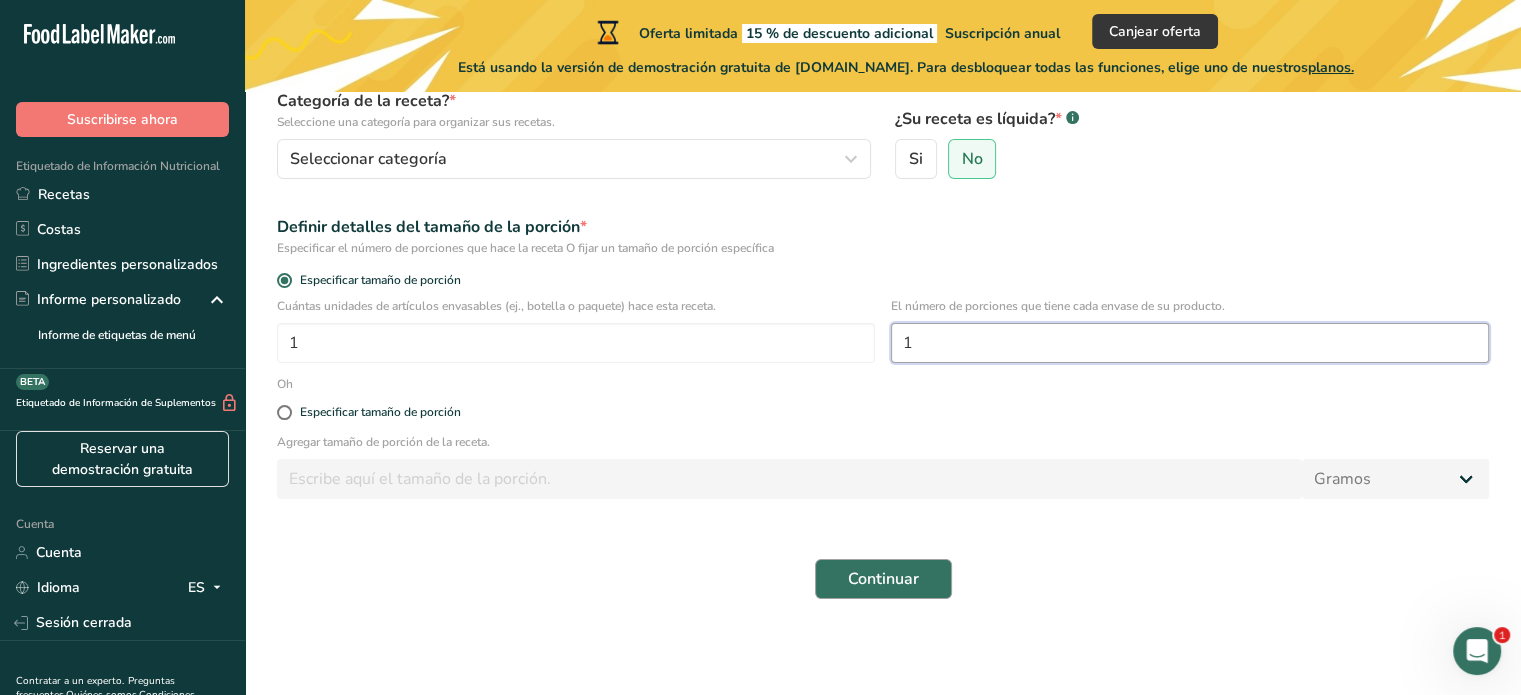 type on "1" 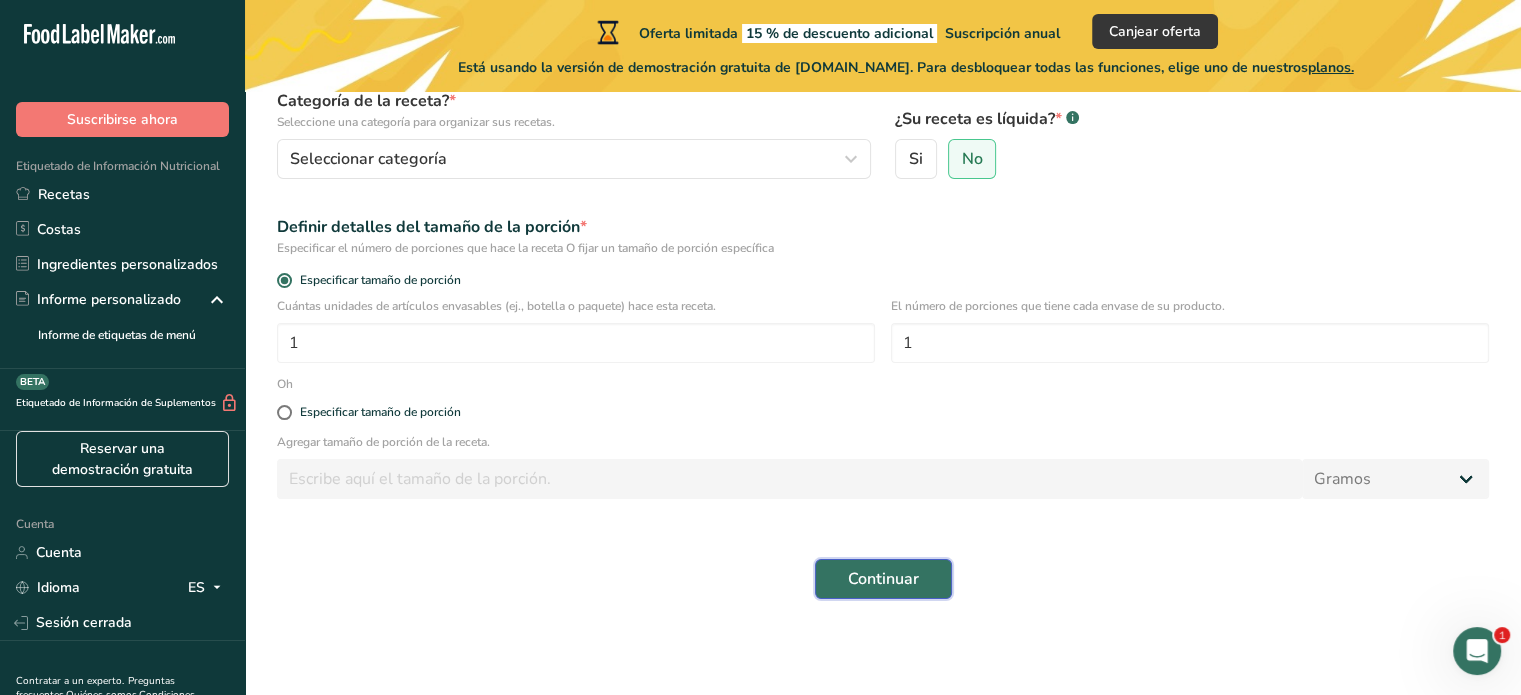 click on "Continuar" at bounding box center (883, 579) 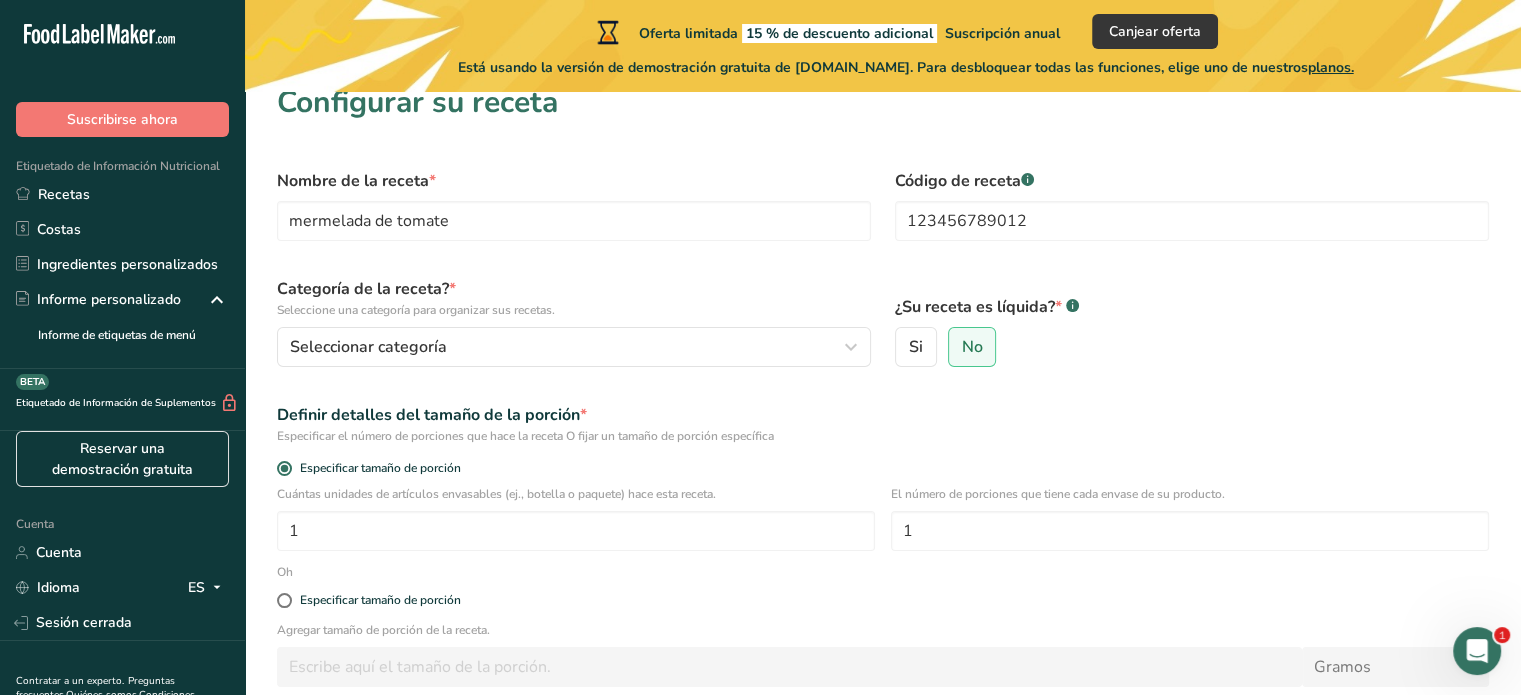 scroll, scrollTop: 0, scrollLeft: 0, axis: both 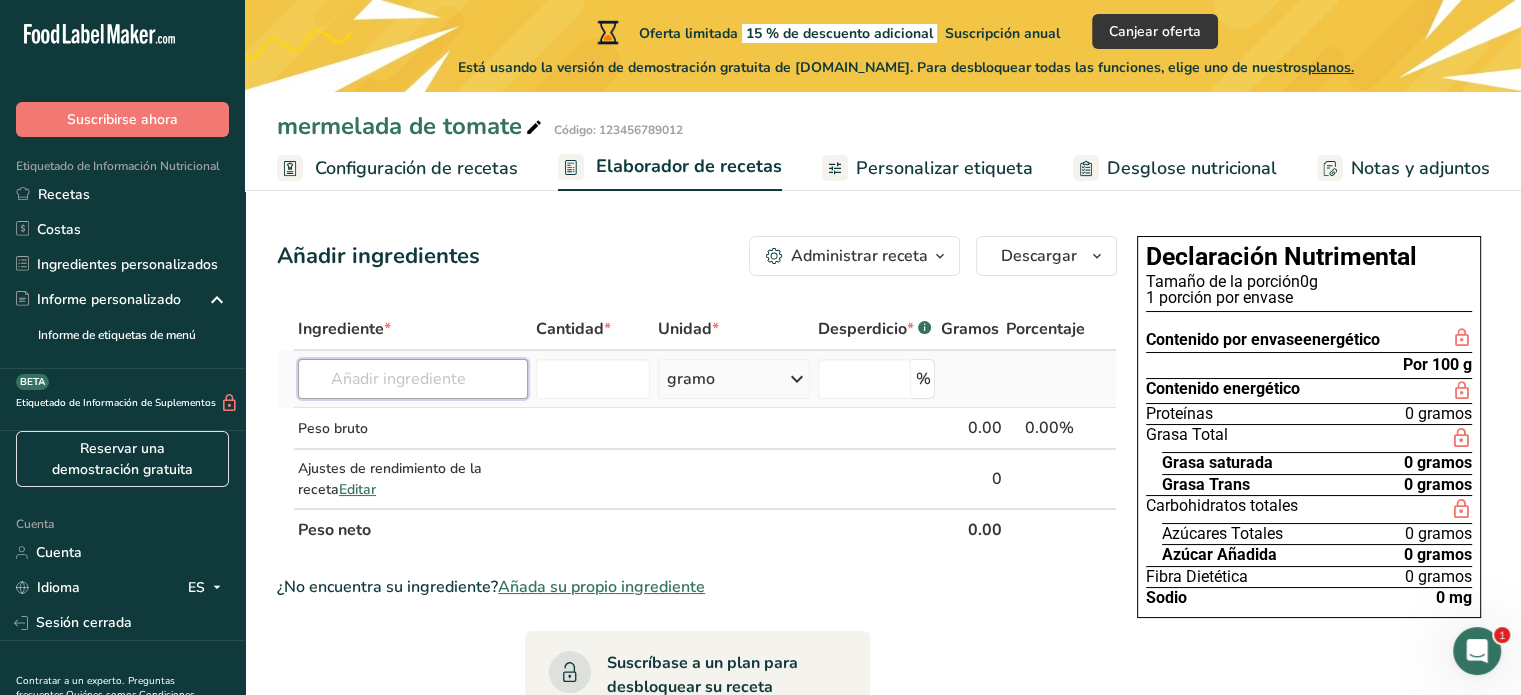 click at bounding box center (413, 379) 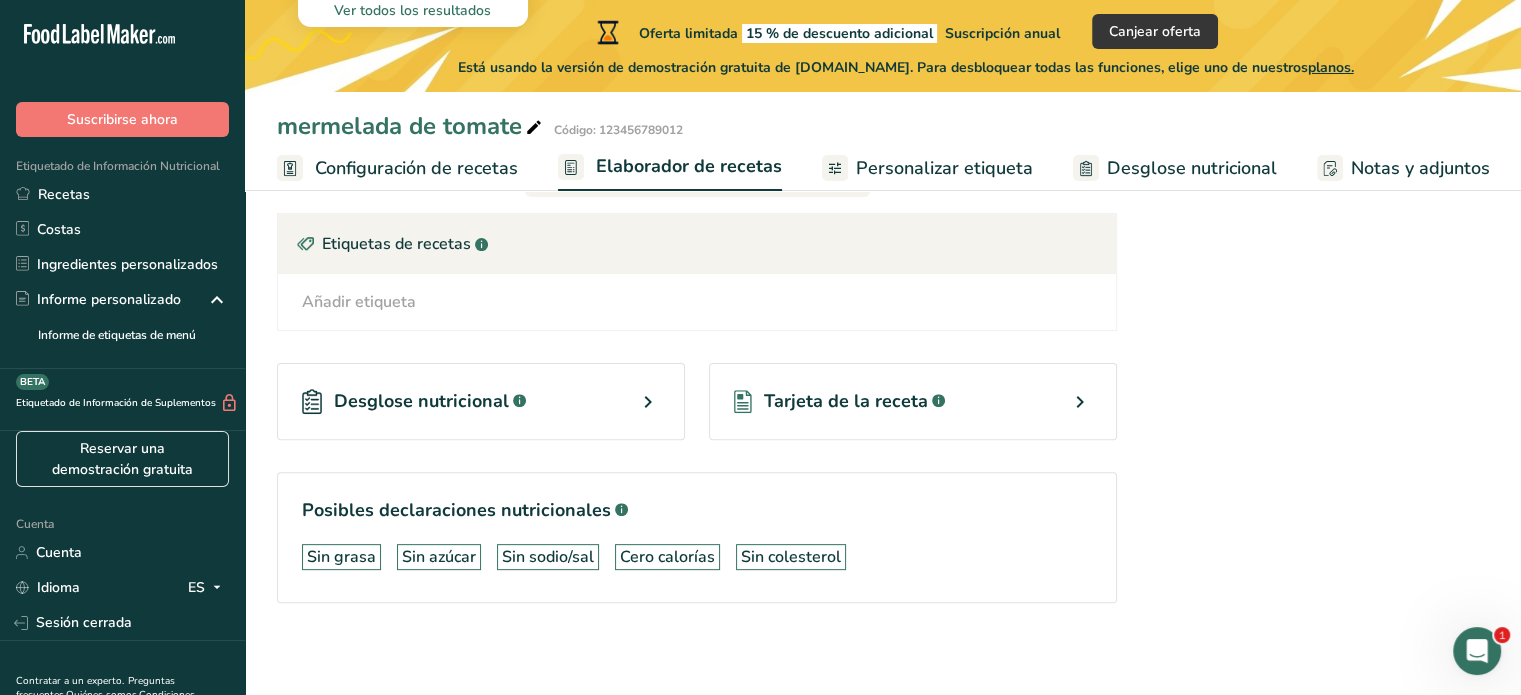 scroll, scrollTop: 0, scrollLeft: 0, axis: both 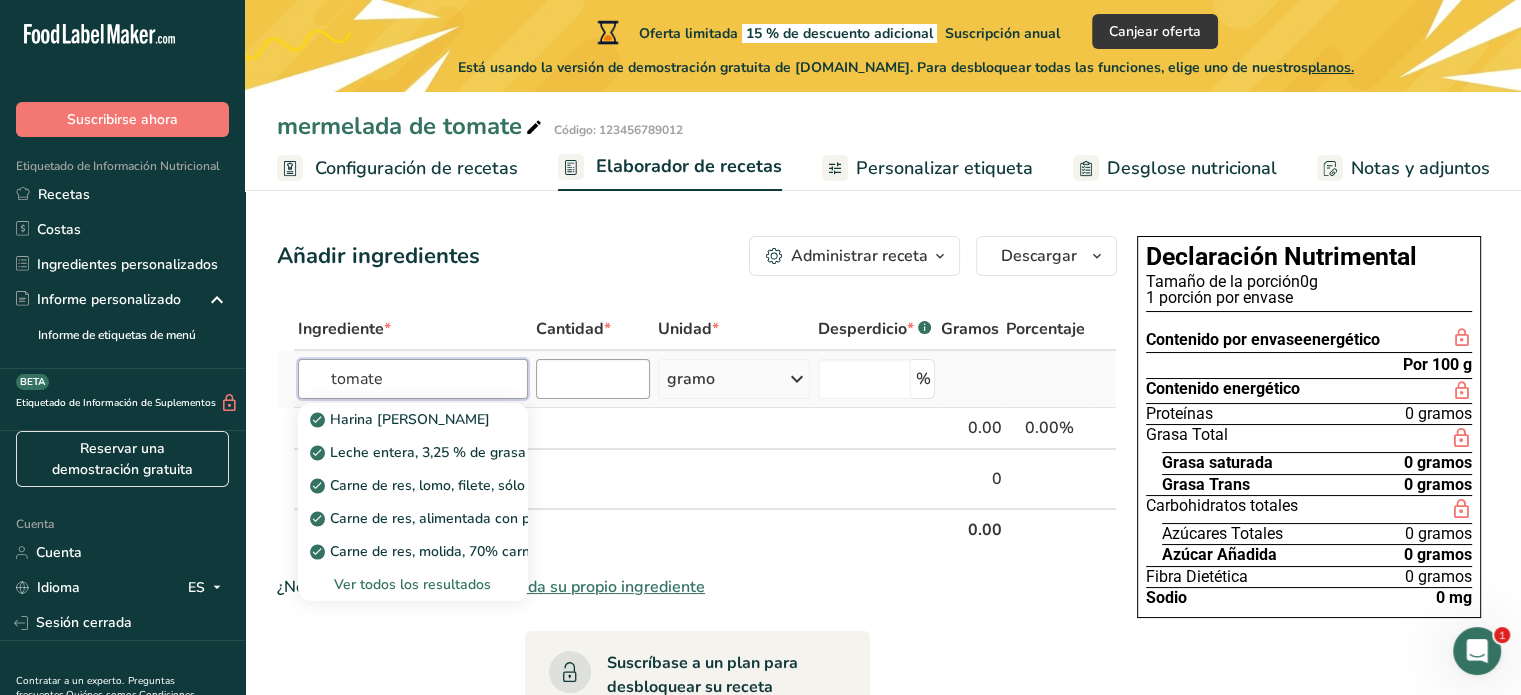 type on "tomate" 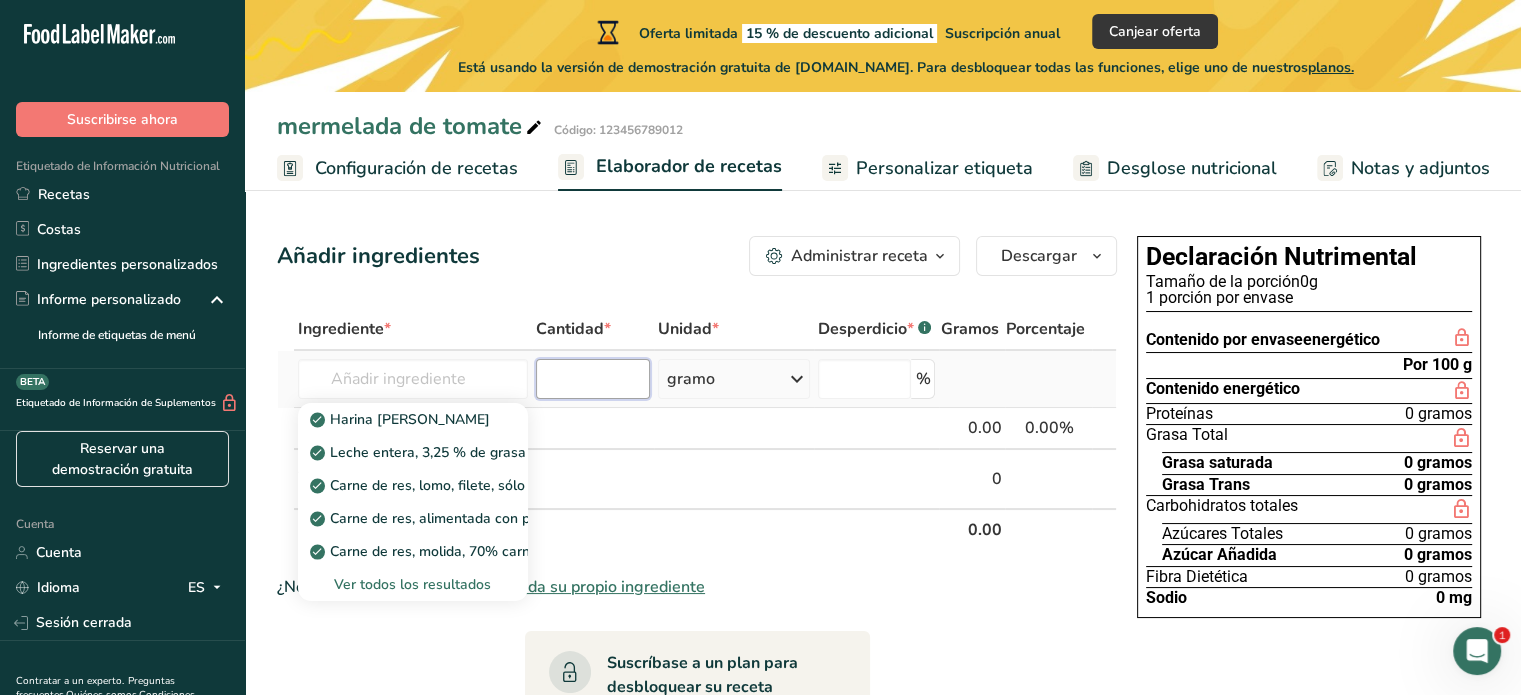 click at bounding box center (593, 379) 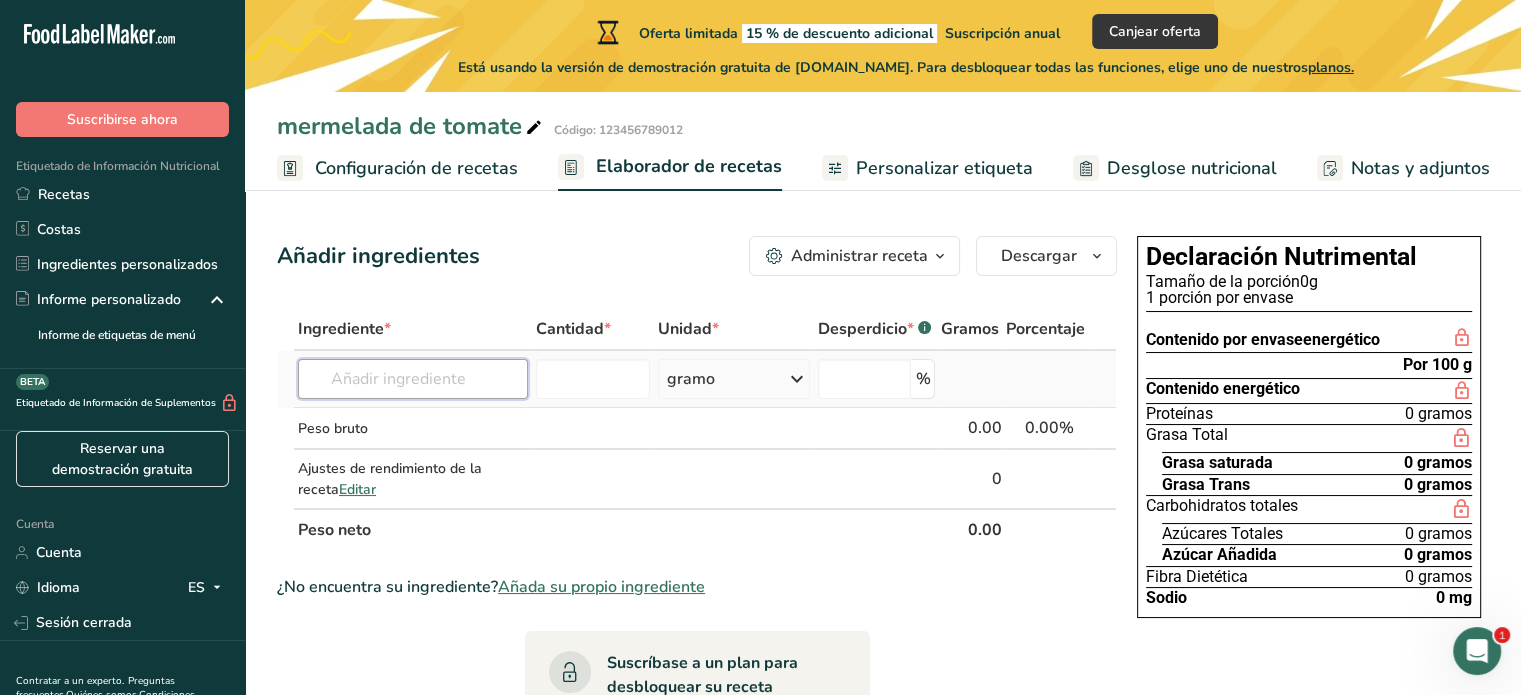 click at bounding box center [413, 379] 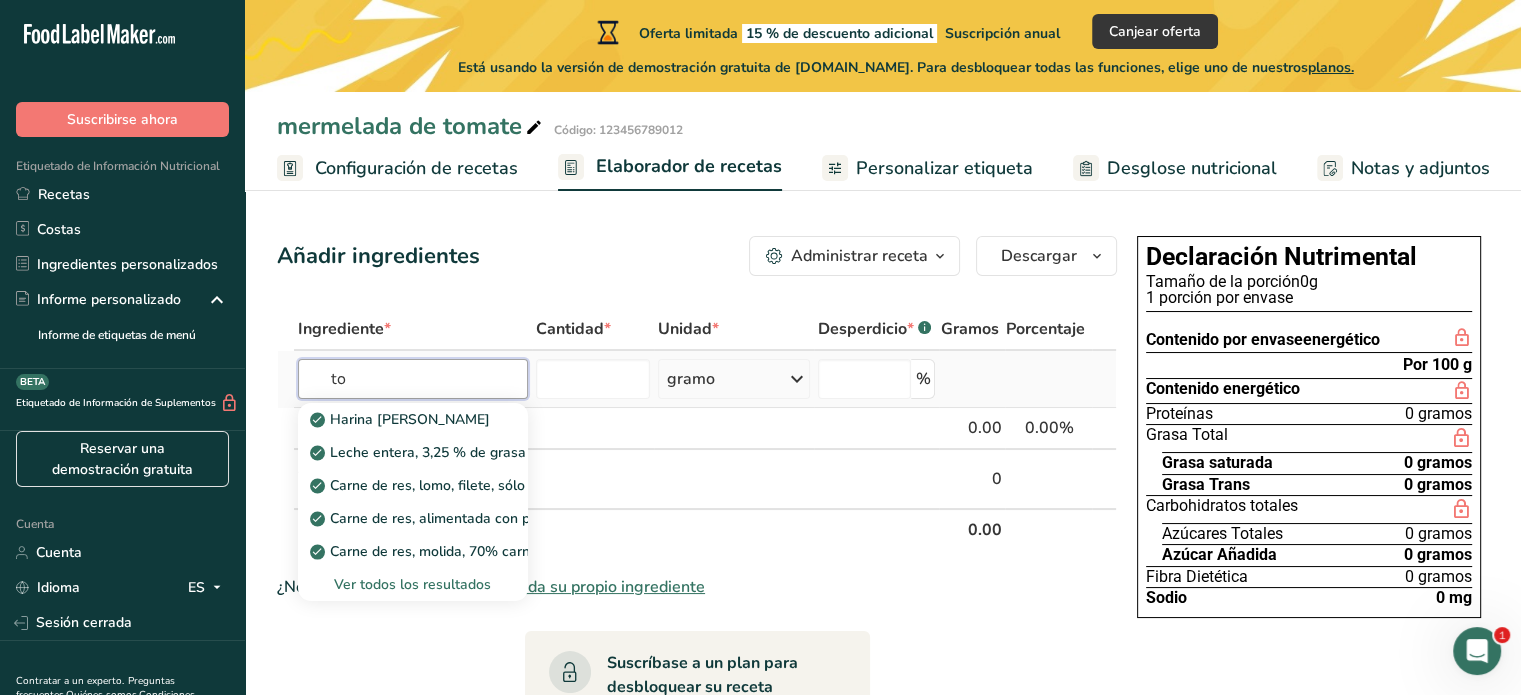 type on "t" 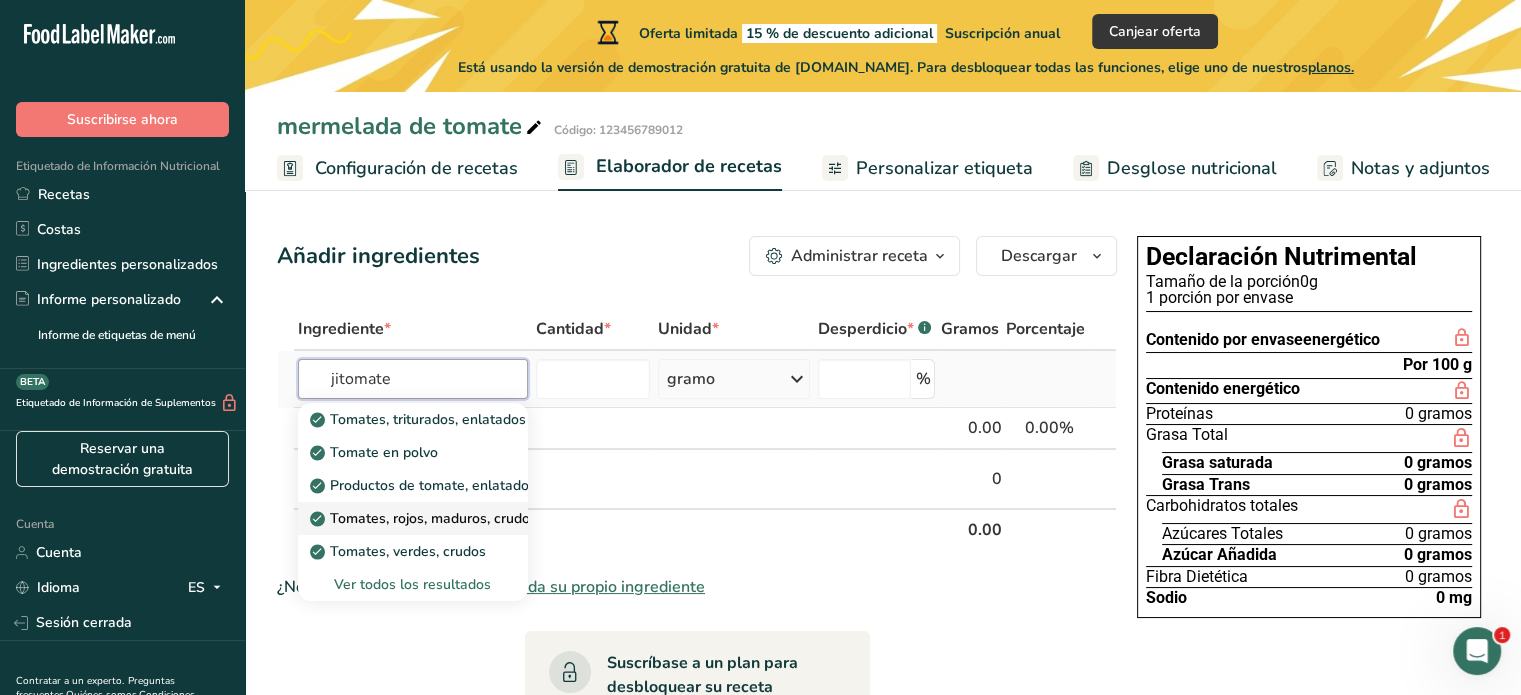 type on "jitomate" 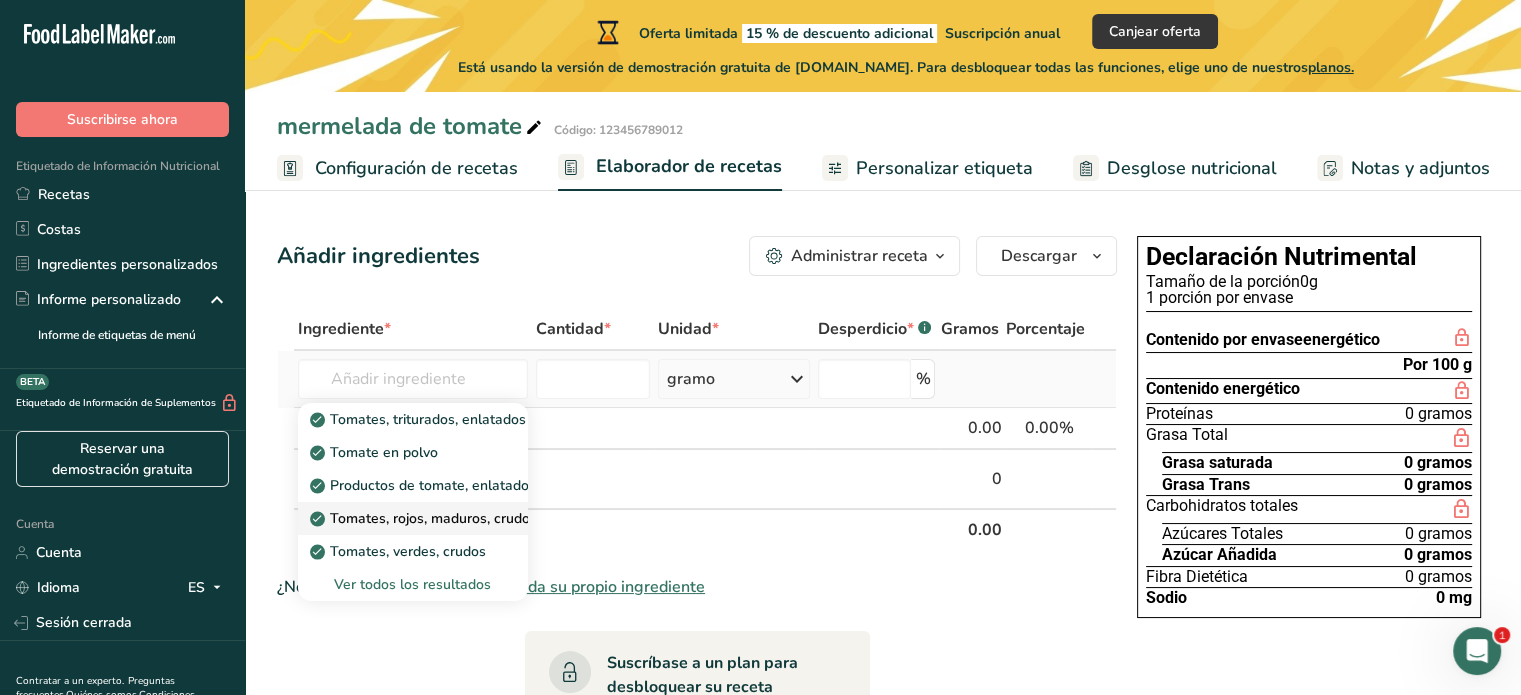 click on "Tomates, rojos, maduros, crudos, promedio durante todo el año" at bounding box center [532, 518] 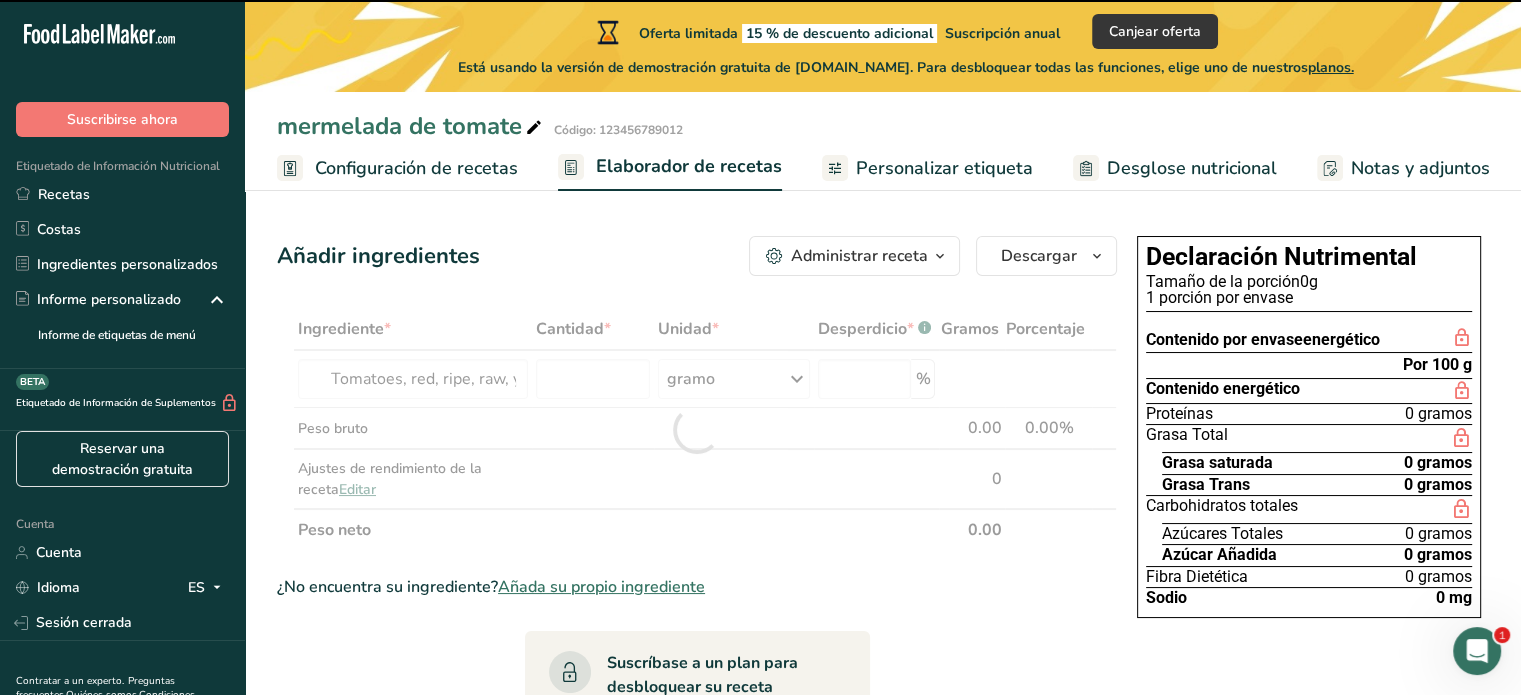 type on "0" 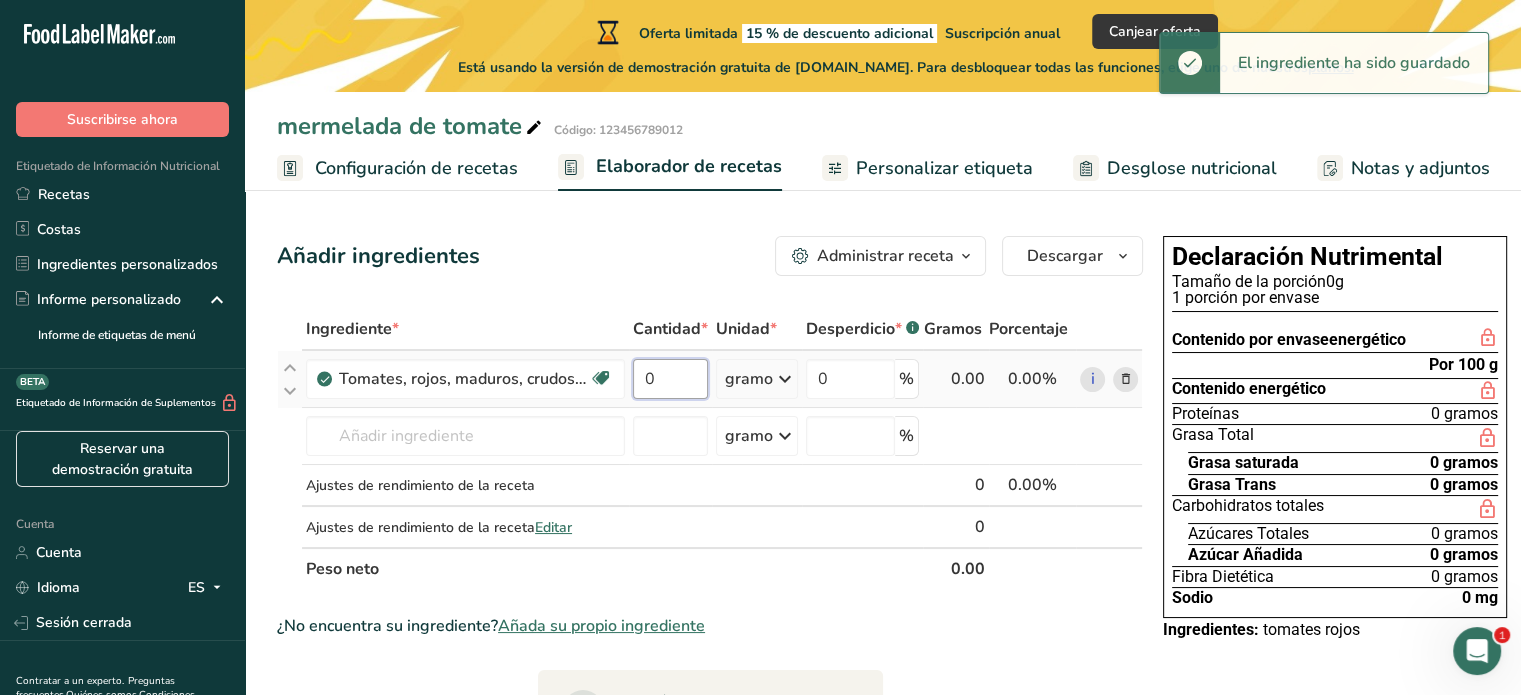 click on "0" at bounding box center (670, 379) 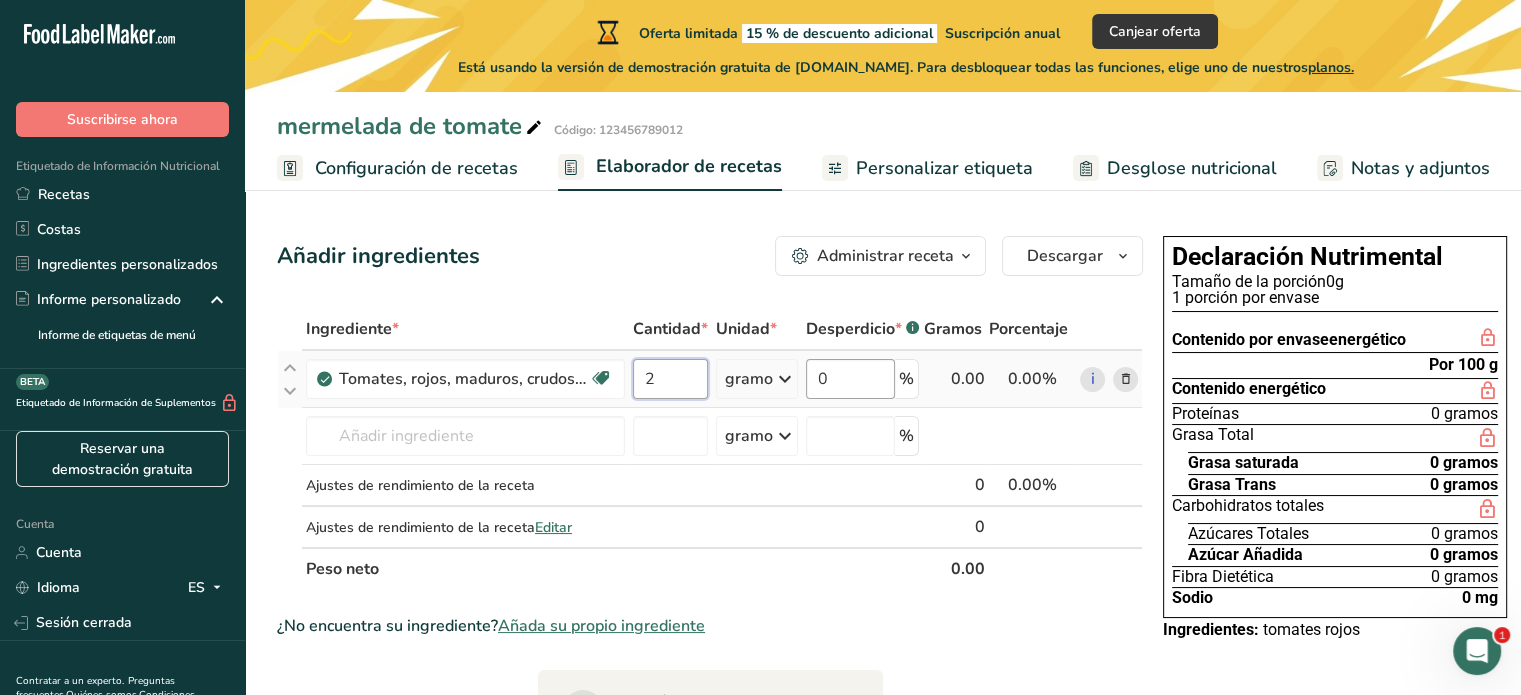 type on "2" 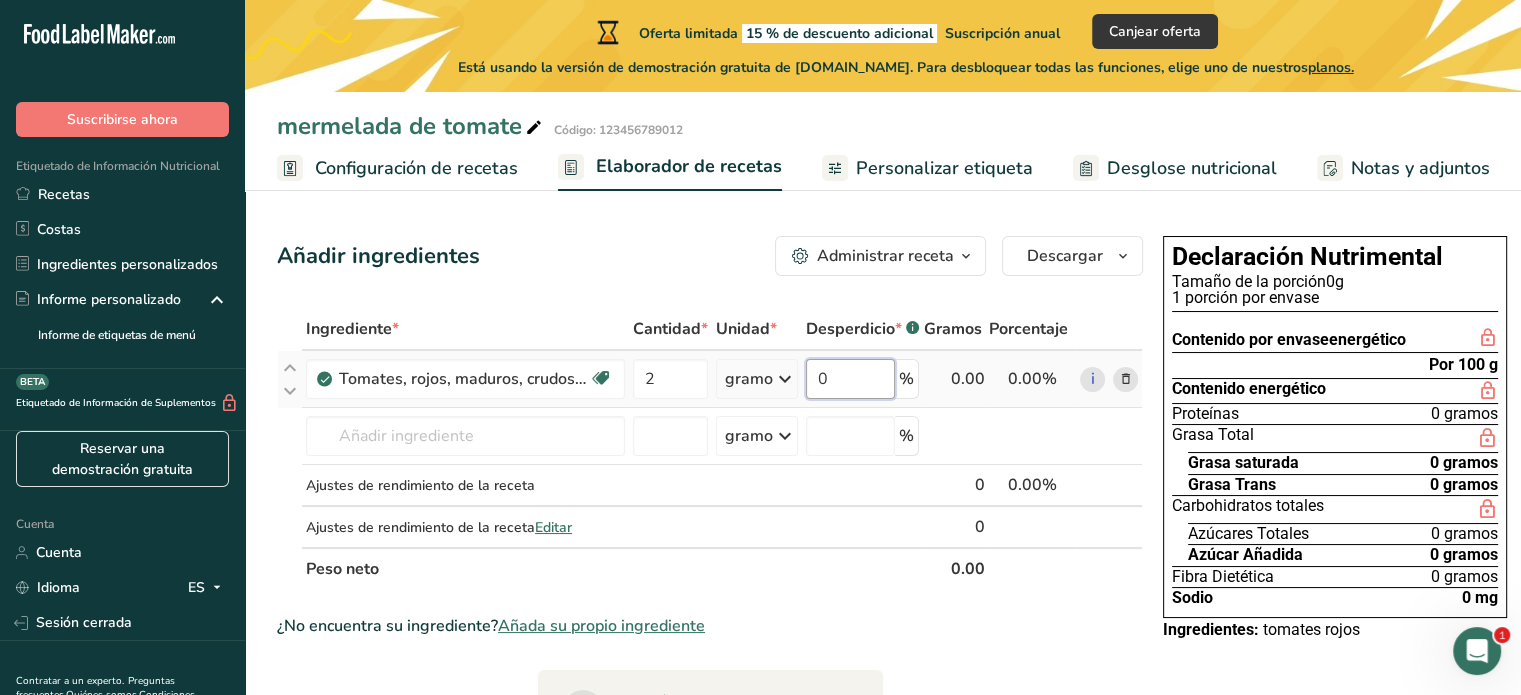 click on "Ingrediente  *
Cantidad  *
Unidad  *
Desperdicio *   .a-a{fill:#347362;}.b-a{fill:#fff;}         Gramos
Porcentaje
Tomates, rojos, maduros, crudos, promedio durante todo el año
Fuente de antioxidantes
Libre de lácteos
Libre de gluten
Vegano
Vegetariano
Libre de soja
2
gramo
Porciones
1 taza de tomates cherry
1 taza, picada o en rodajas
1 tomate italiano
Ver más
Unidades de peso
gramo
kilogramo
mg
Ver más
Unidades de volumen
litro
lb/pie³
g/cm³
Confirmar
ml" at bounding box center [710, 449] 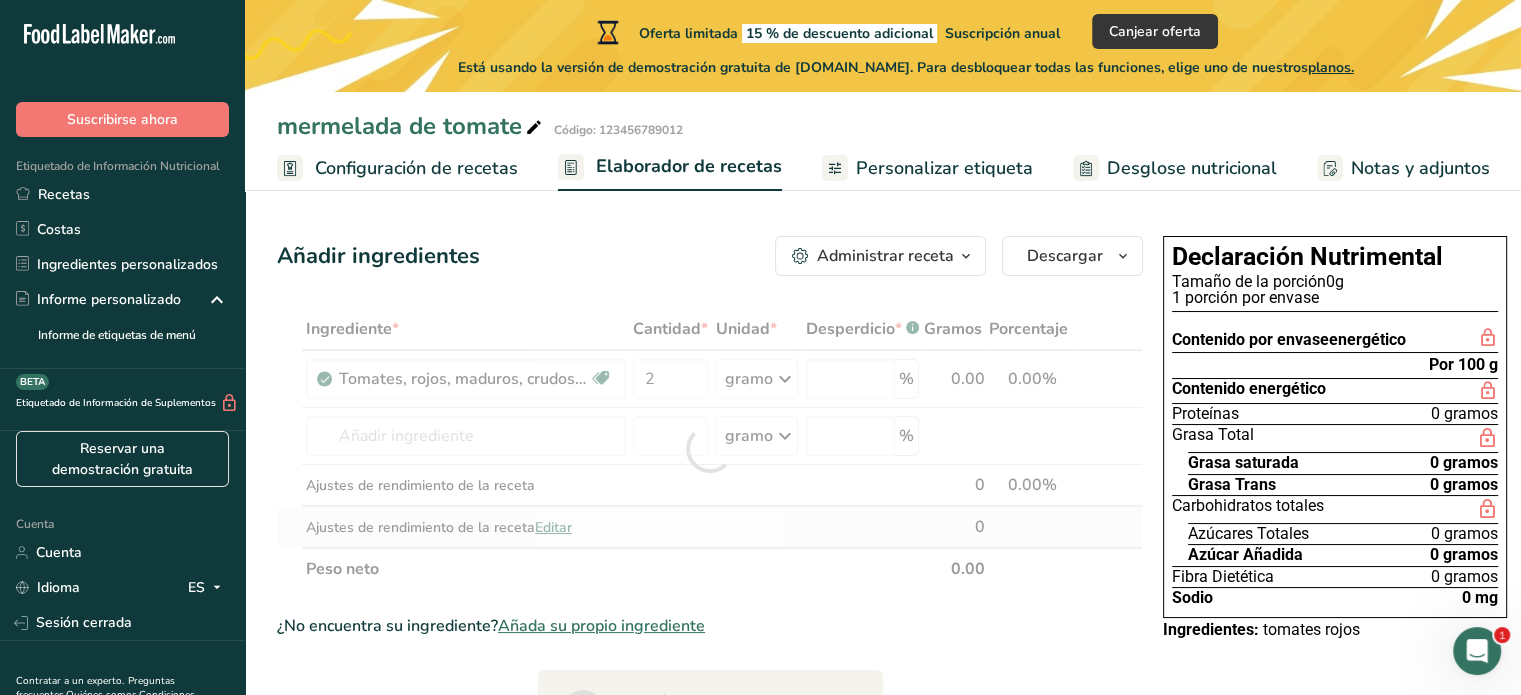 click on "Ingrediente  *
Cantidad  *
Unidad  *
Desperdicio *   .a-a{fill:#347362;}.b-a{fill:#fff;}         Gramos
Porcentaje
Tomates, rojos, maduros, crudos, promedio durante todo el año
Fuente de antioxidantes
Libre de lácteos
Libre de gluten
Vegano
Vegetariano
Libre de soja
2
gramo
Porciones
1 taza de tomates cherry
1 taza, picada o en rodajas
1 tomate italiano
Ver más
Unidades de peso
gramo
kilogramo
mg
Ver más
Unidades de volumen
litro
lb/pie³
g/cm³
Confirmar
ml" at bounding box center [710, 449] 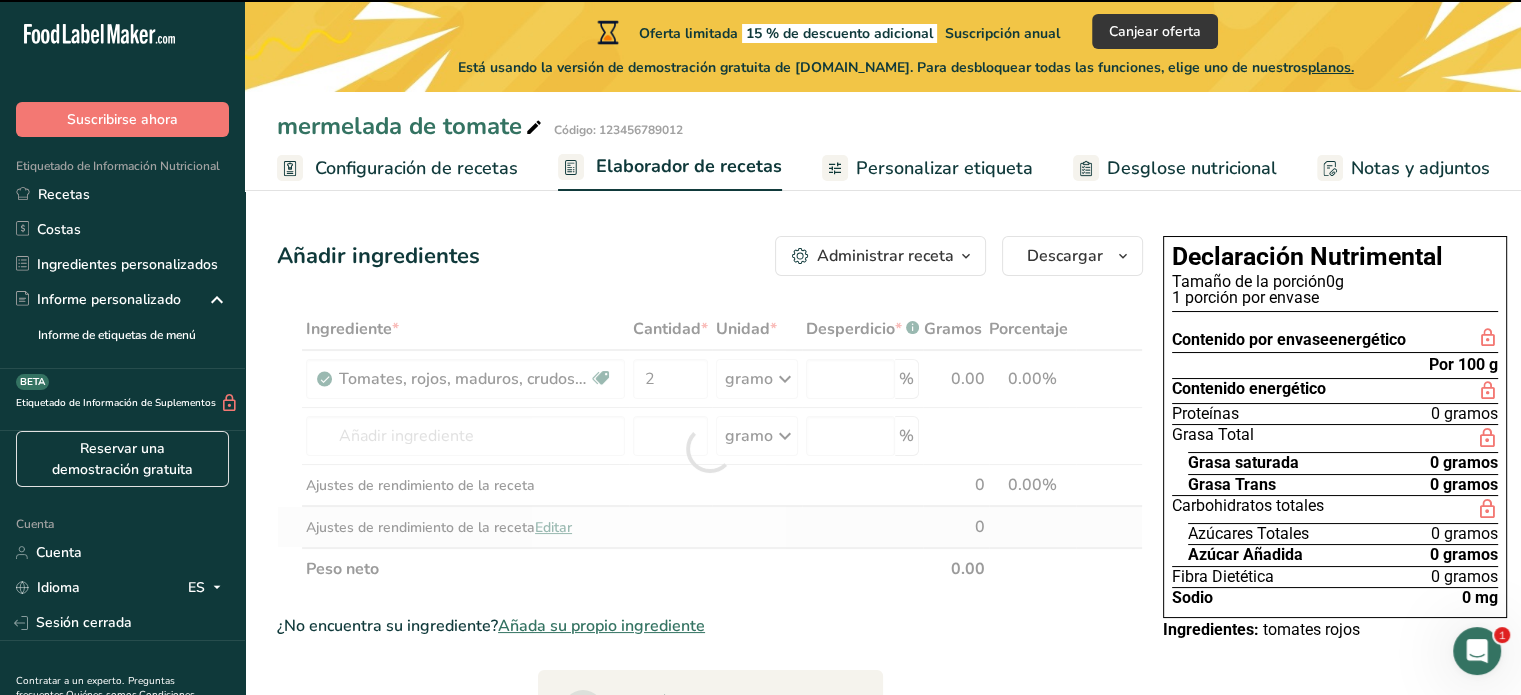 type on "0" 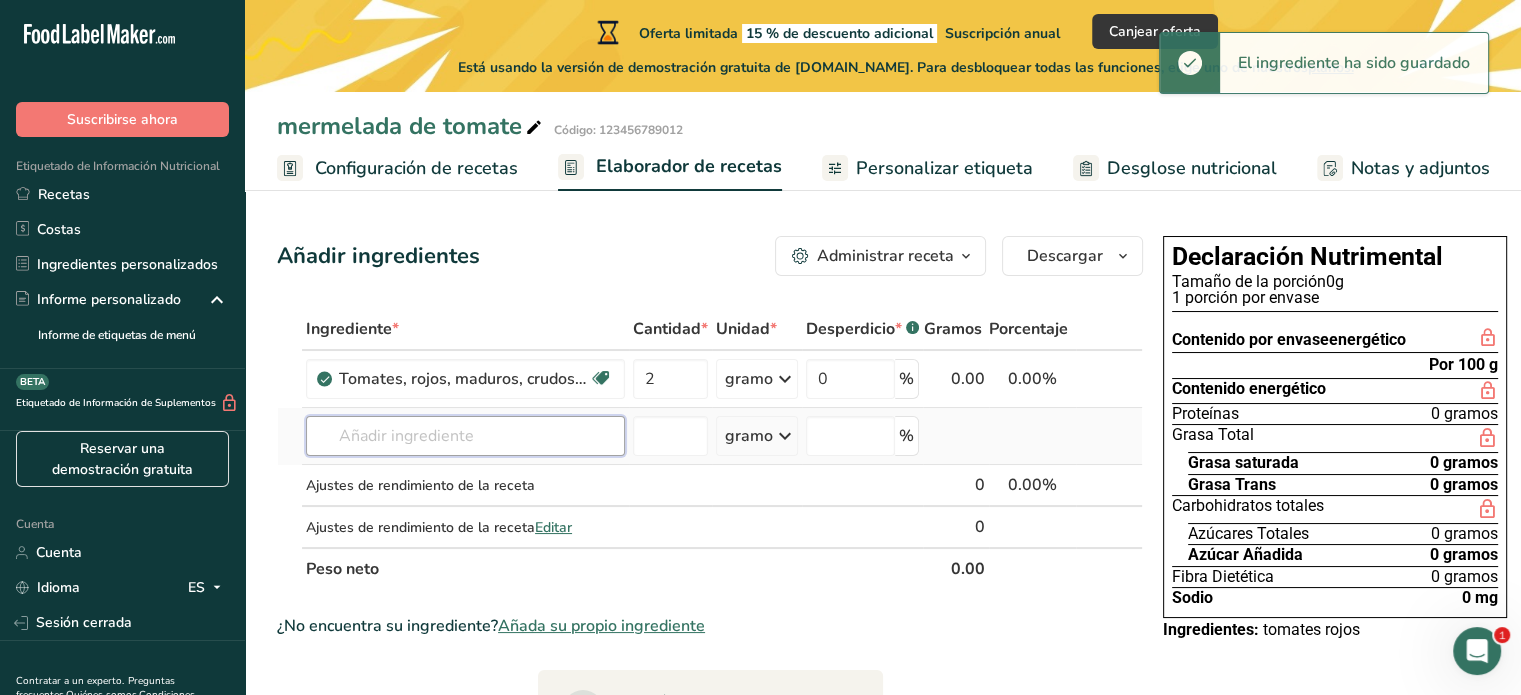 click at bounding box center [465, 436] 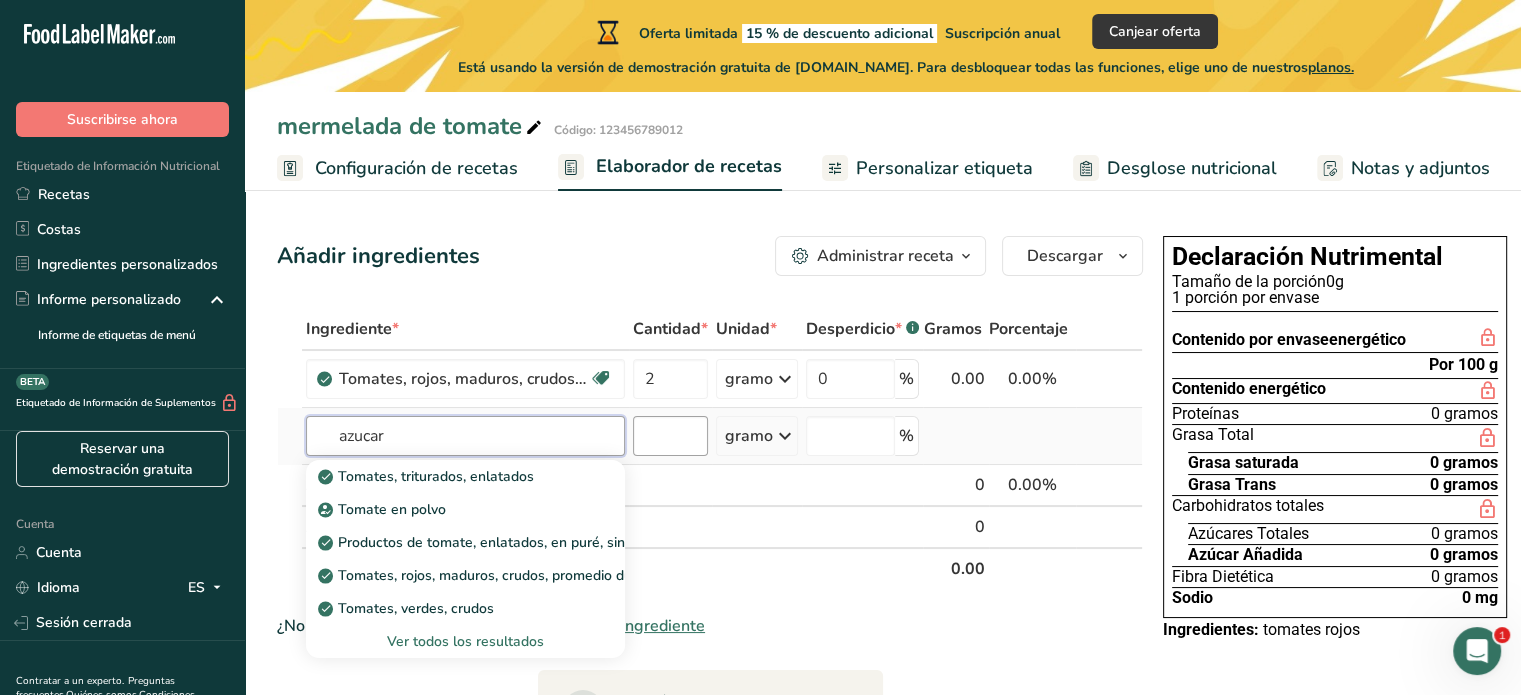 type on "azucar" 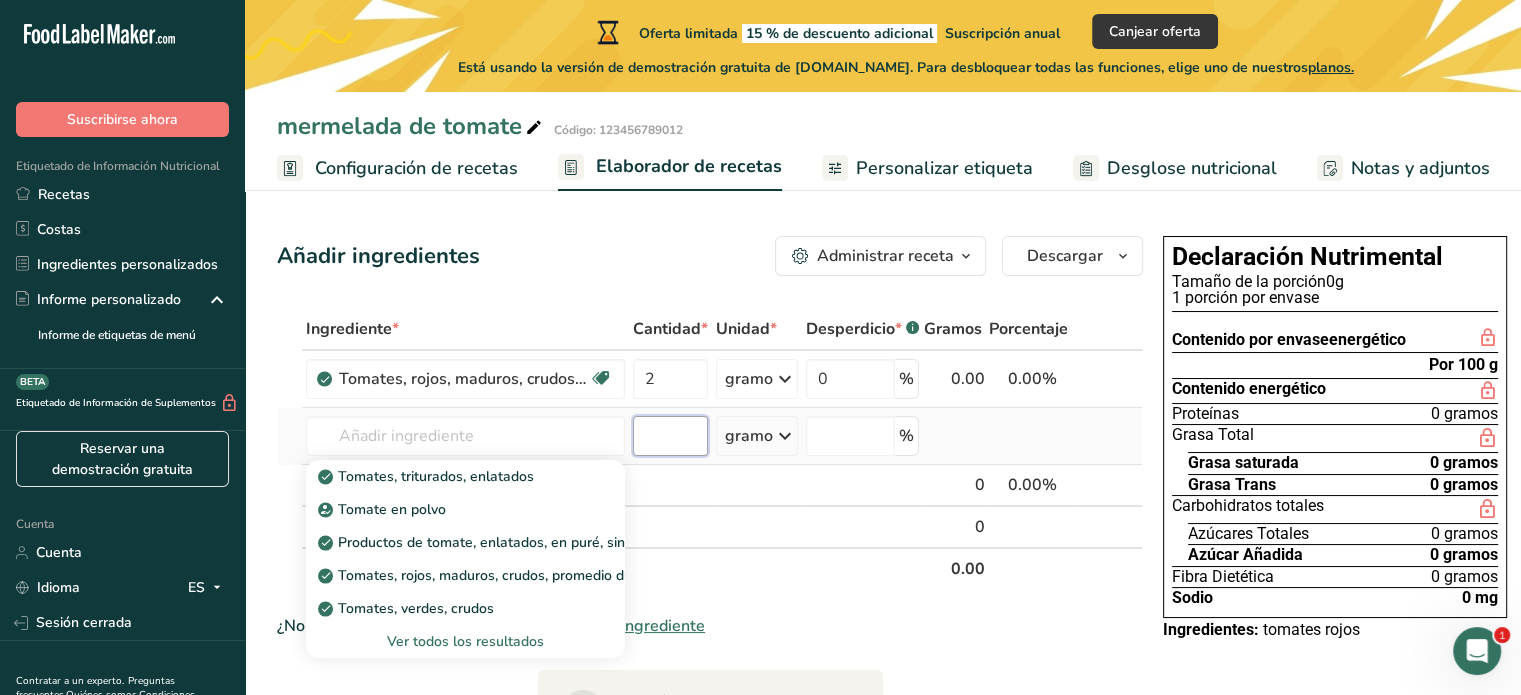 click at bounding box center [670, 436] 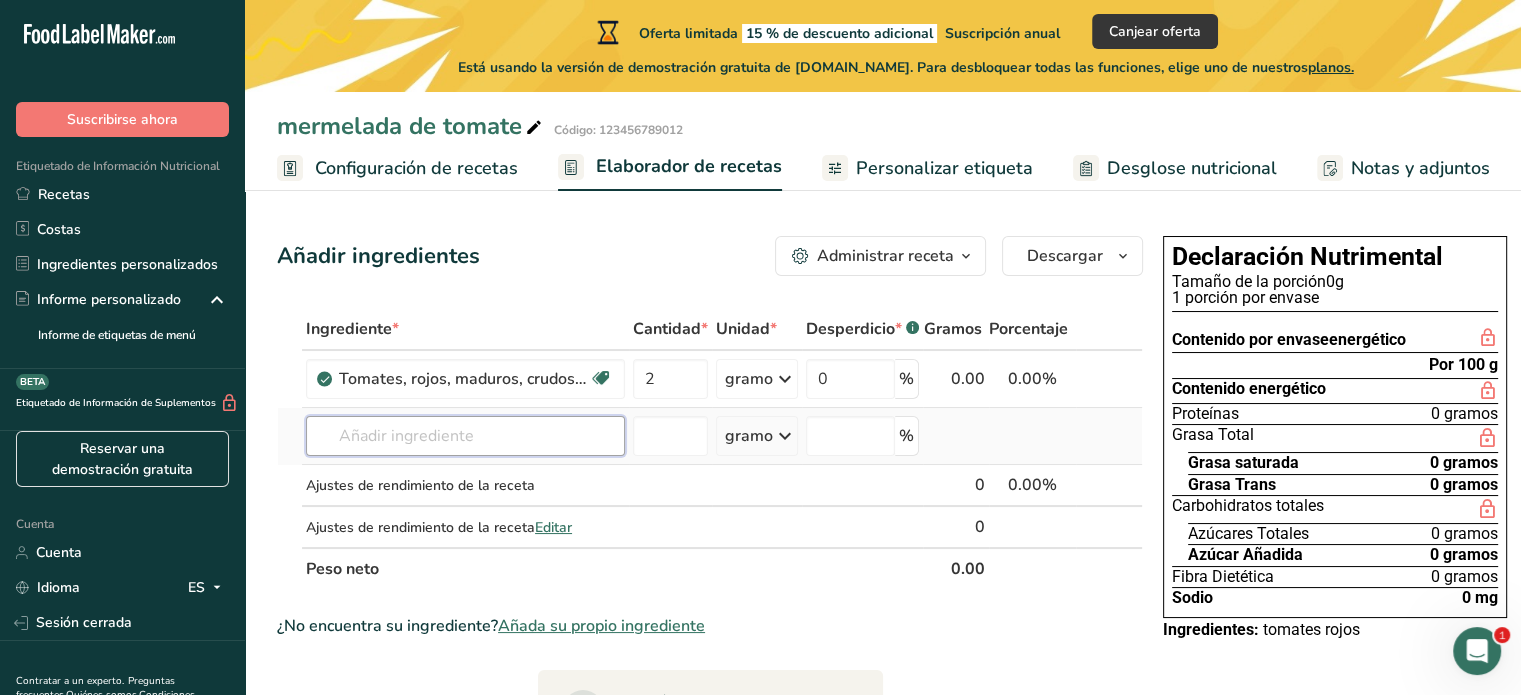 click at bounding box center (465, 436) 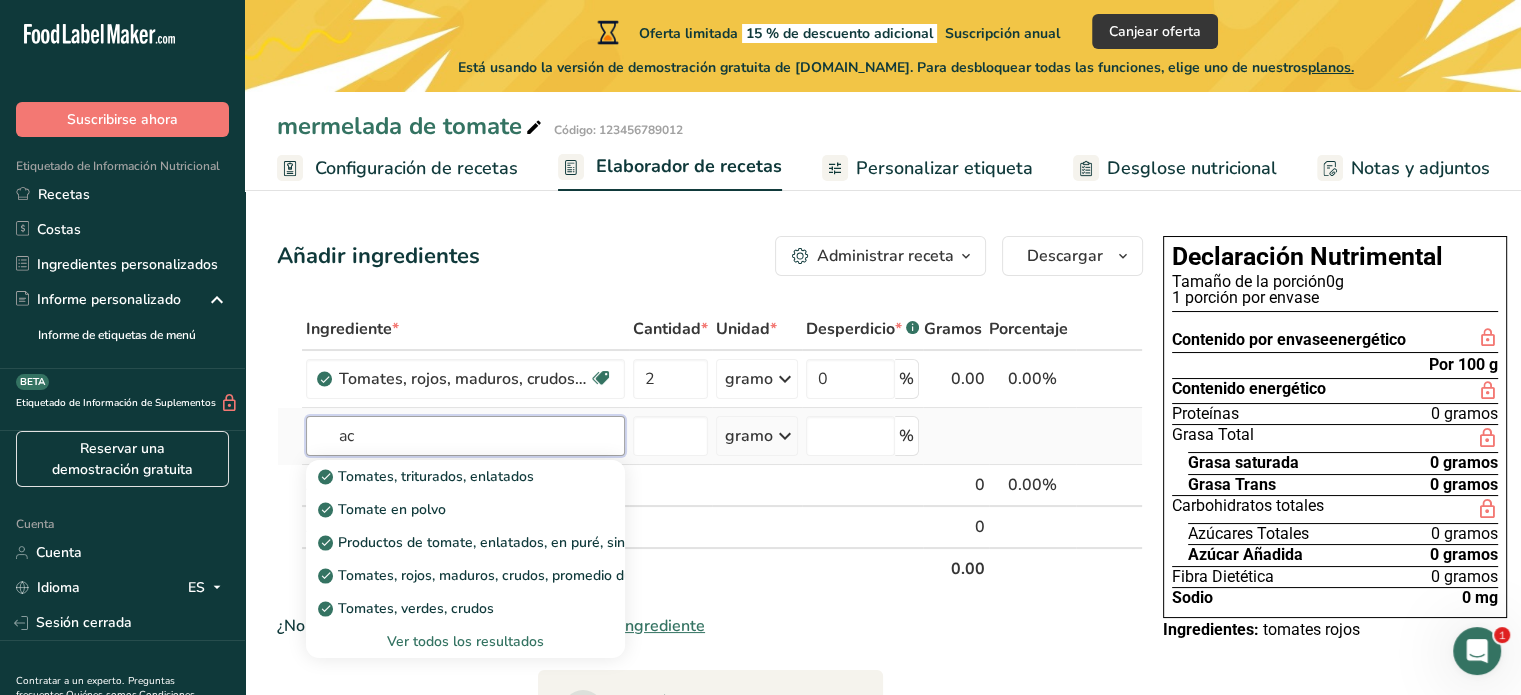 type on "a" 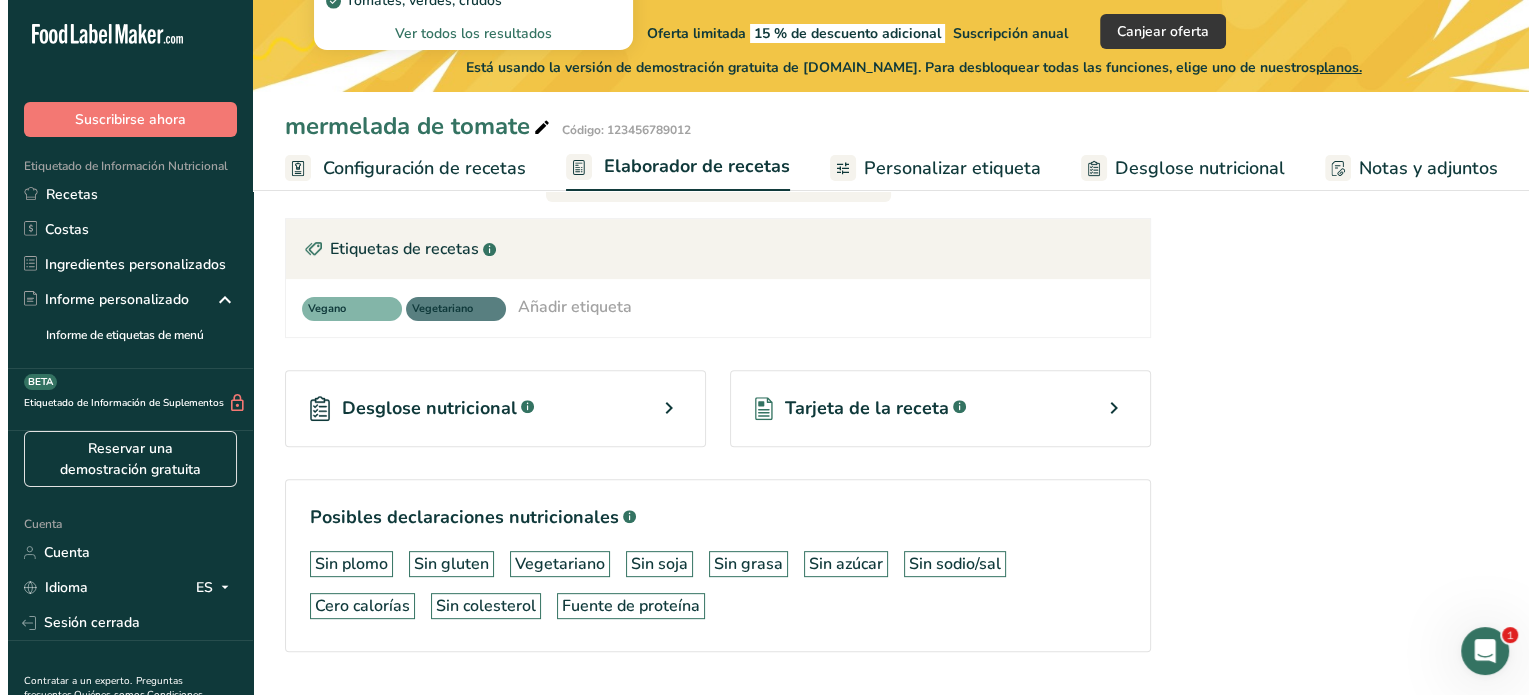 scroll, scrollTop: 0, scrollLeft: 0, axis: both 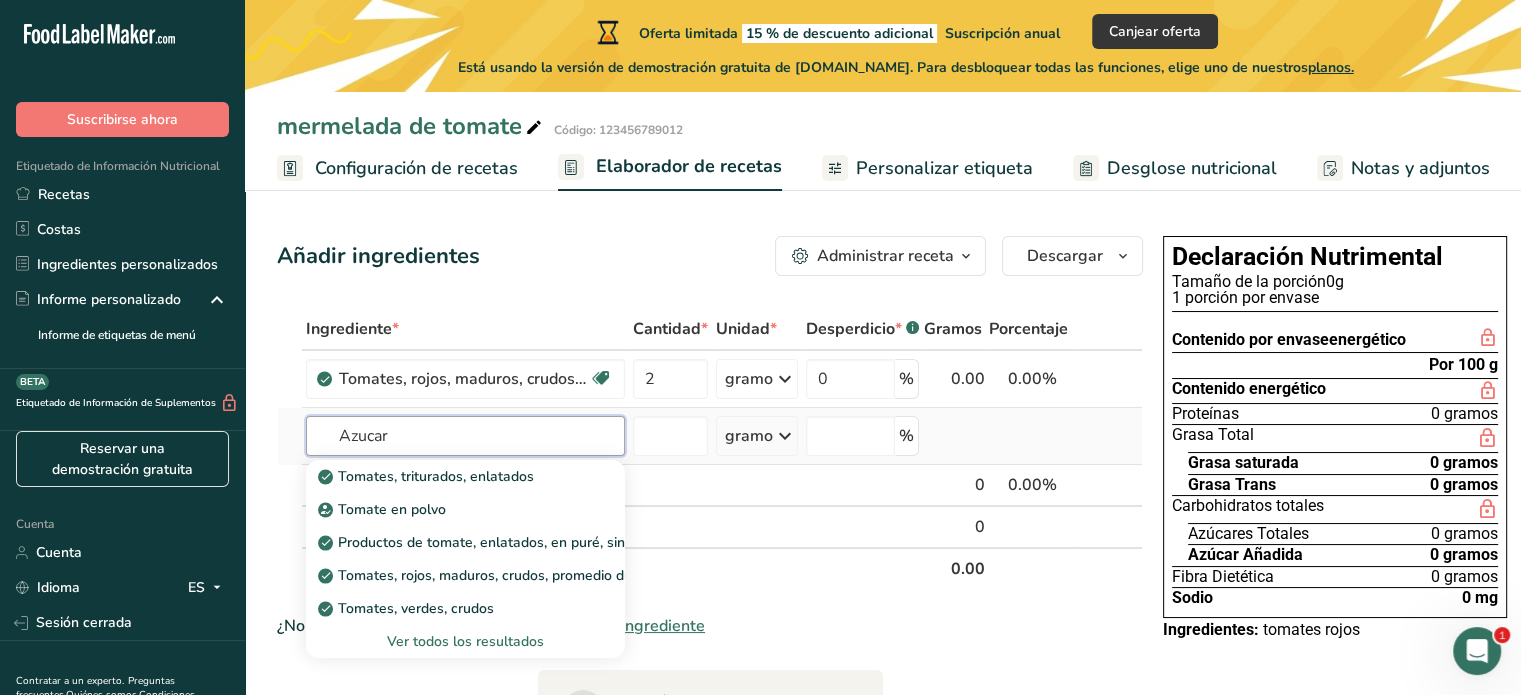 type on "Azucar" 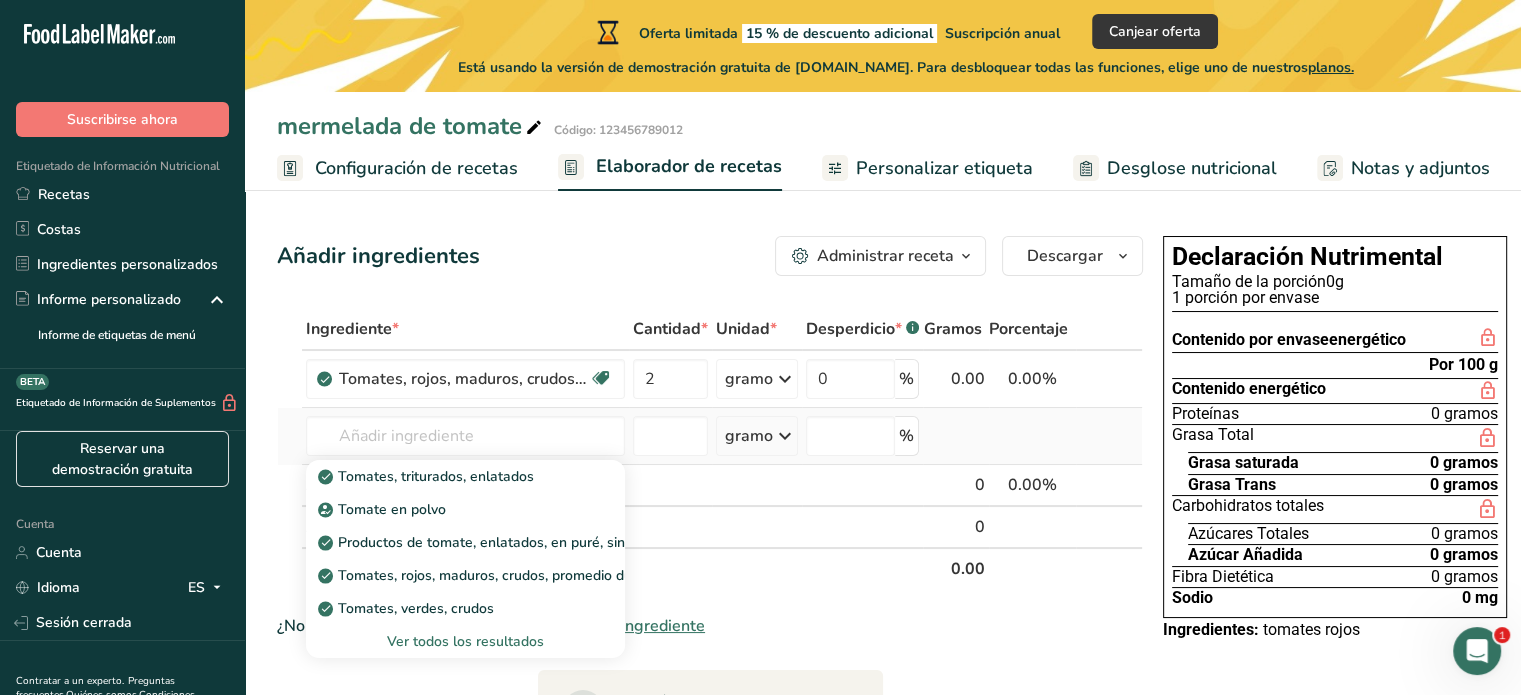 click on "Ver todos los resultados" at bounding box center (465, 641) 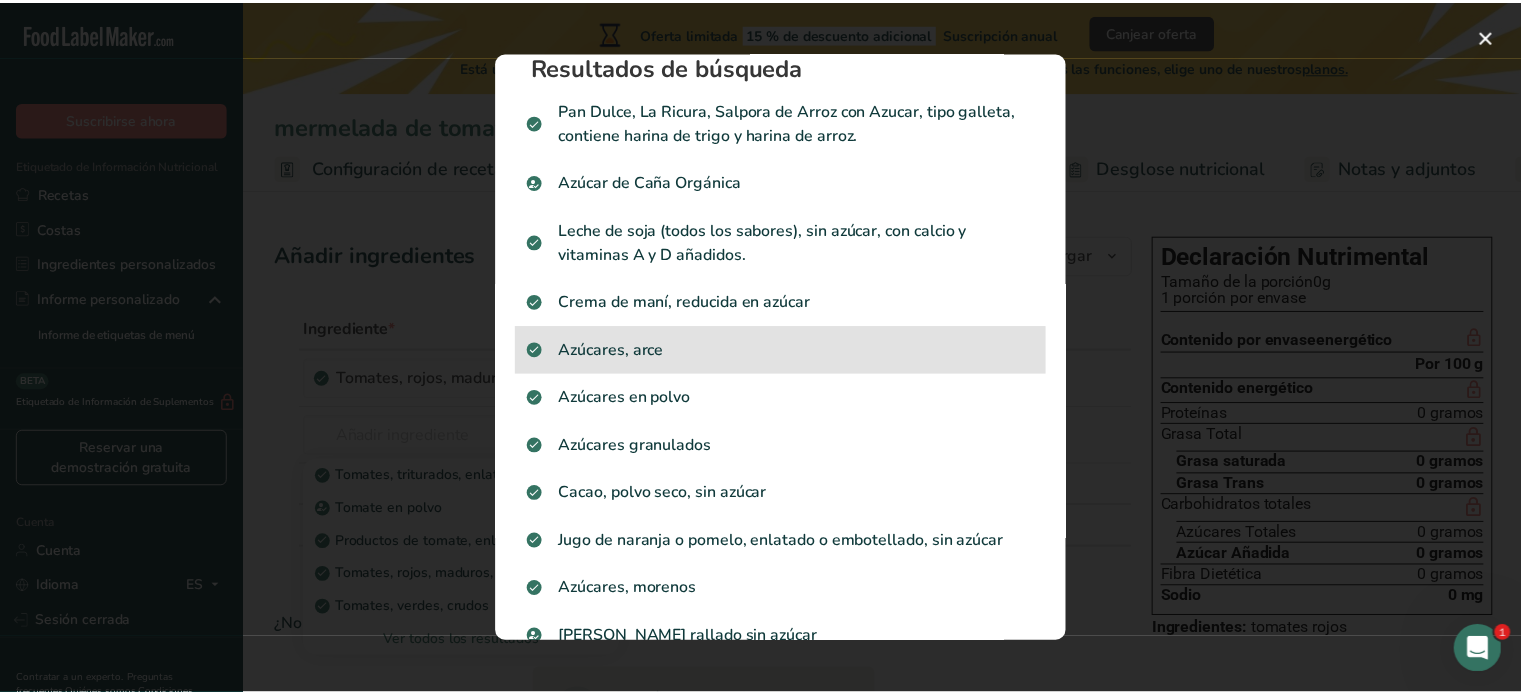 scroll, scrollTop: 0, scrollLeft: 0, axis: both 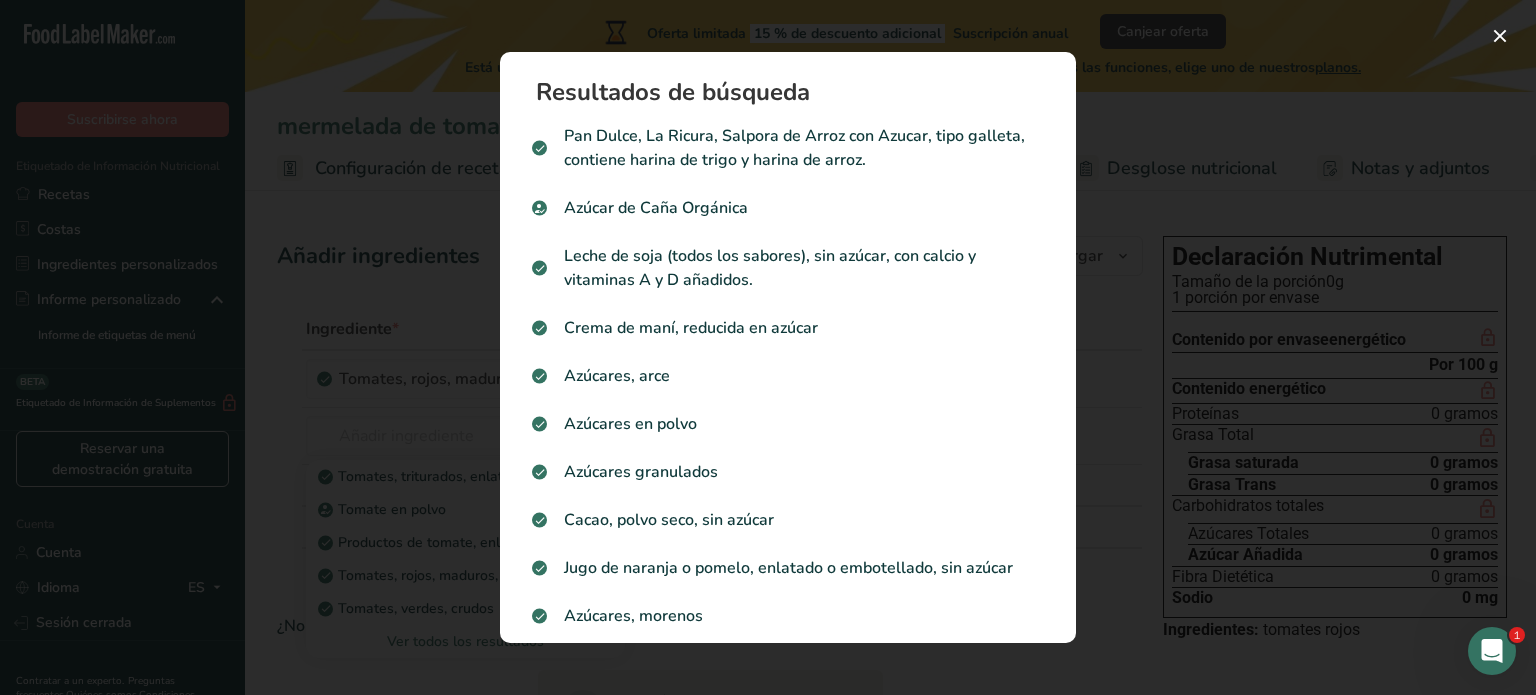 click at bounding box center [768, 347] 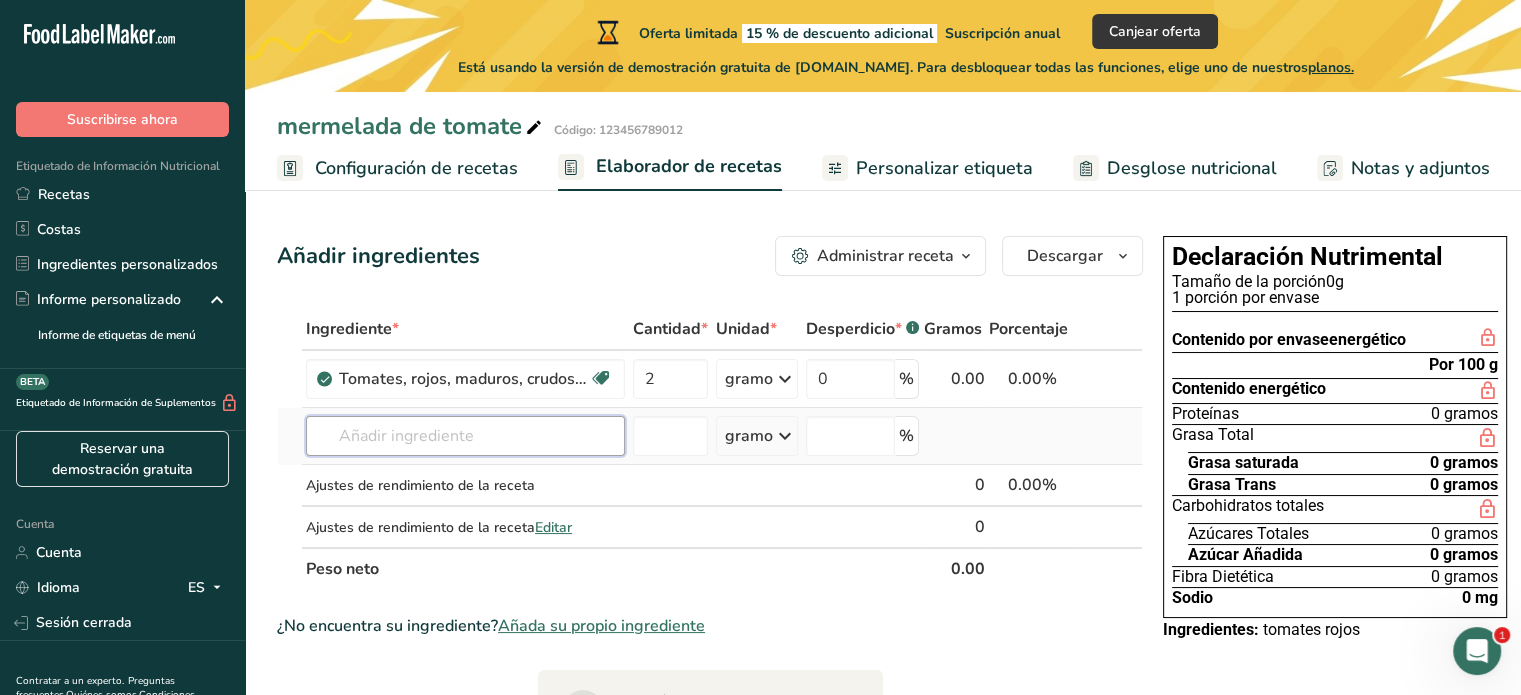 click at bounding box center [465, 436] 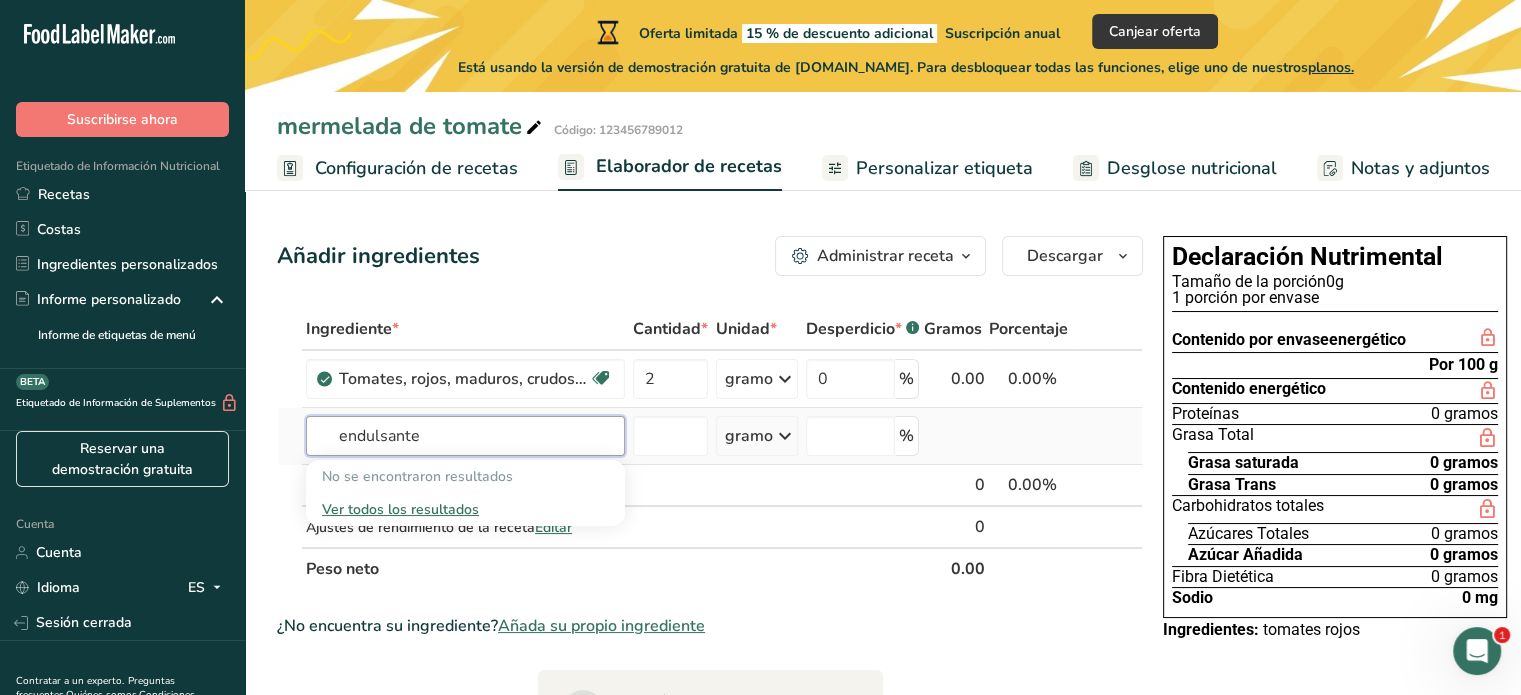 type on "endulsante" 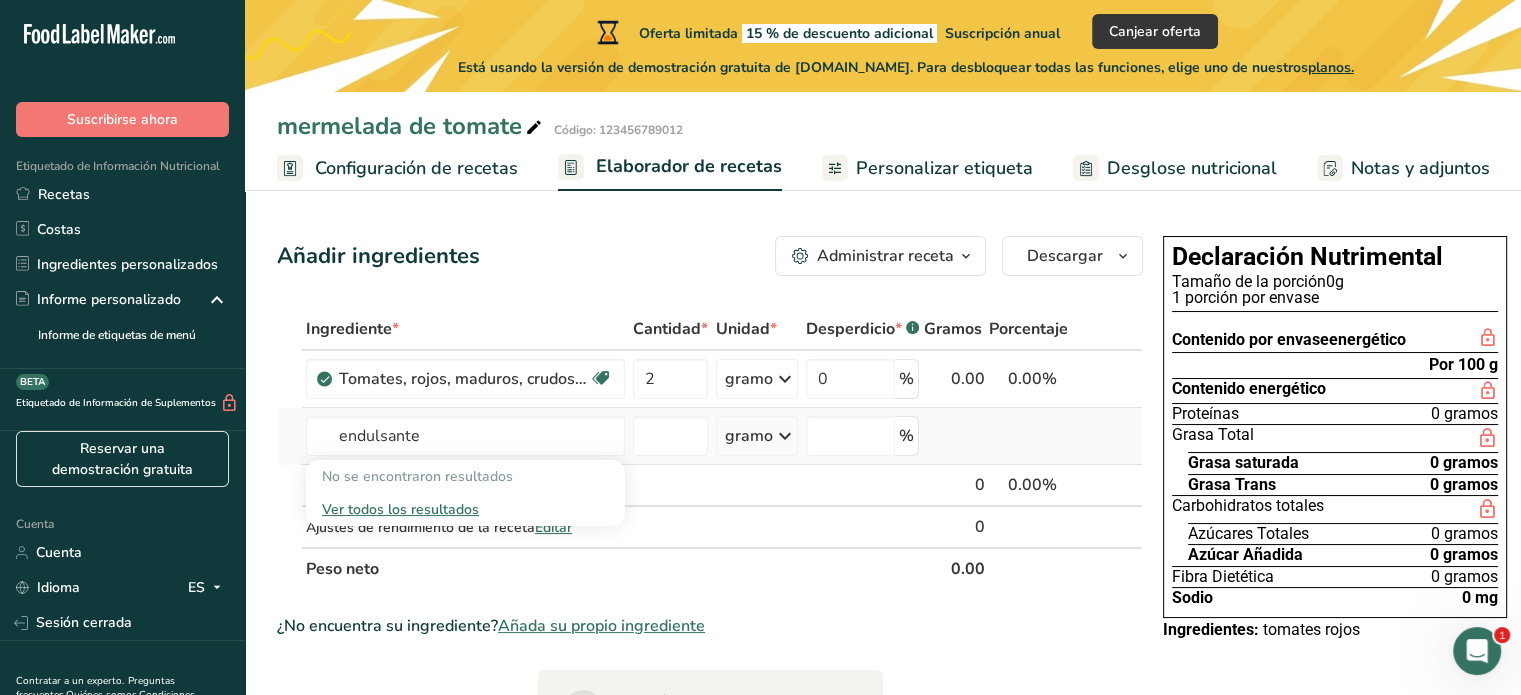 type 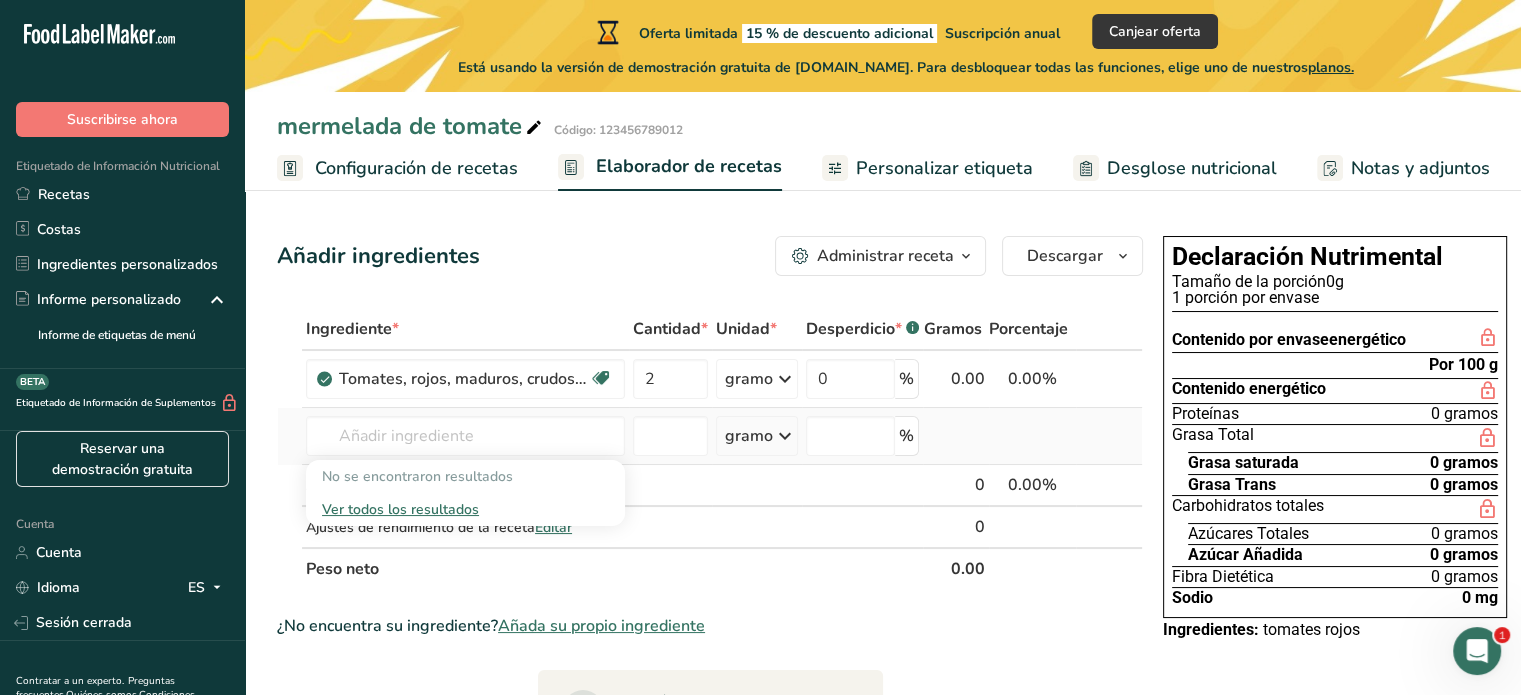 click on "Ver todos los resultados" at bounding box center (400, 509) 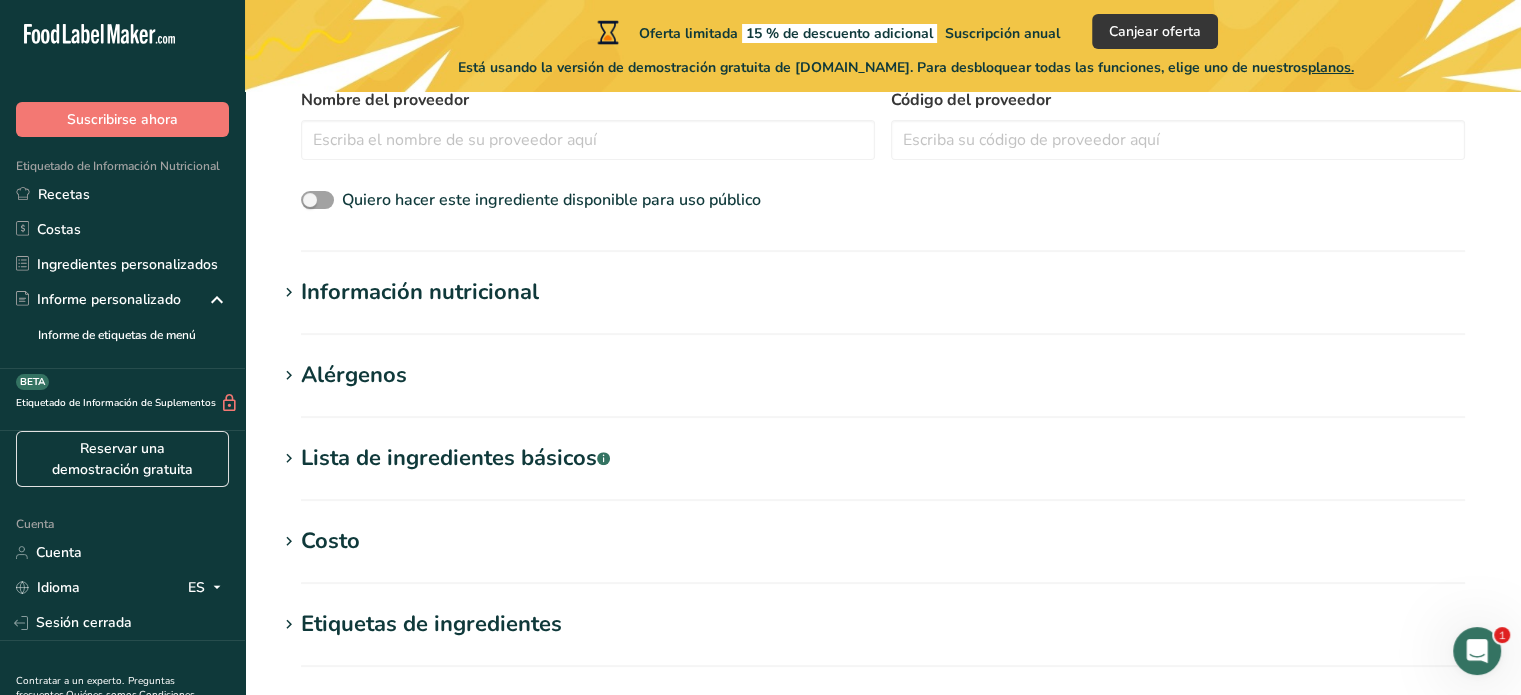 scroll, scrollTop: 0, scrollLeft: 0, axis: both 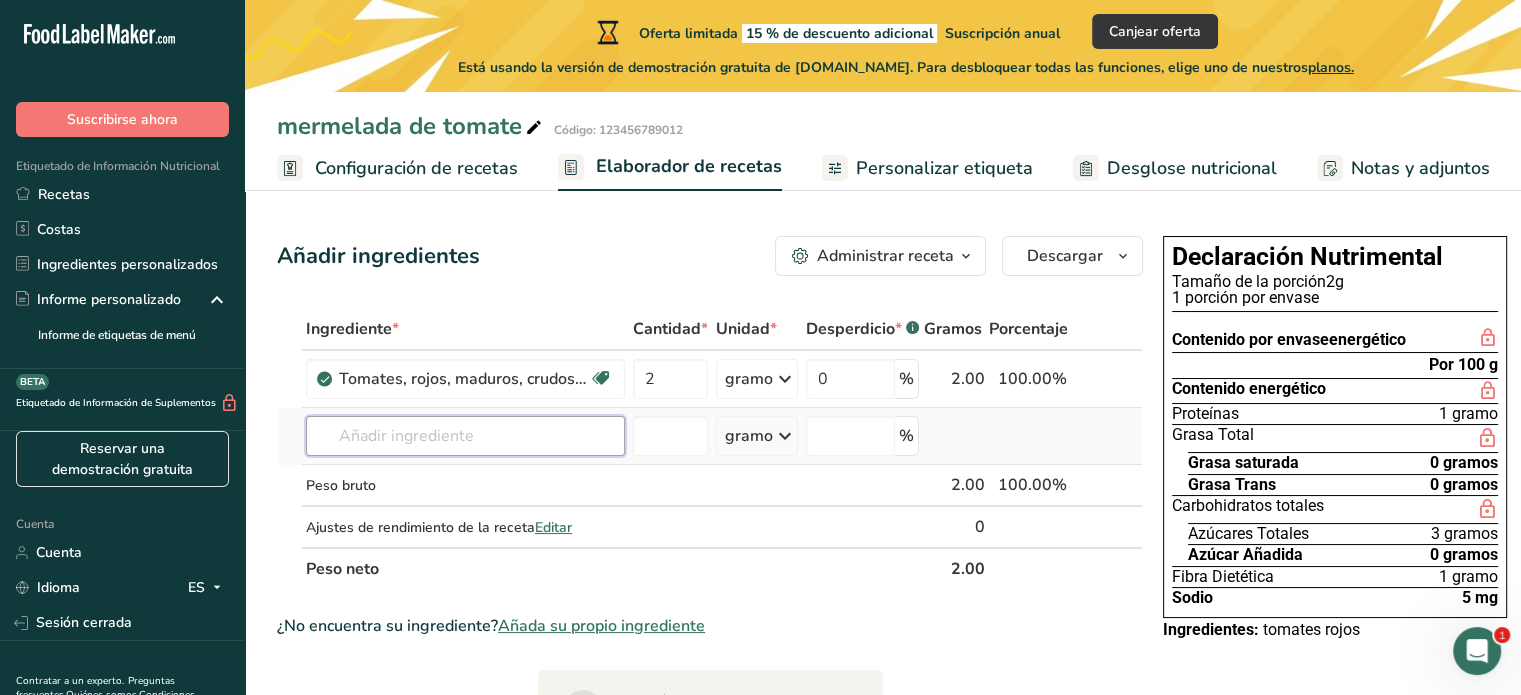 click at bounding box center (465, 436) 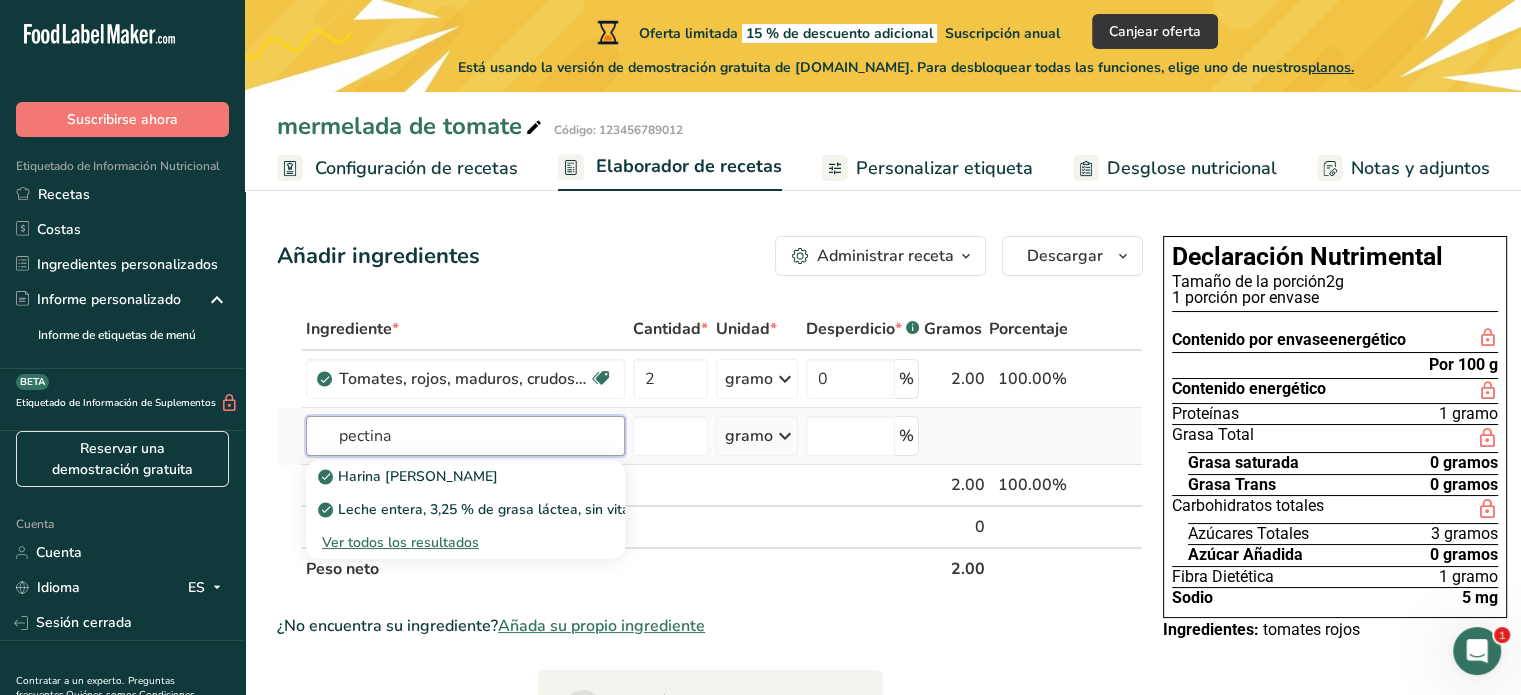 type on "pectina" 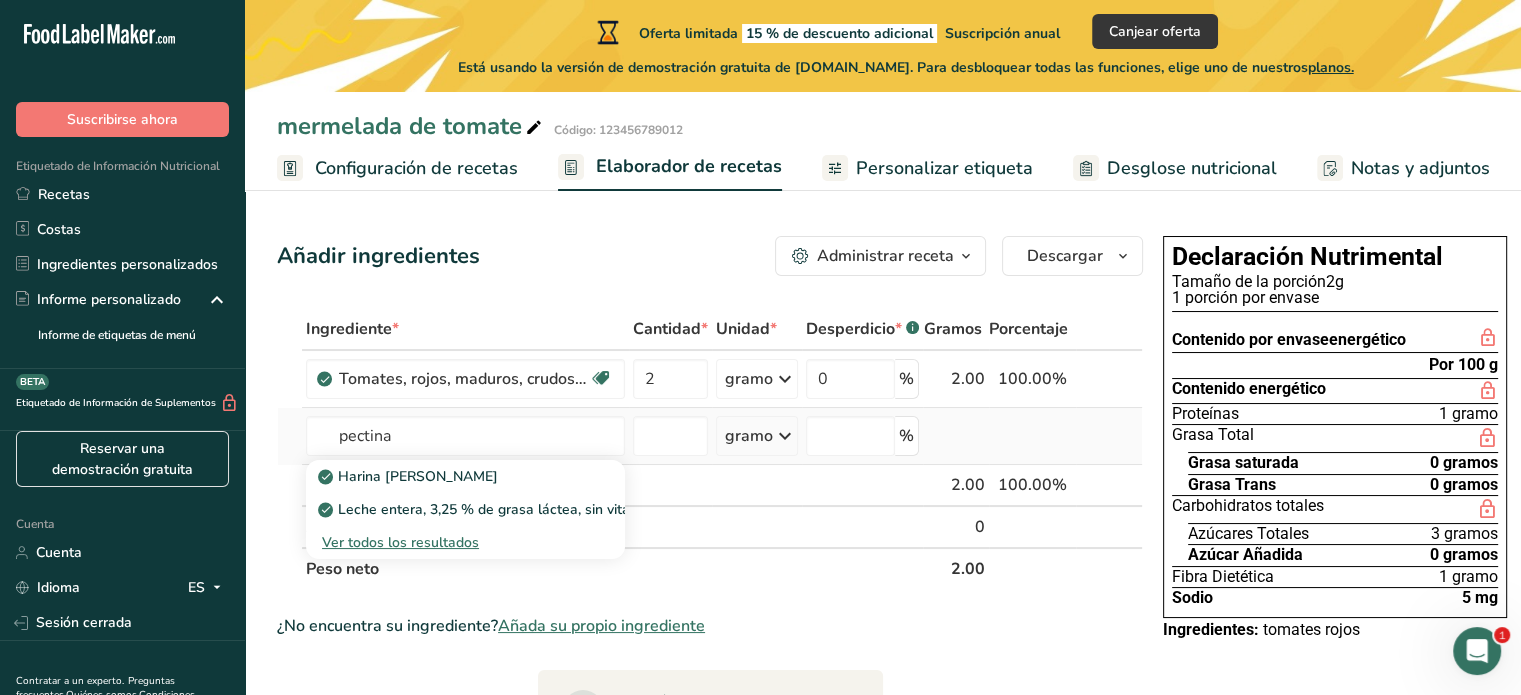 type 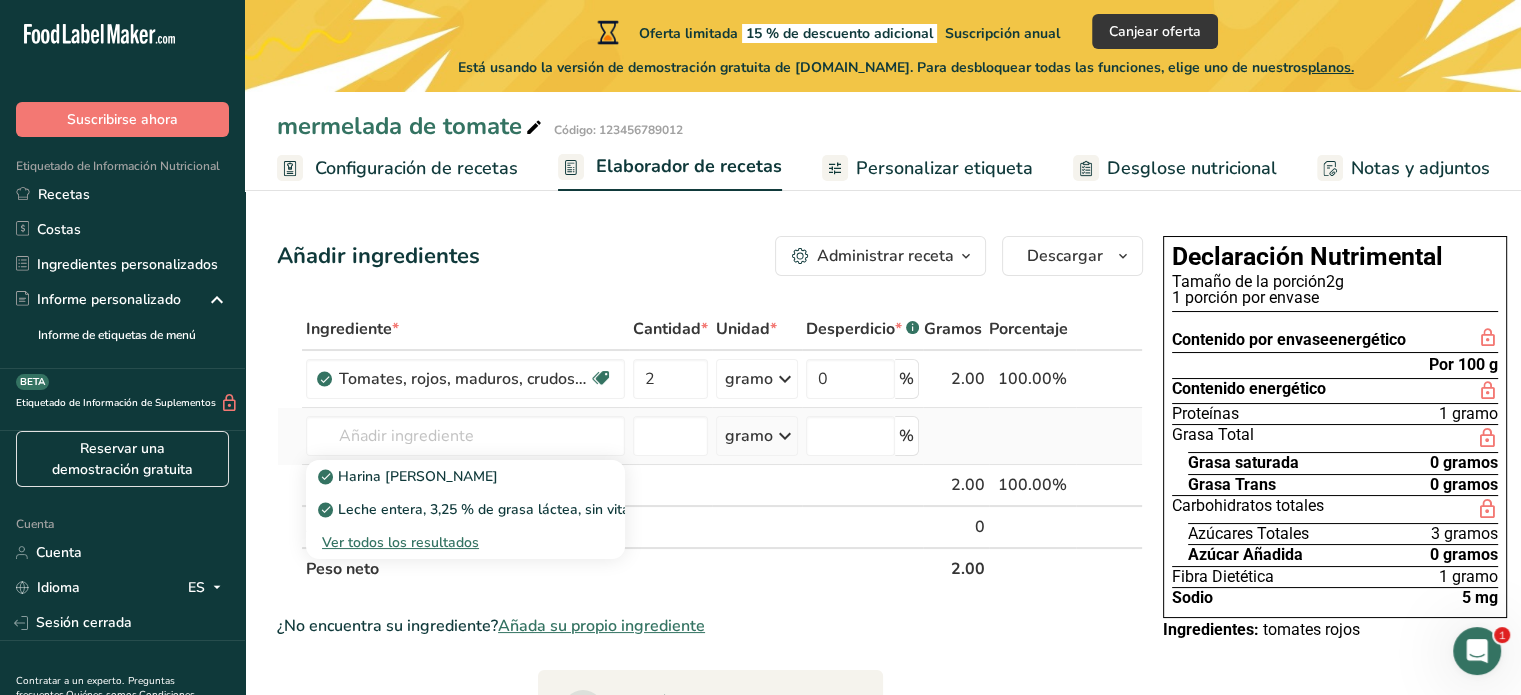 click on "Ver todos los resultados" at bounding box center [400, 542] 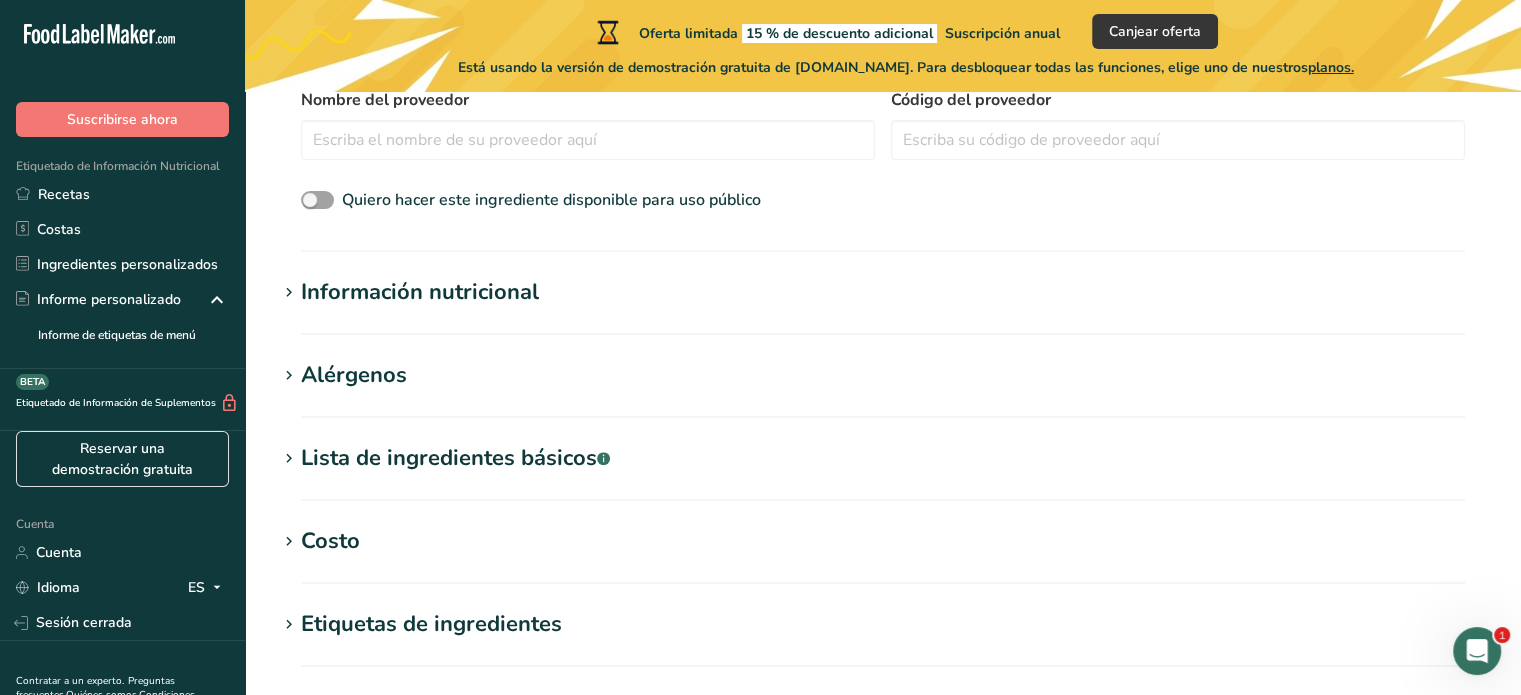 scroll, scrollTop: 0, scrollLeft: 0, axis: both 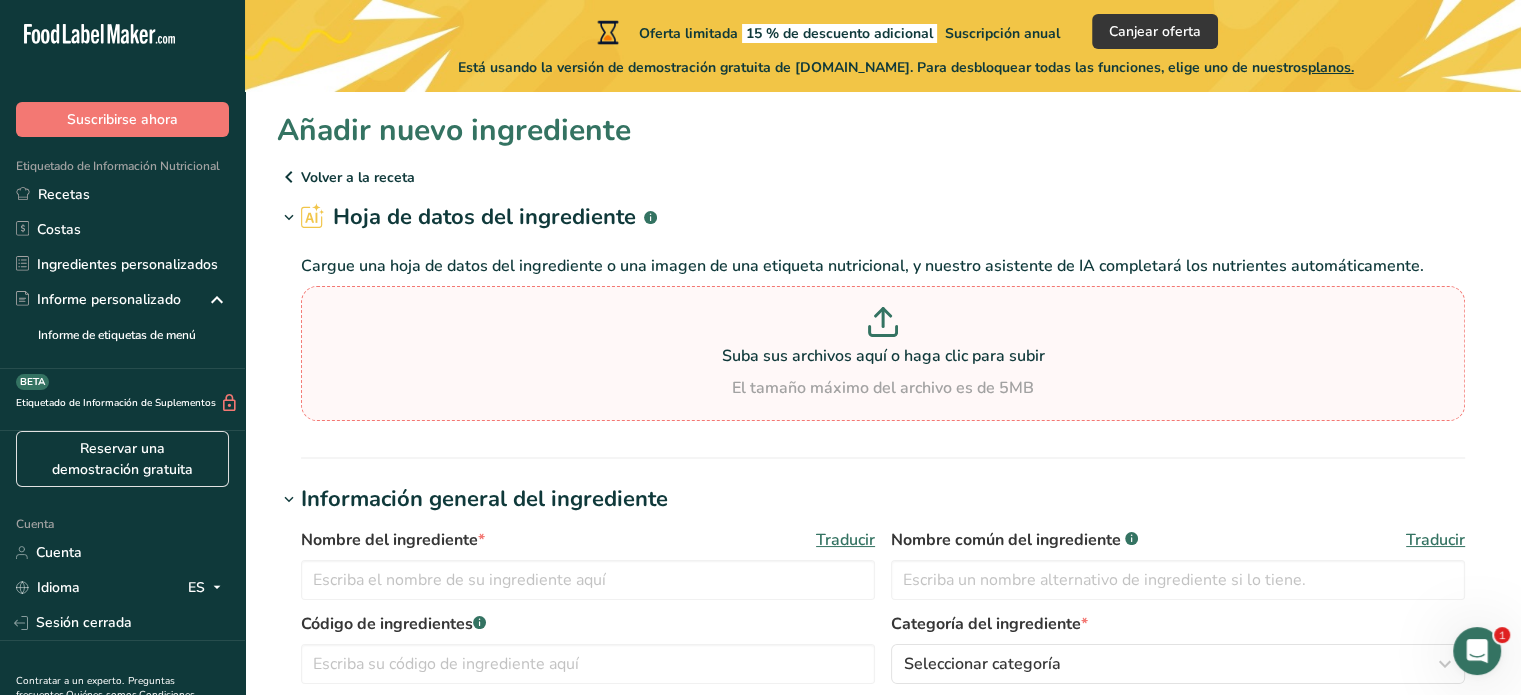 click on "Suba sus archivos aquí o haga clic para subir" at bounding box center [883, 356] 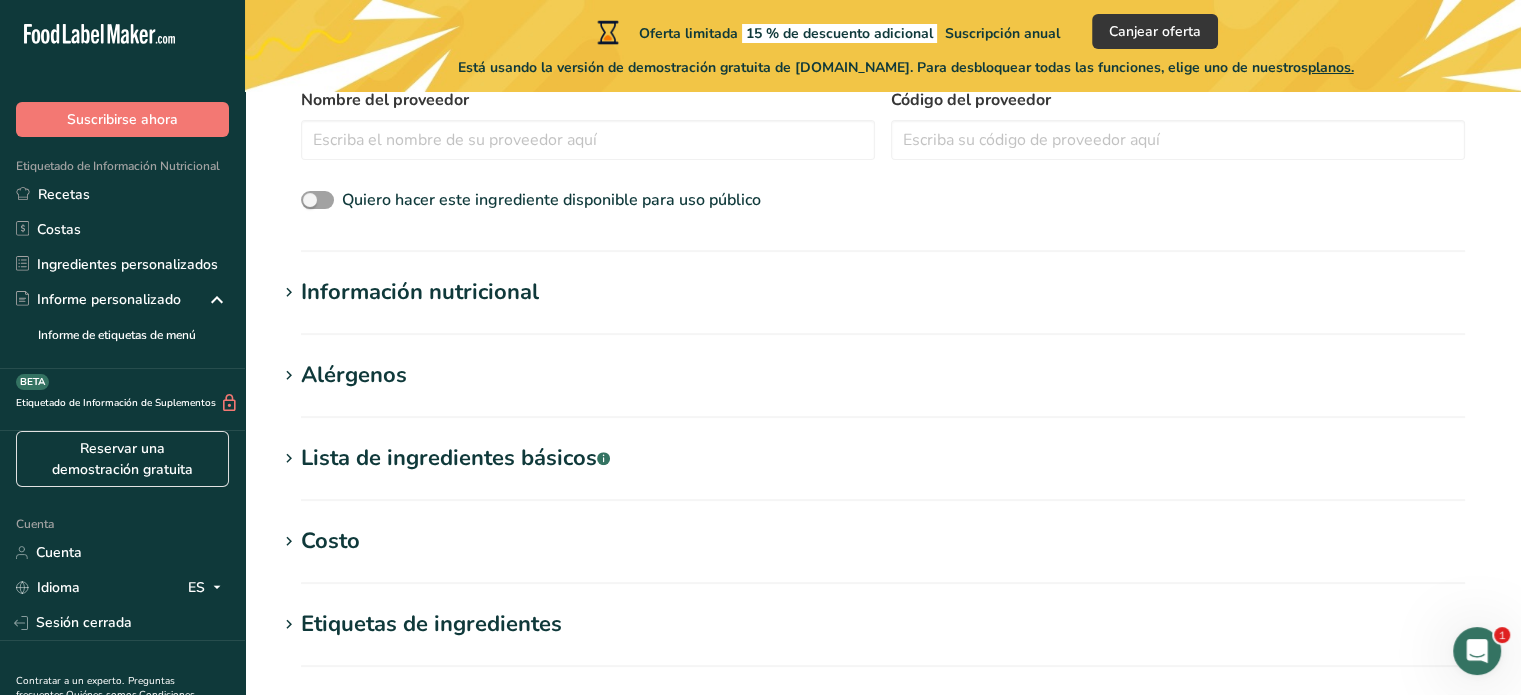 scroll, scrollTop: 0, scrollLeft: 0, axis: both 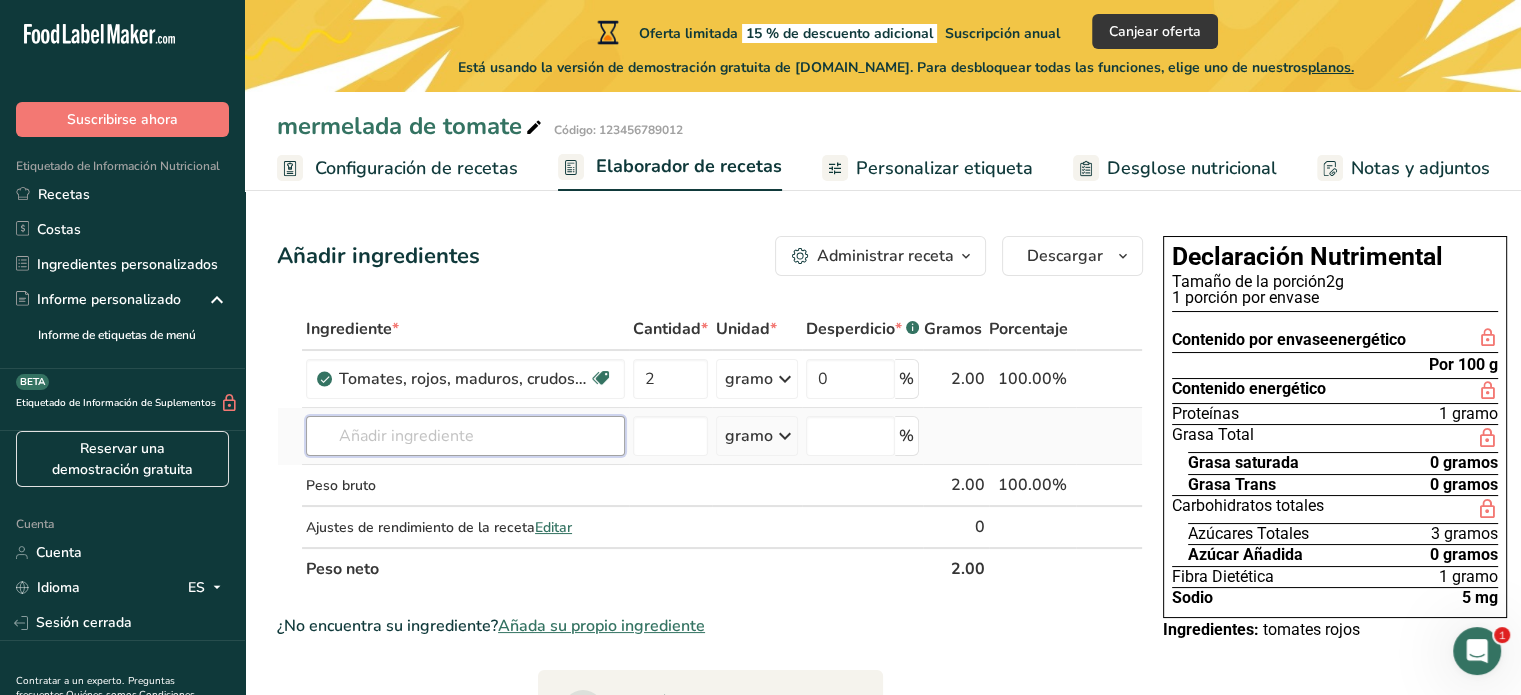 click at bounding box center [465, 436] 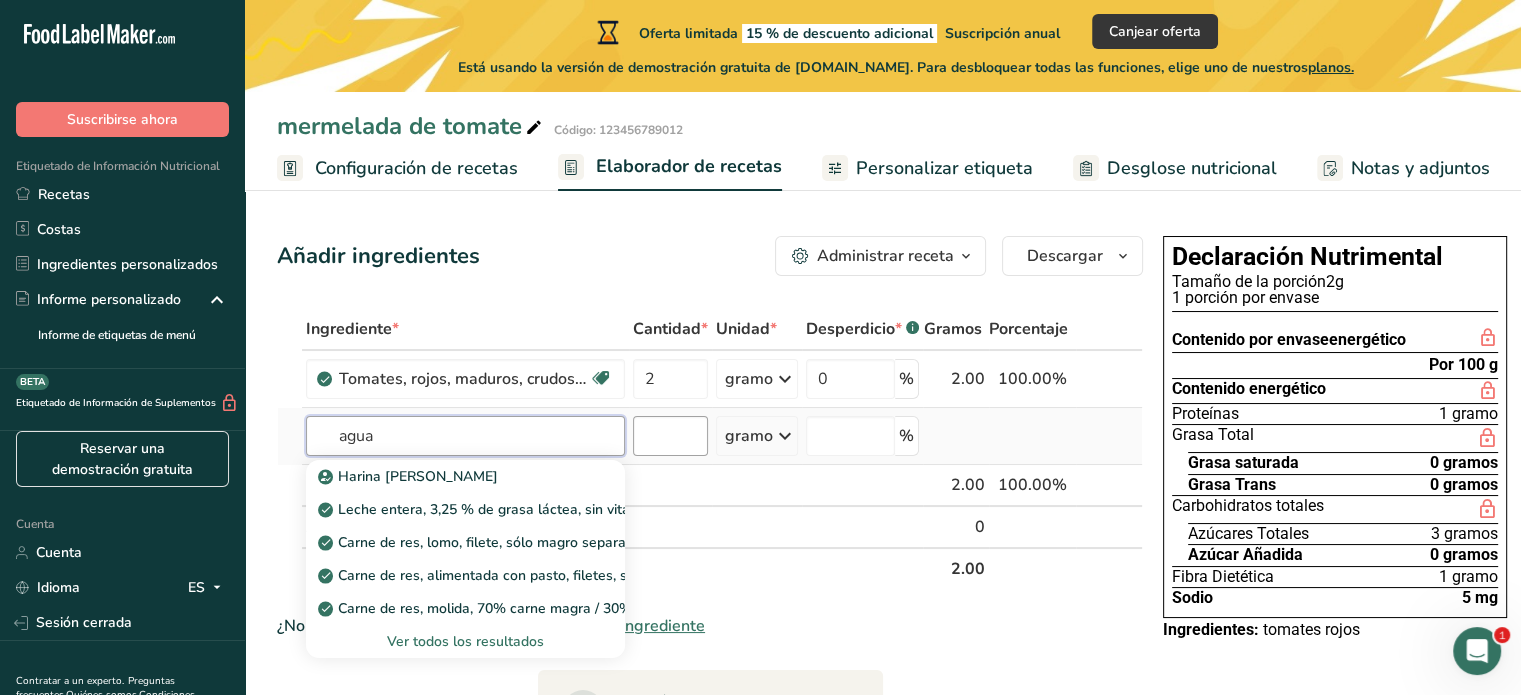 type on "agua" 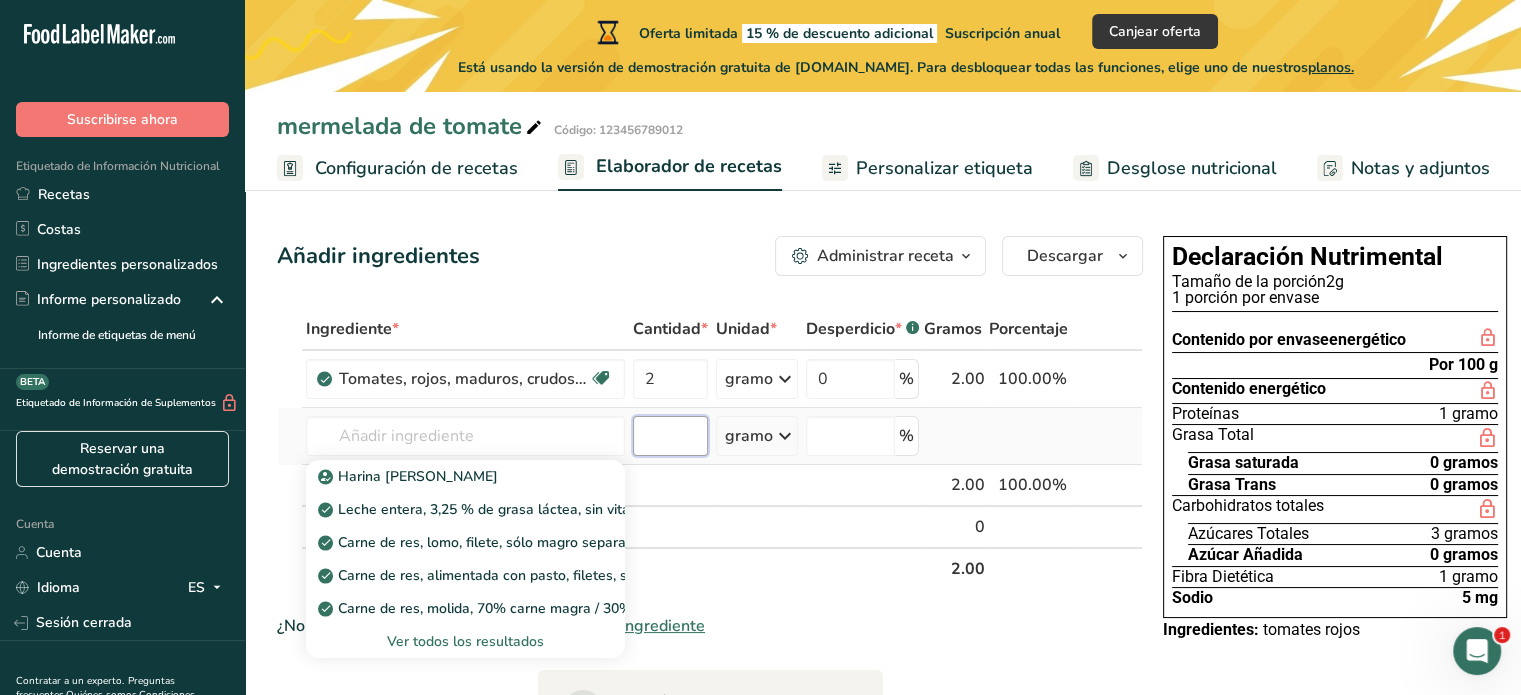 click at bounding box center [670, 436] 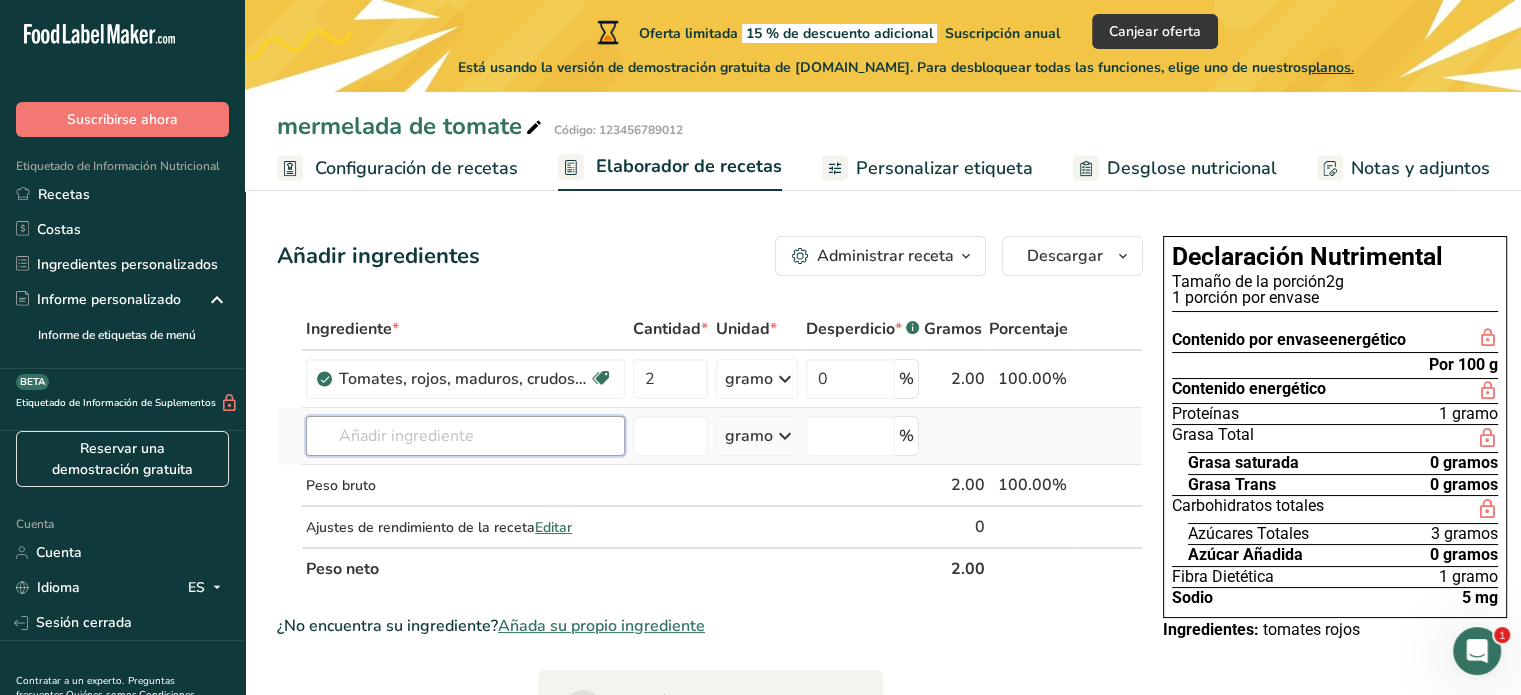 click at bounding box center [465, 436] 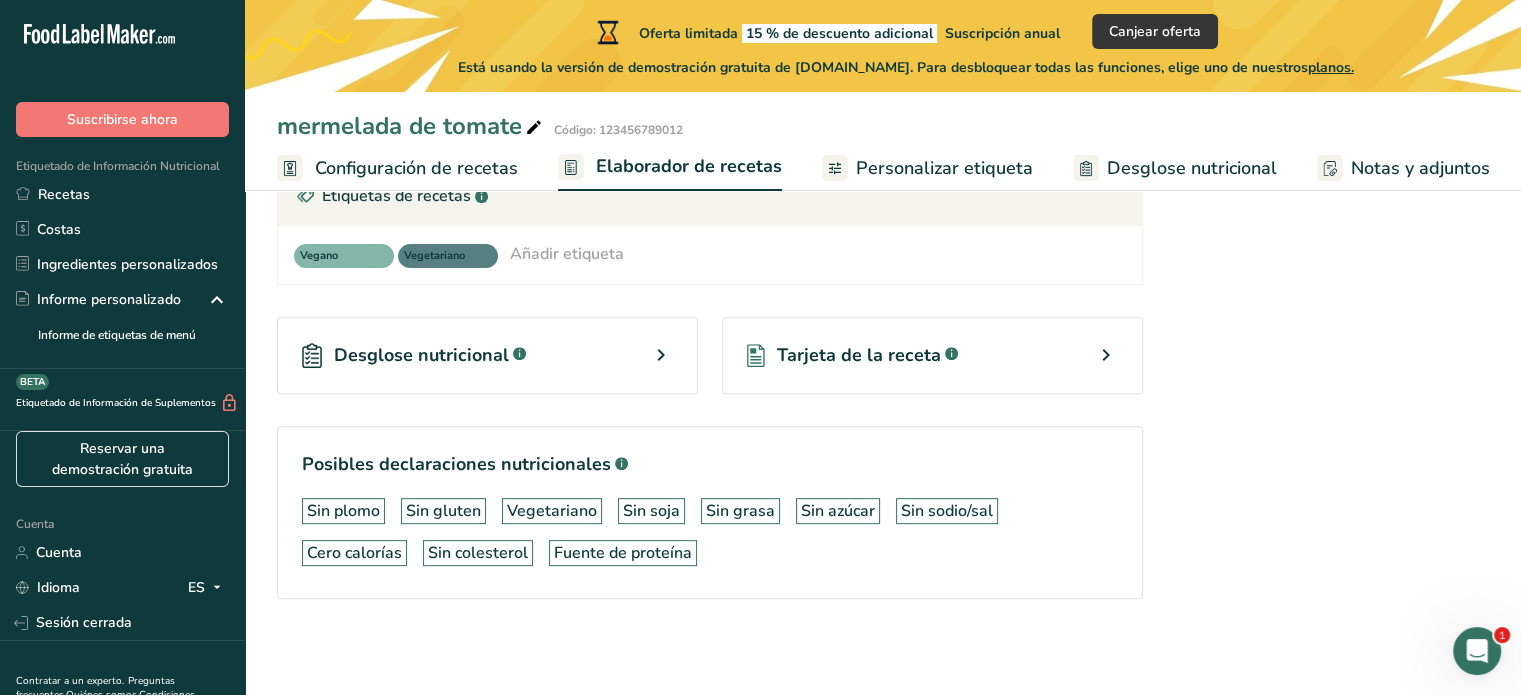scroll, scrollTop: 72, scrollLeft: 0, axis: vertical 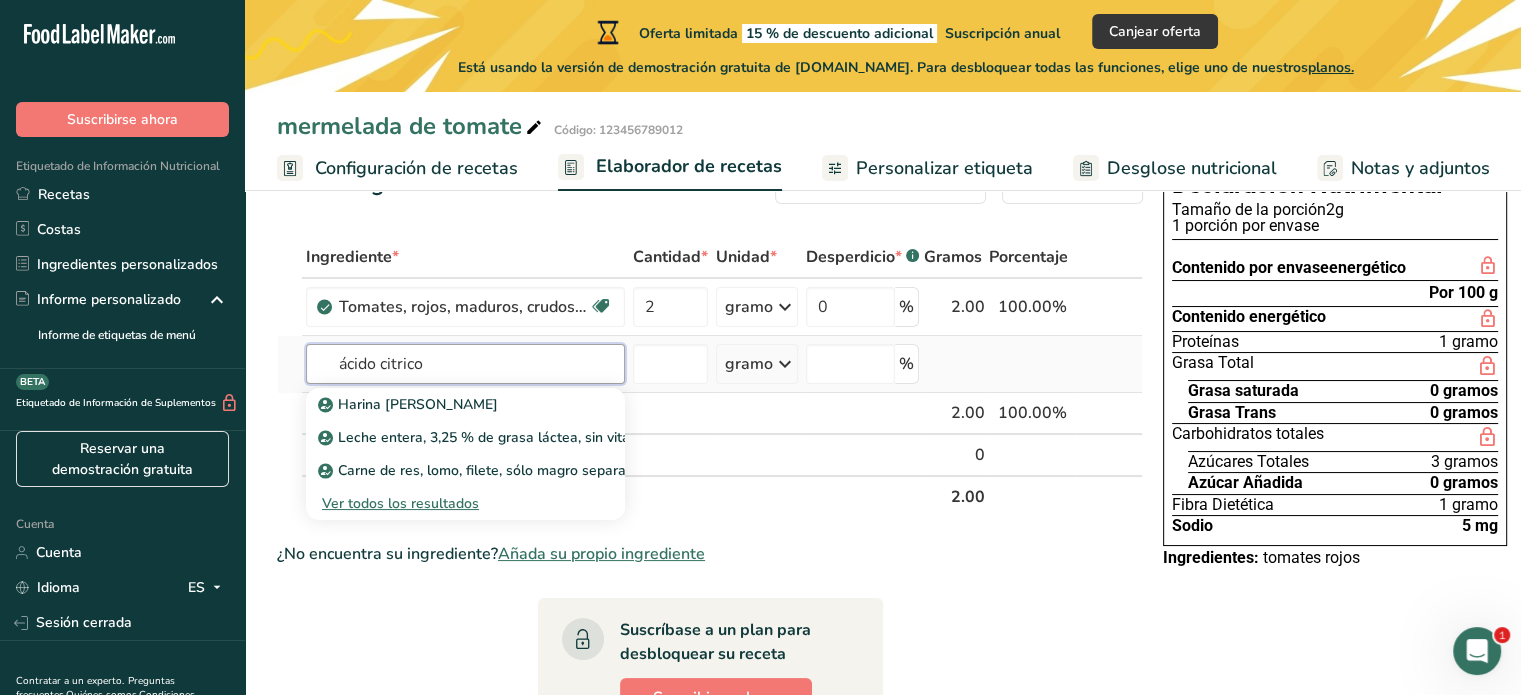 click on "ácido citrico" at bounding box center [465, 364] 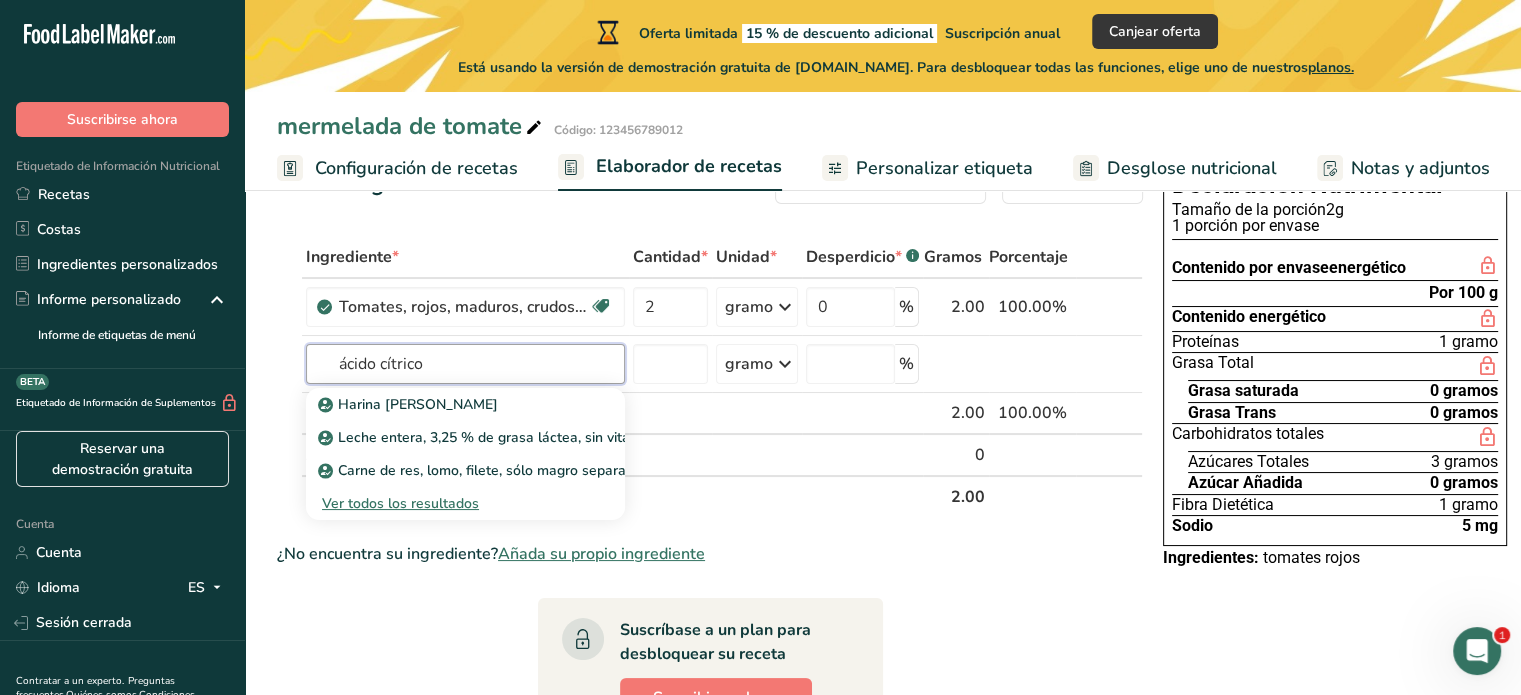 type on "ácido cítrico" 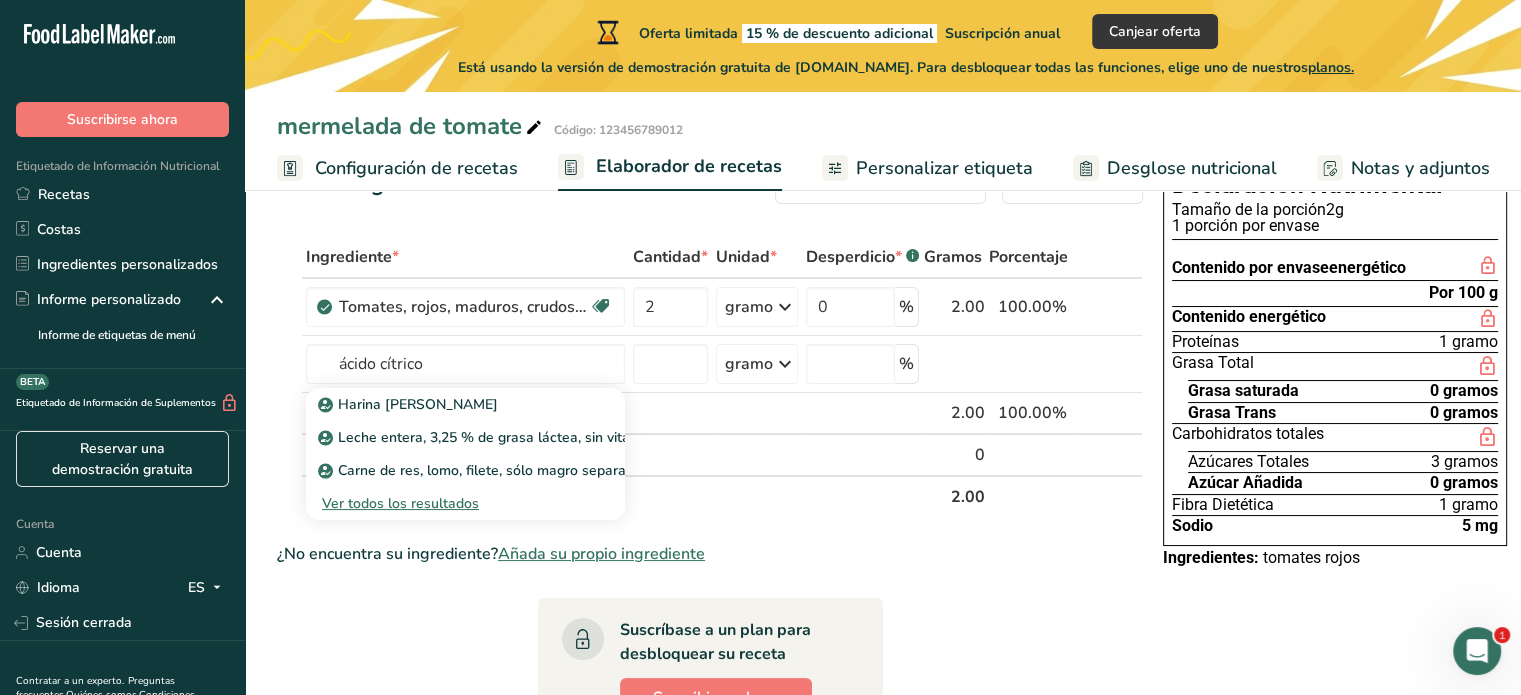 type 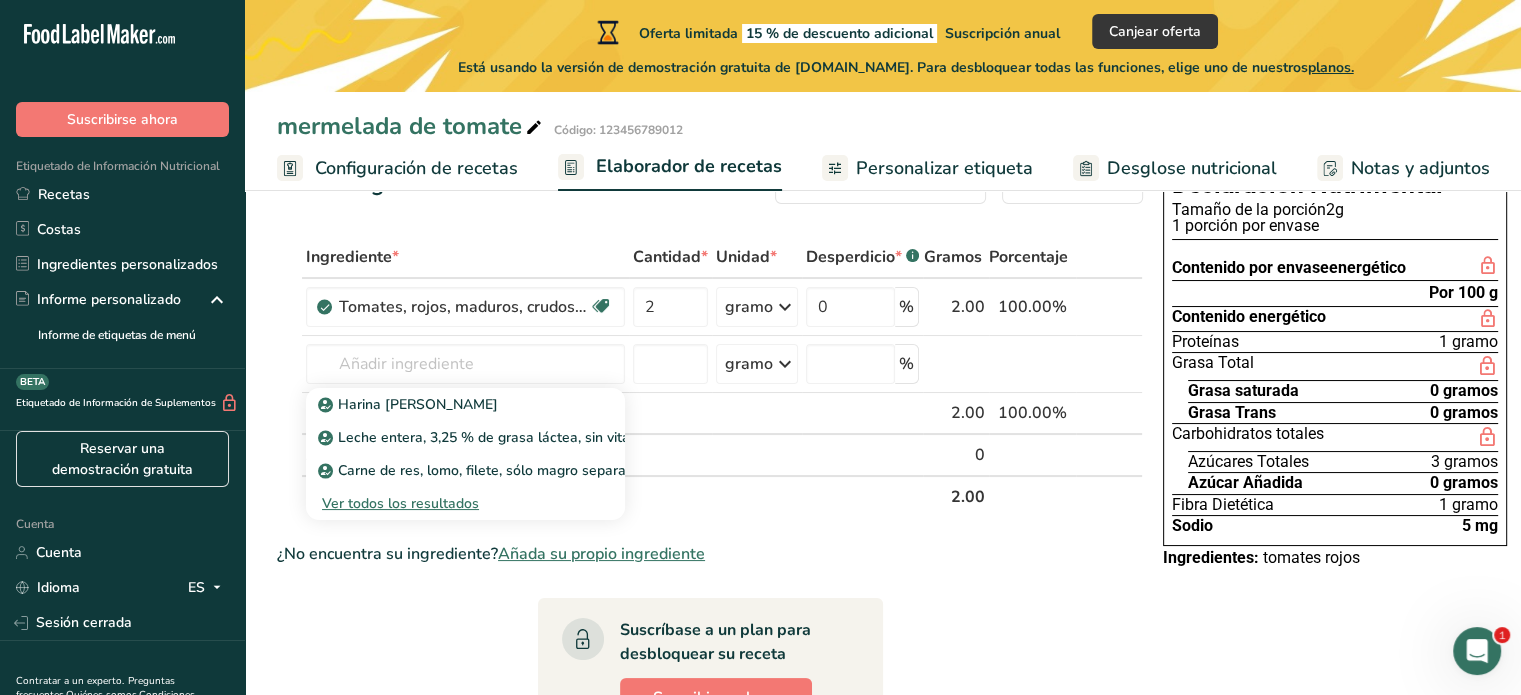 click on "Peso neto" at bounding box center [612, 496] 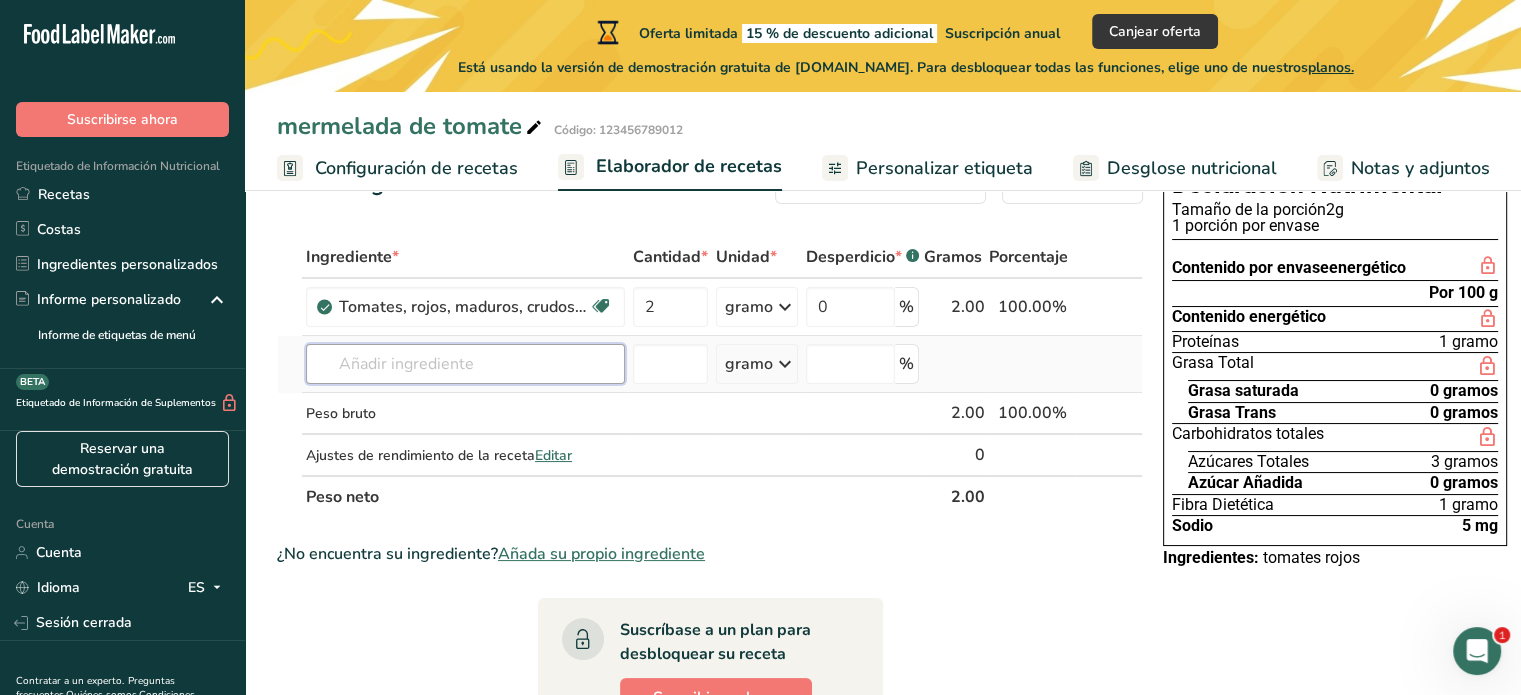 click at bounding box center (465, 364) 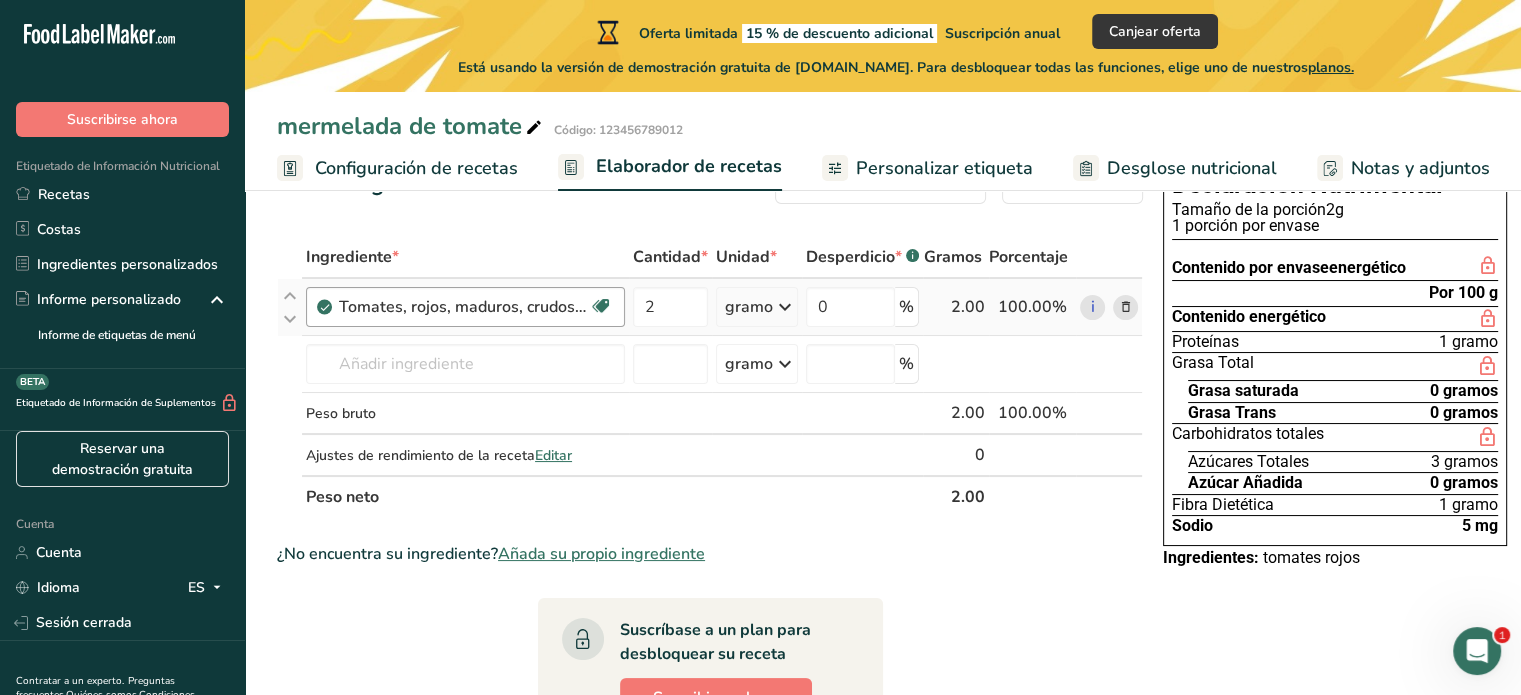 drag, startPoint x: 581, startPoint y: 391, endPoint x: 456, endPoint y: 332, distance: 138.22446 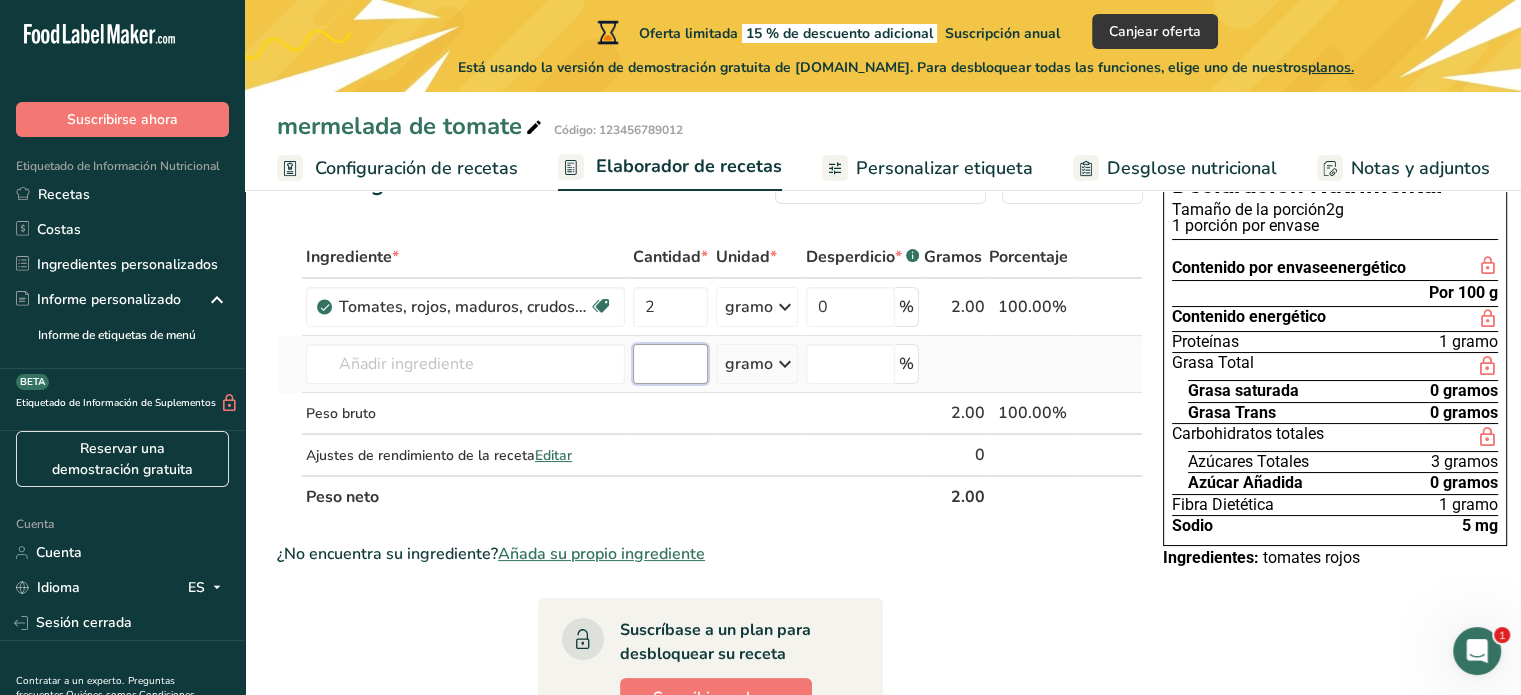 click at bounding box center (670, 364) 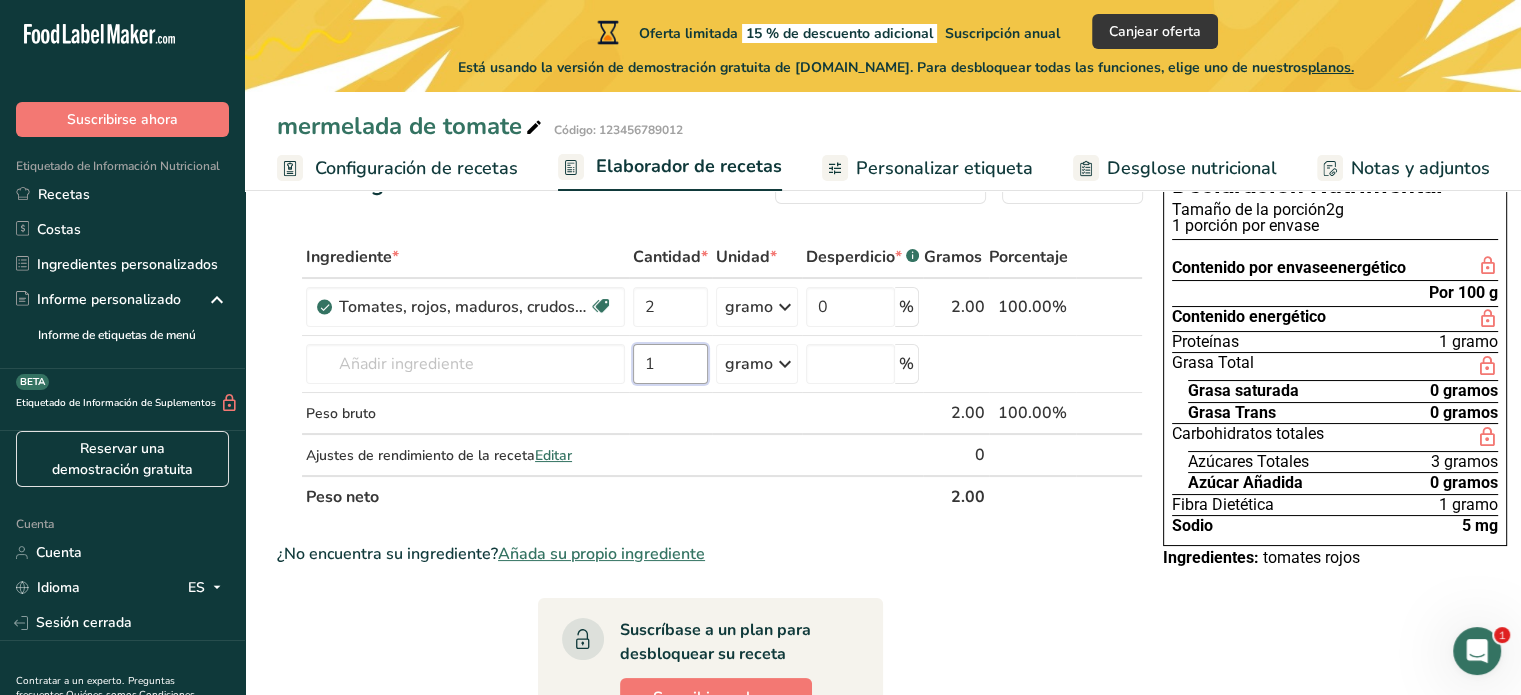 type on "1" 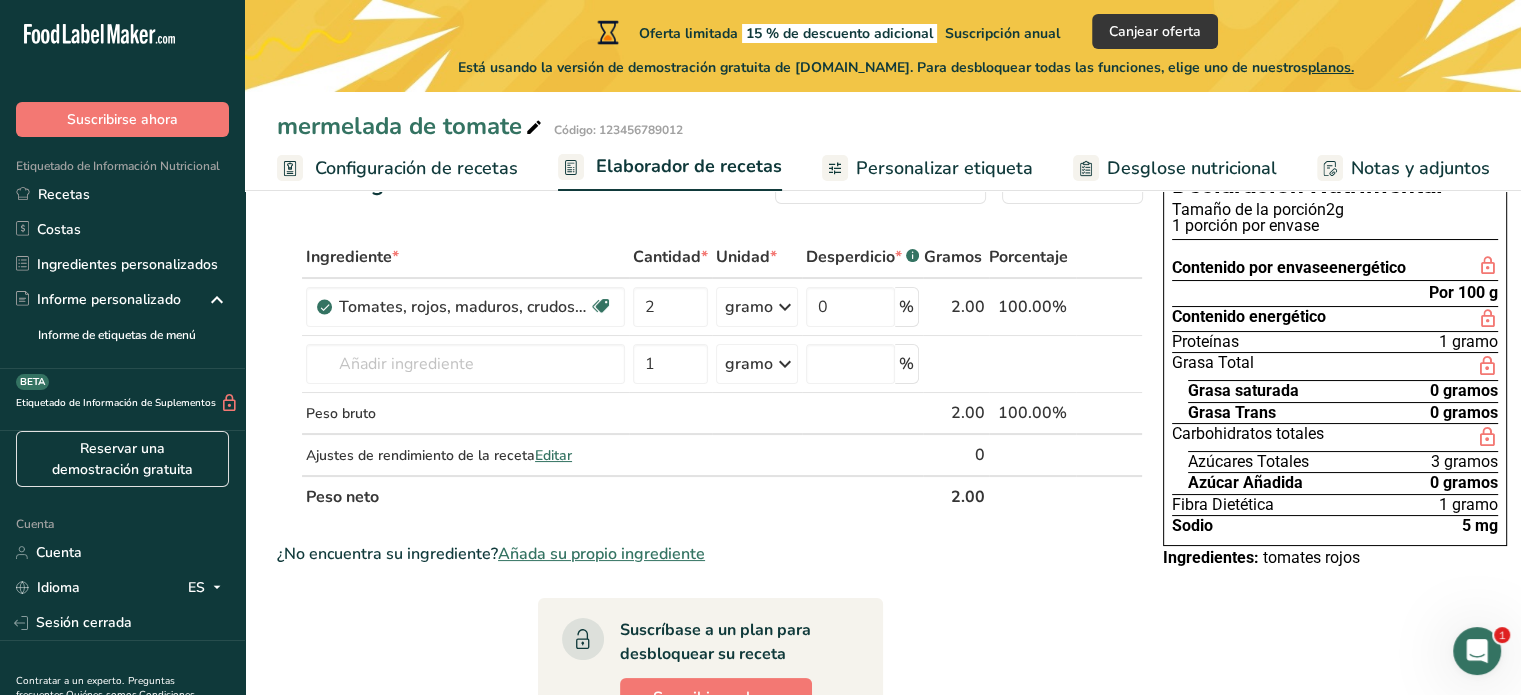 click on "Peso neto" at bounding box center [612, 496] 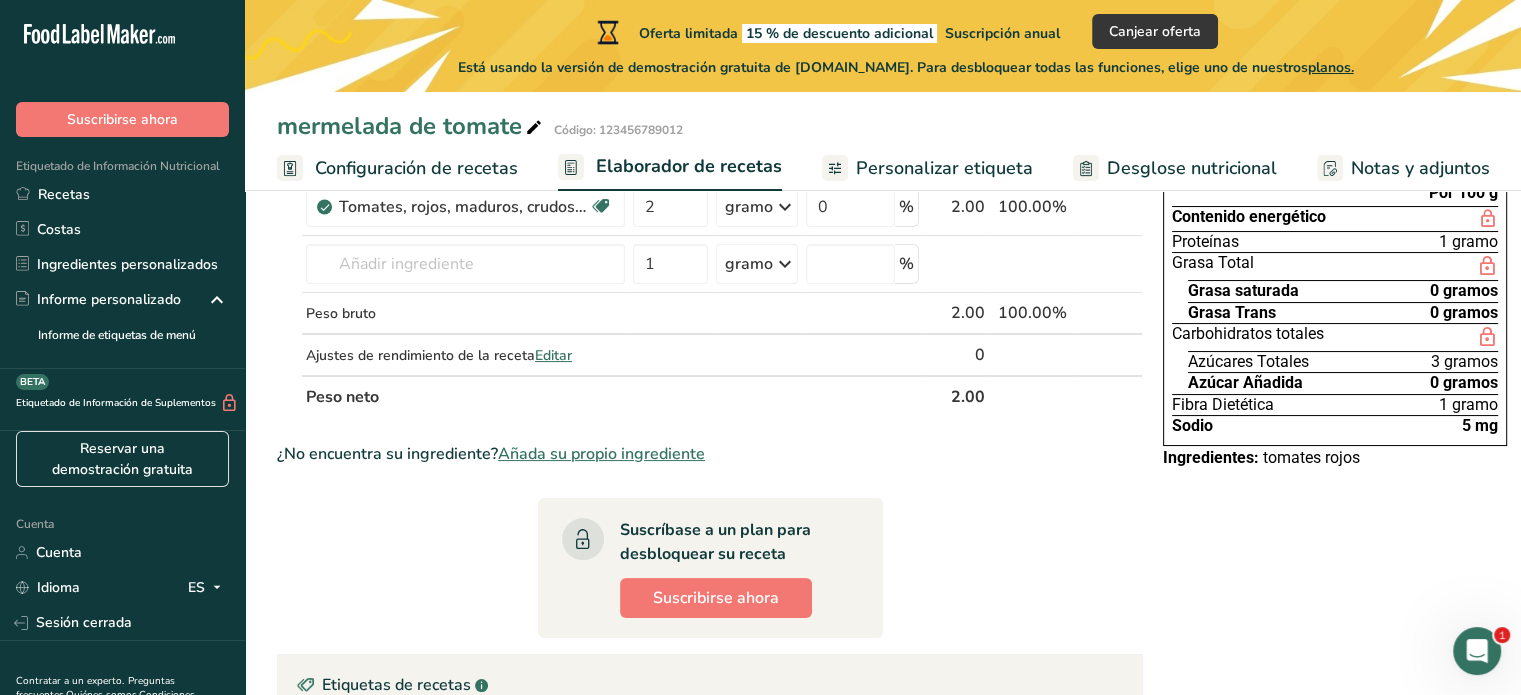 scroll, scrollTop: 152, scrollLeft: 0, axis: vertical 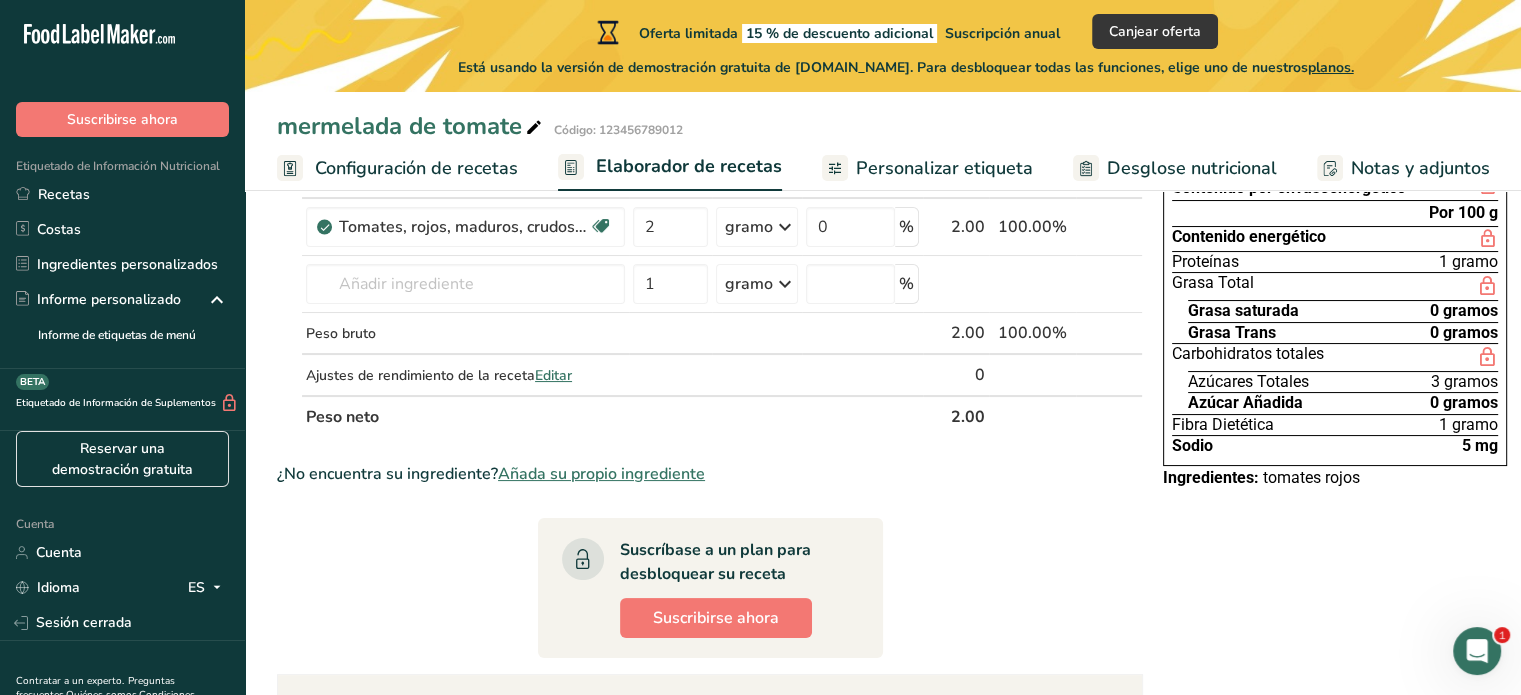 click on "Añada su propio ingrediente" at bounding box center [601, 474] 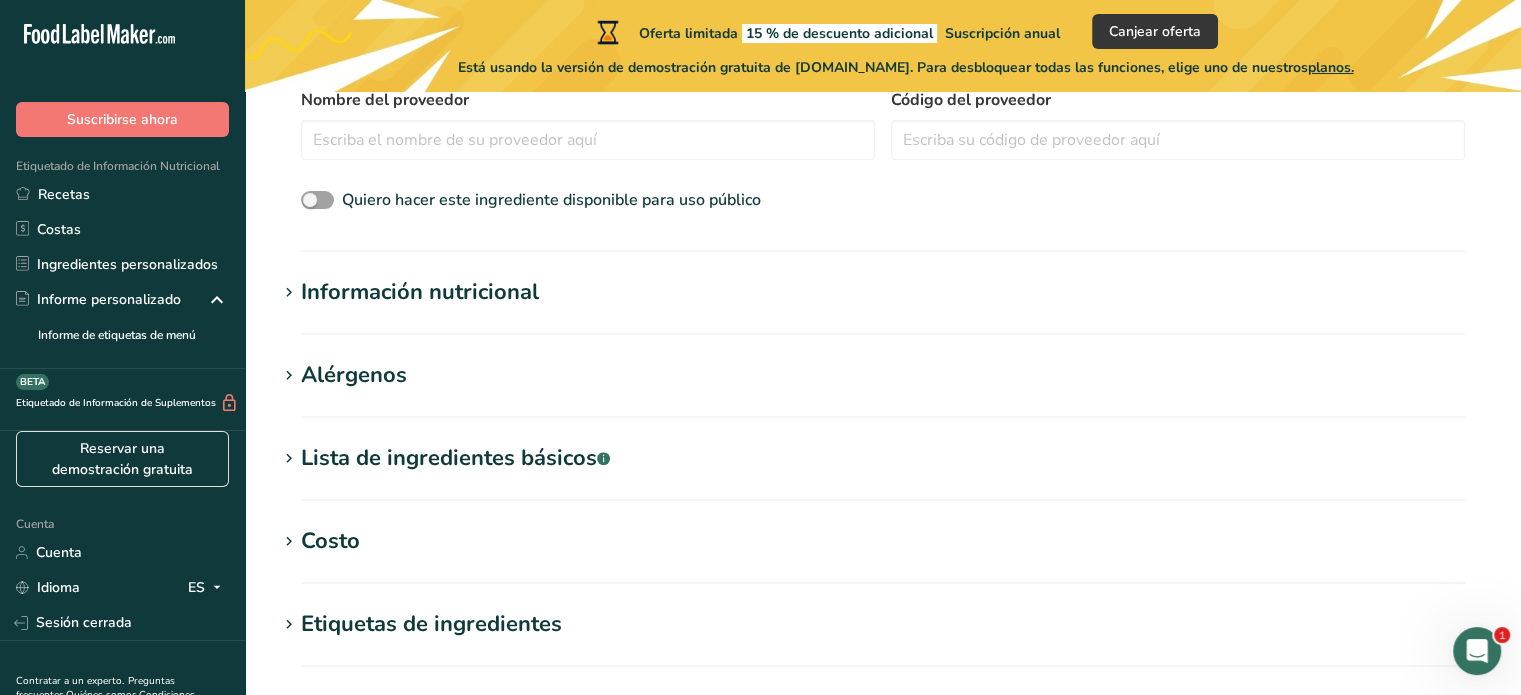 scroll, scrollTop: 0, scrollLeft: 0, axis: both 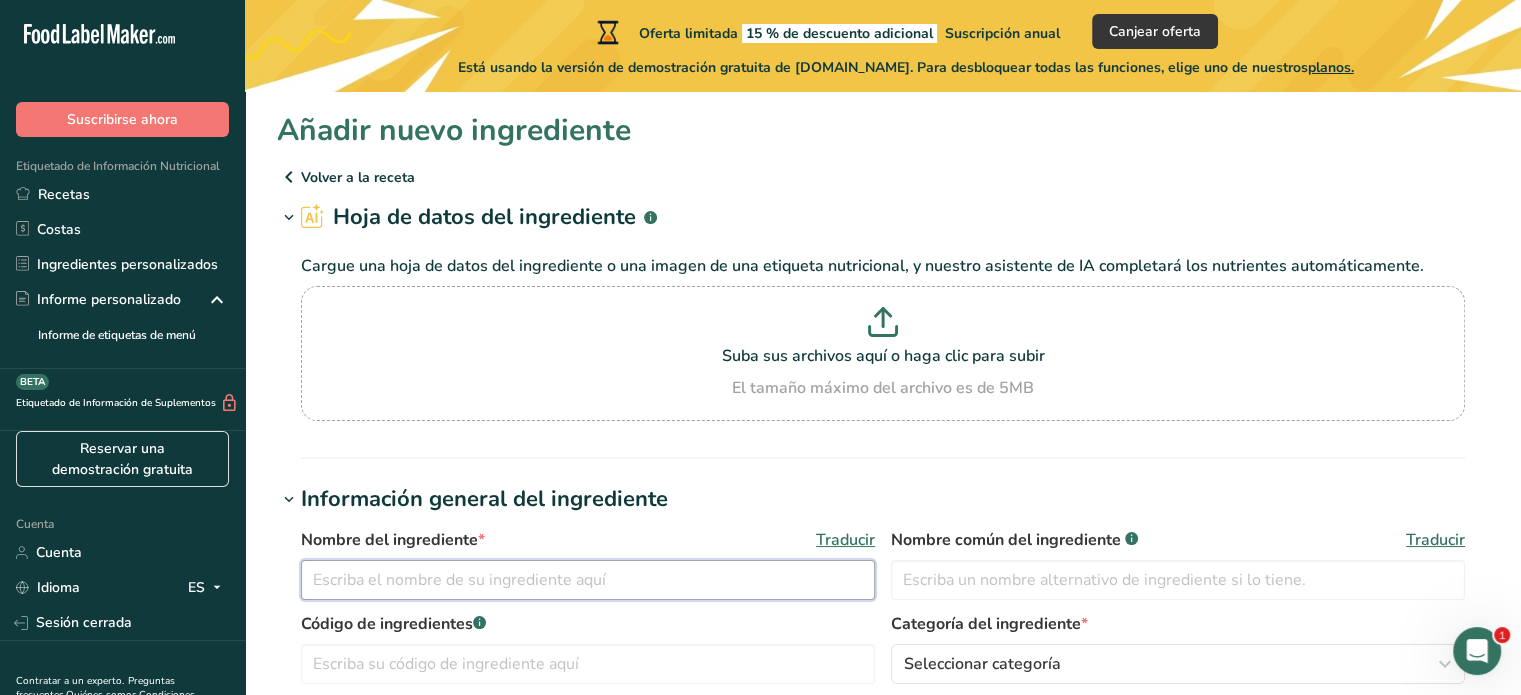 click at bounding box center [588, 580] 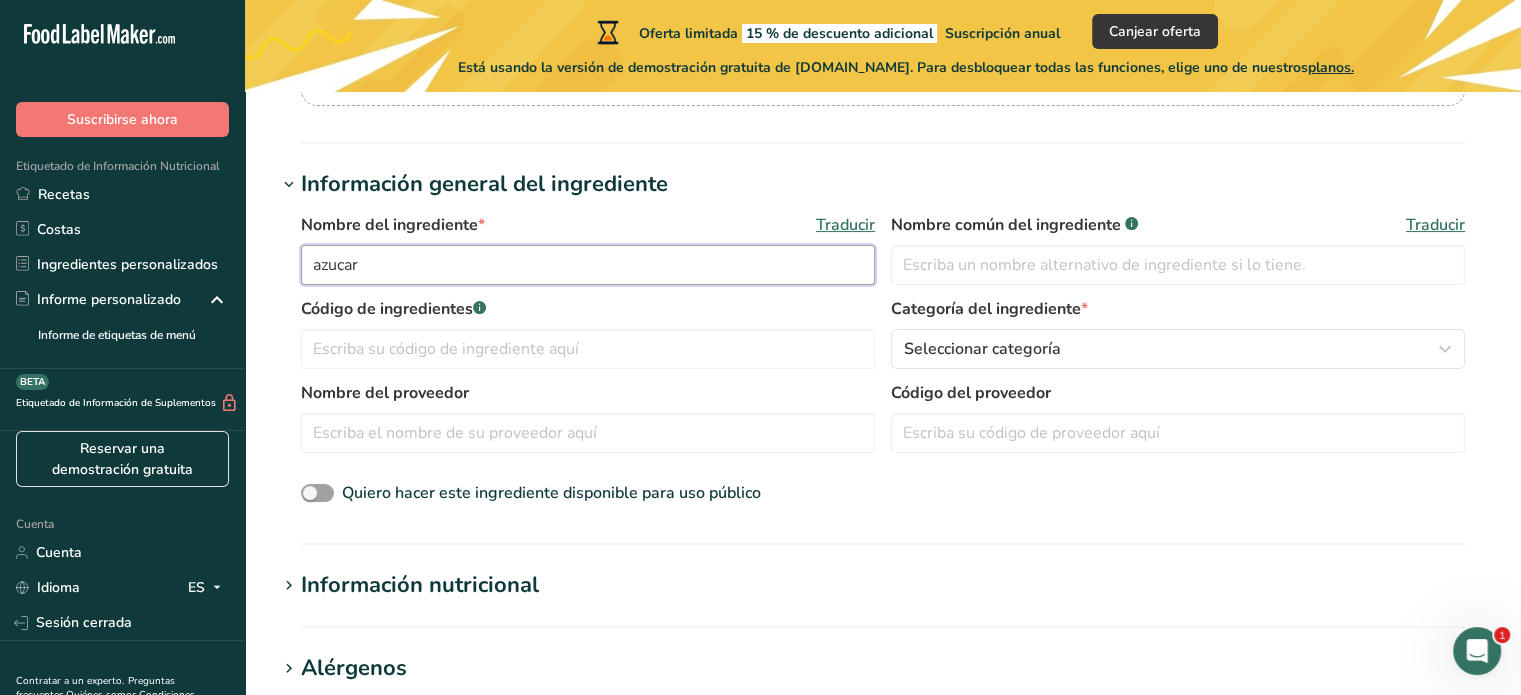 scroll, scrollTop: 329, scrollLeft: 0, axis: vertical 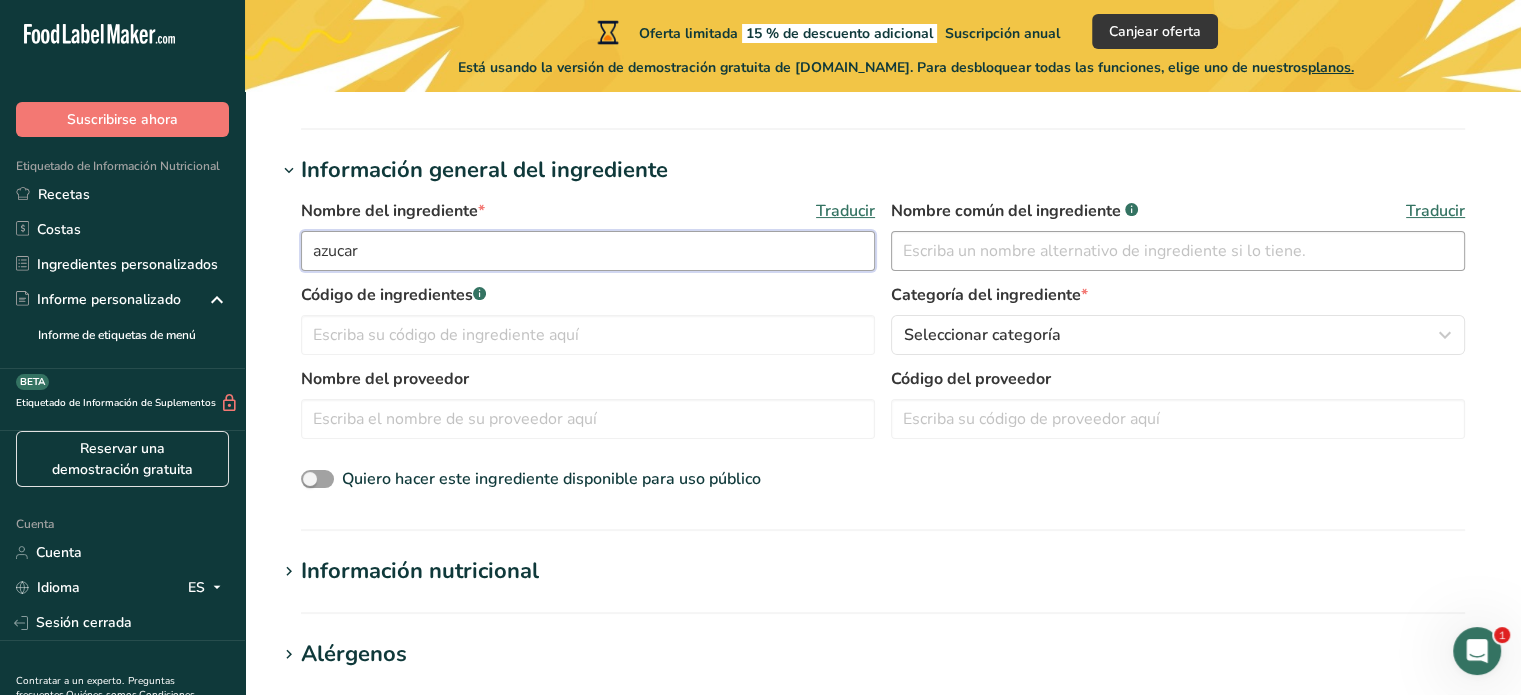 type on "azucar" 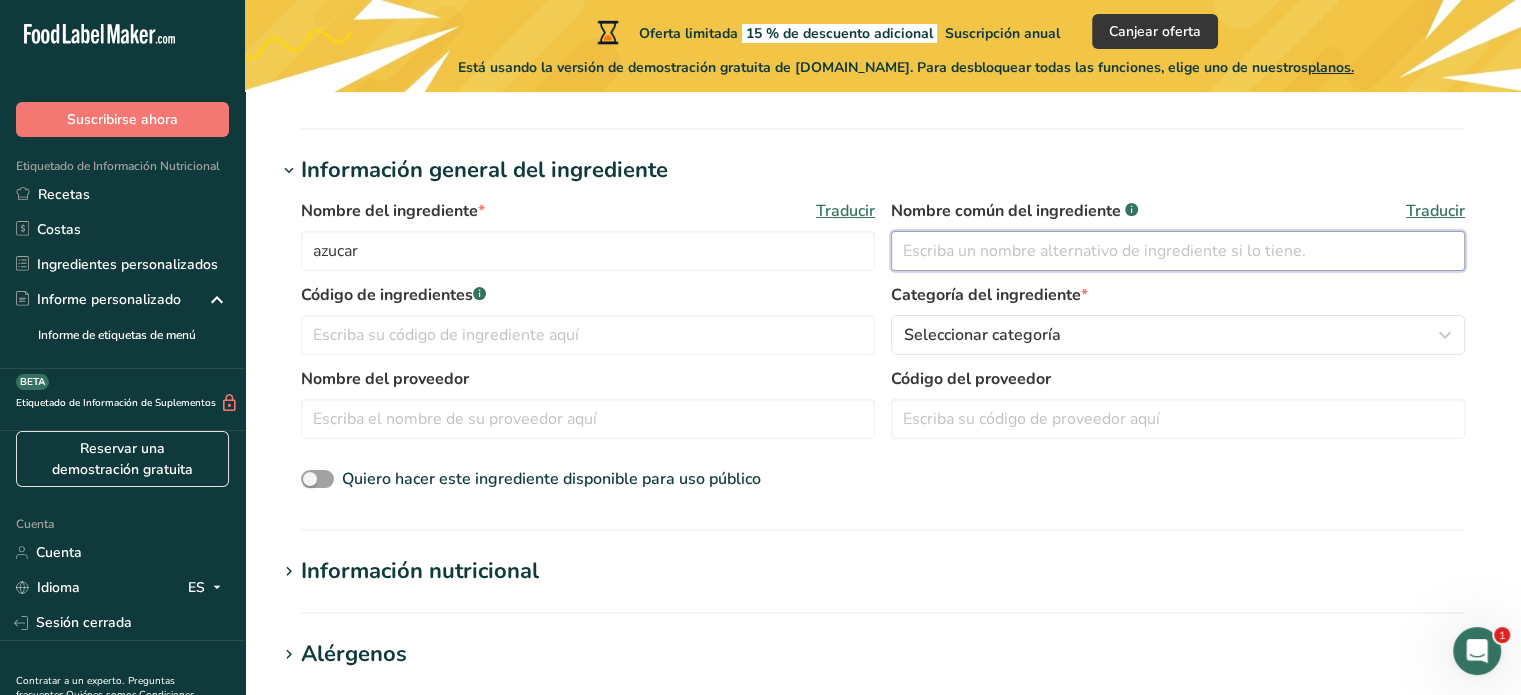 click at bounding box center (1178, 251) 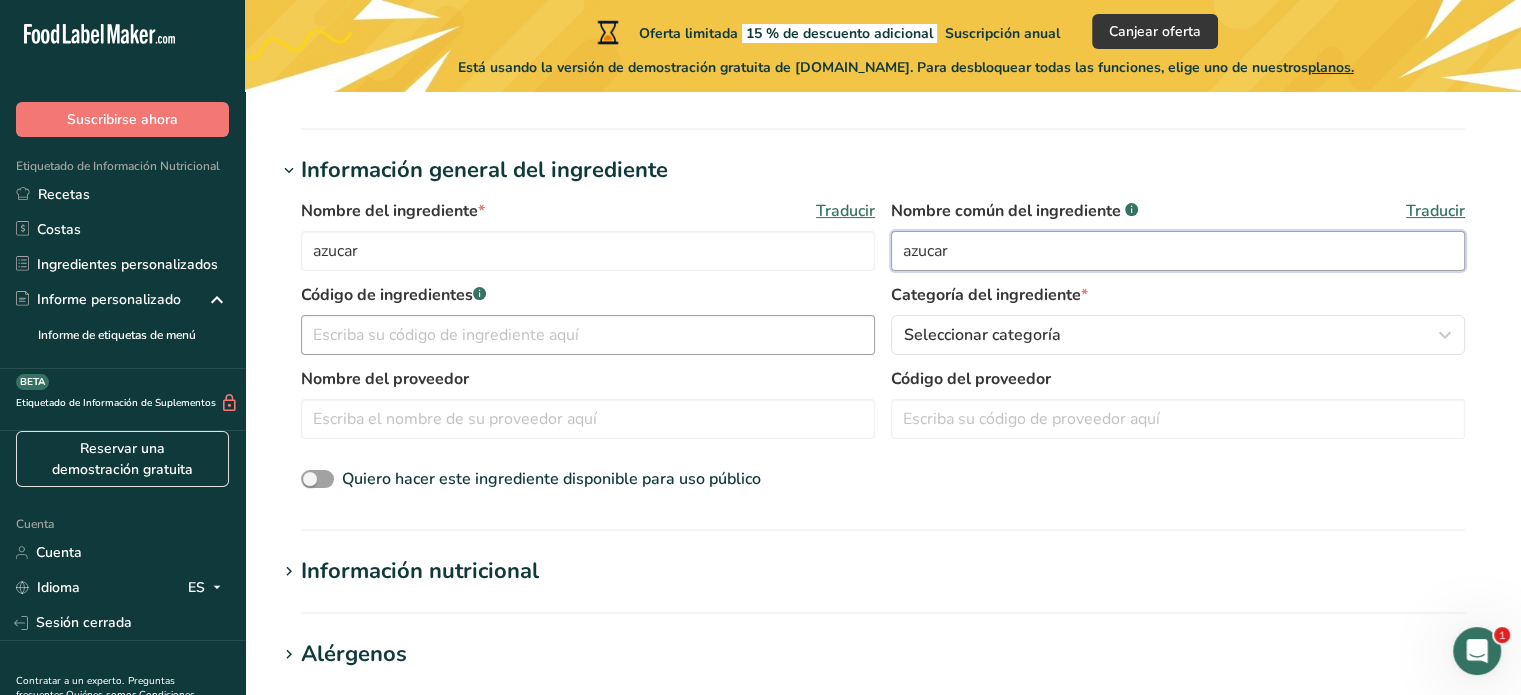 type on "azucar" 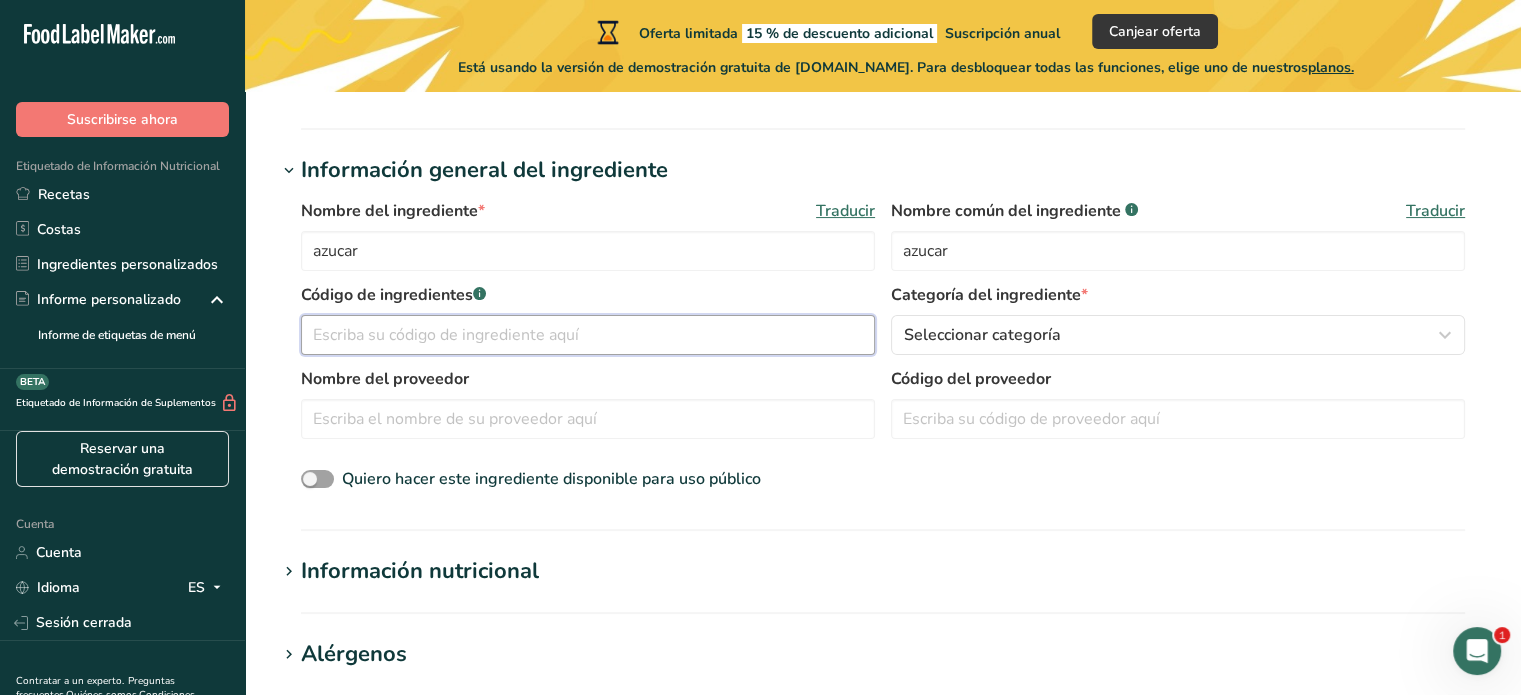 click at bounding box center [588, 335] 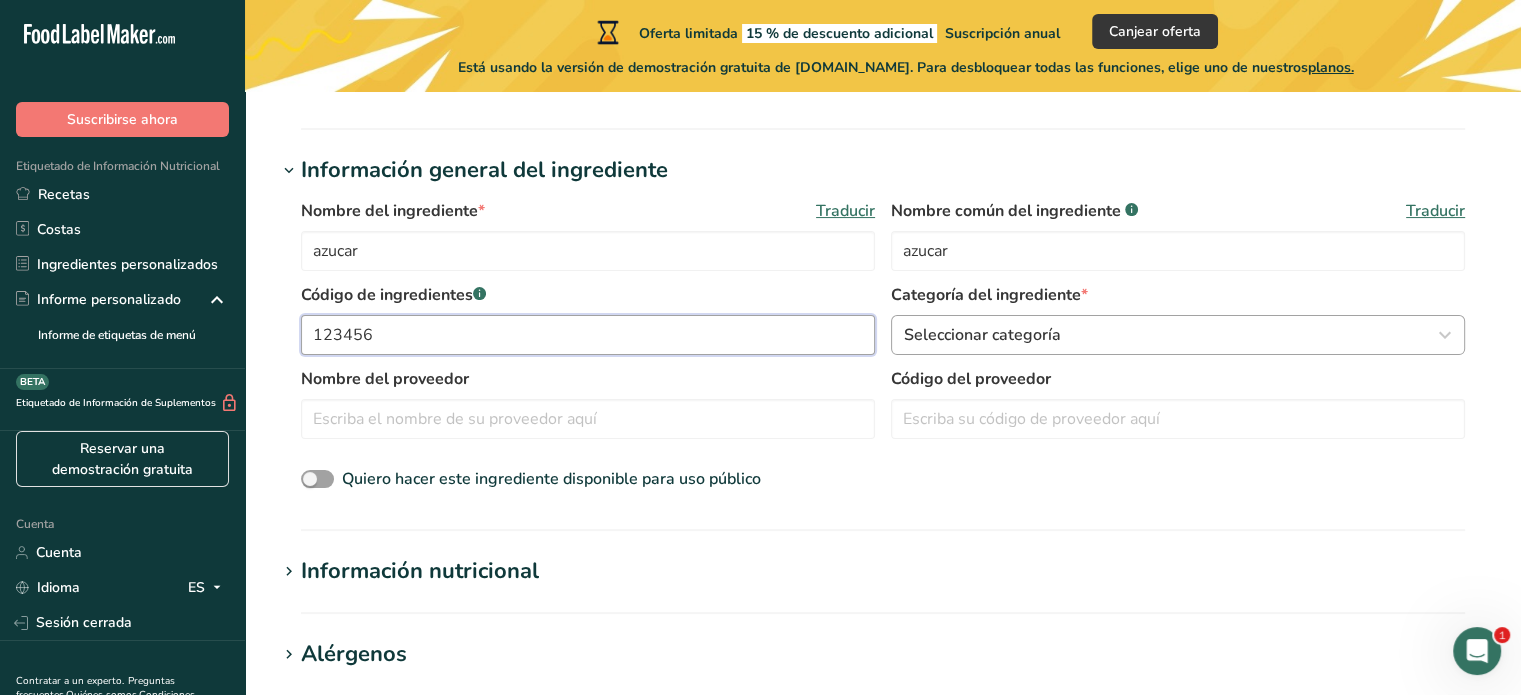 type on "123456" 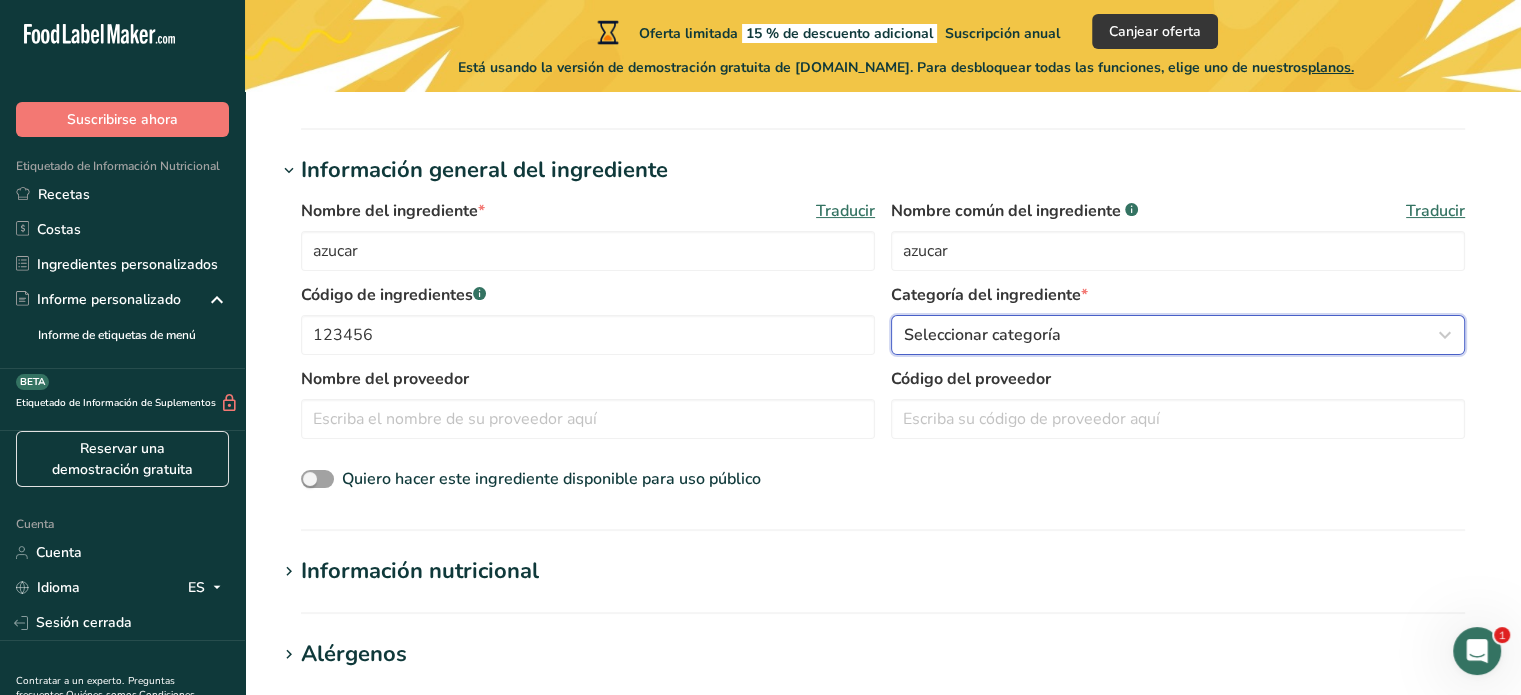 click on "Seleccionar categoría" at bounding box center (982, 335) 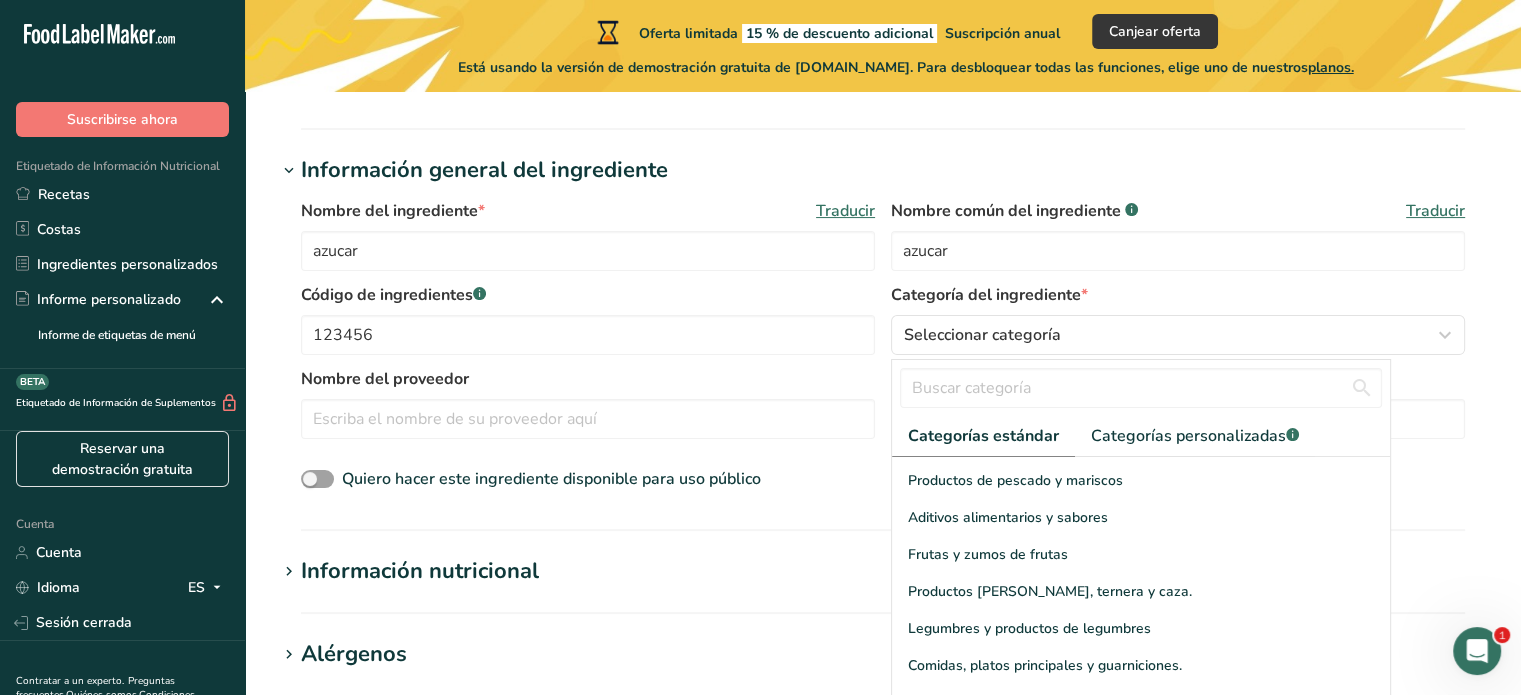 scroll, scrollTop: 444, scrollLeft: 0, axis: vertical 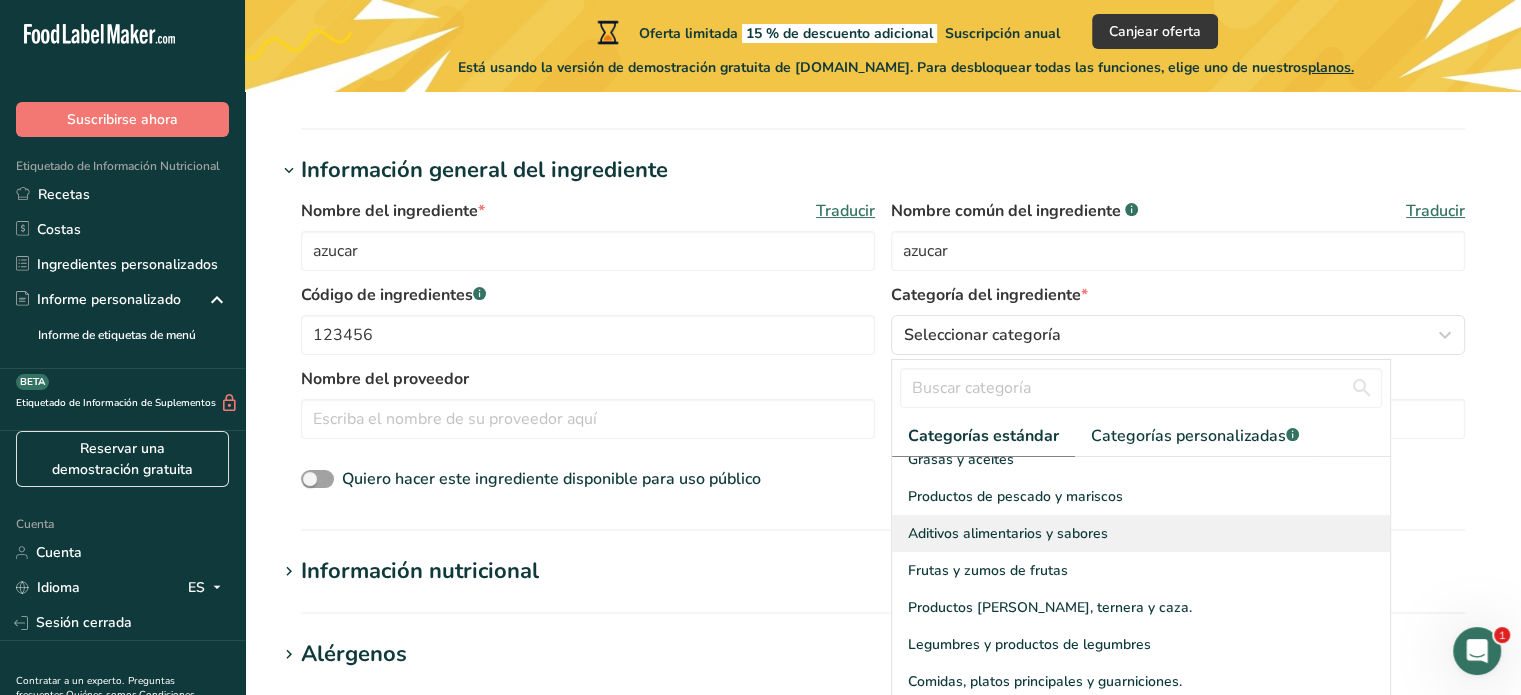click on "Aditivos alimentarios y sabores" at bounding box center (1008, 533) 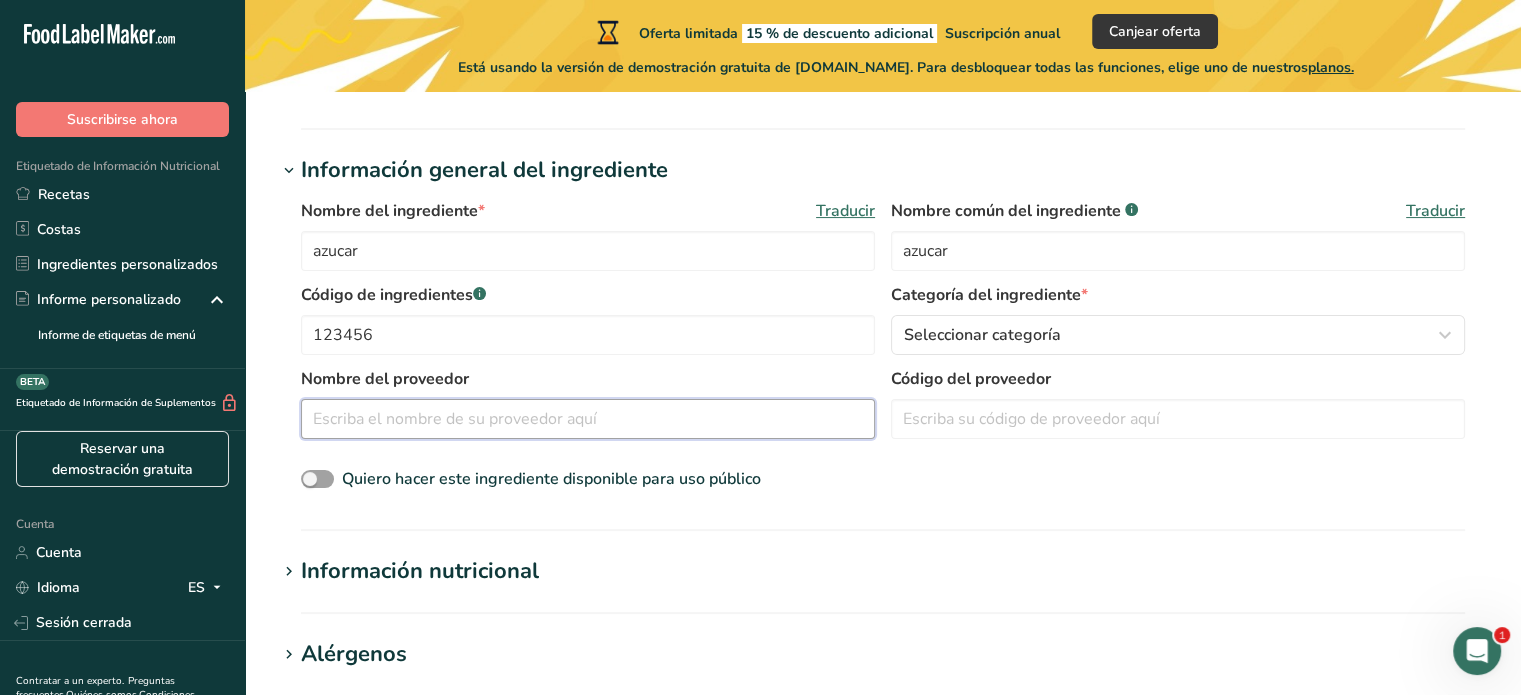 click at bounding box center [588, 419] 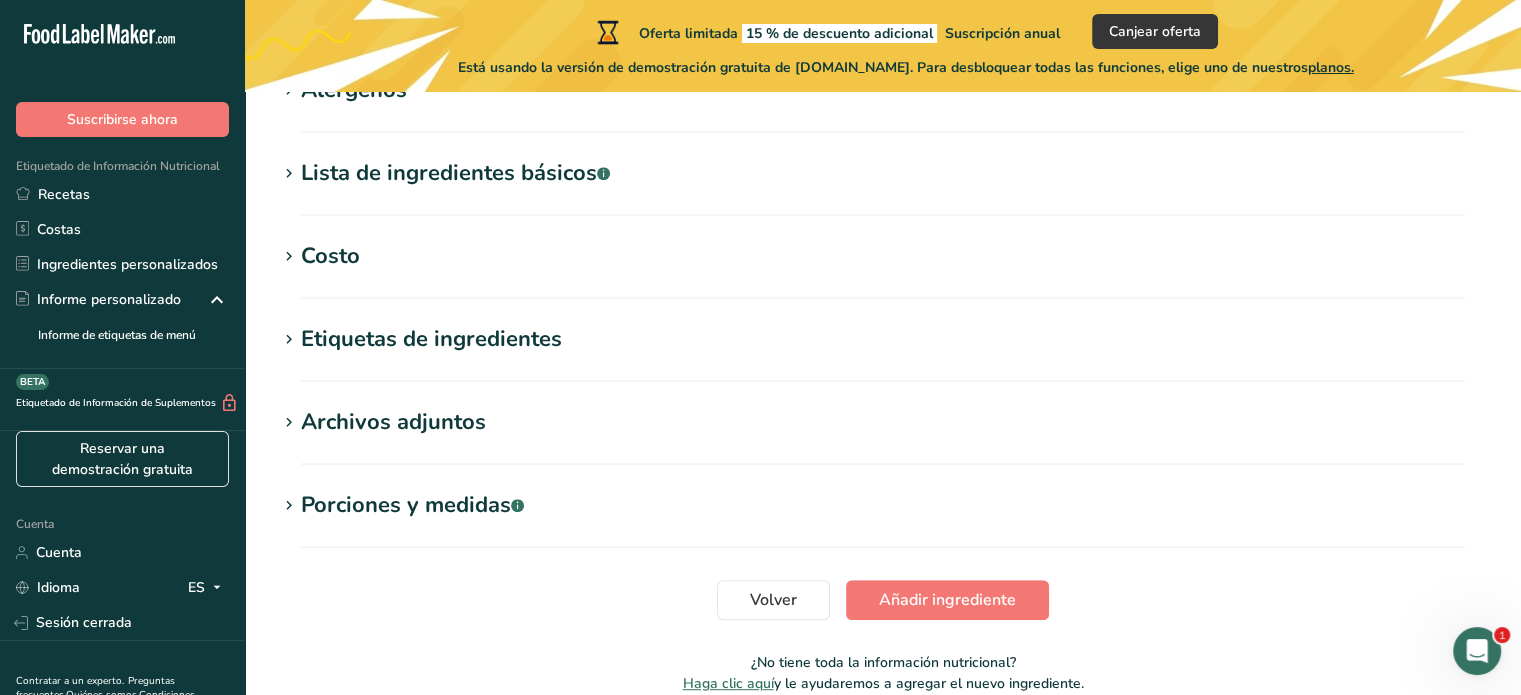 scroll, scrollTop: 948, scrollLeft: 0, axis: vertical 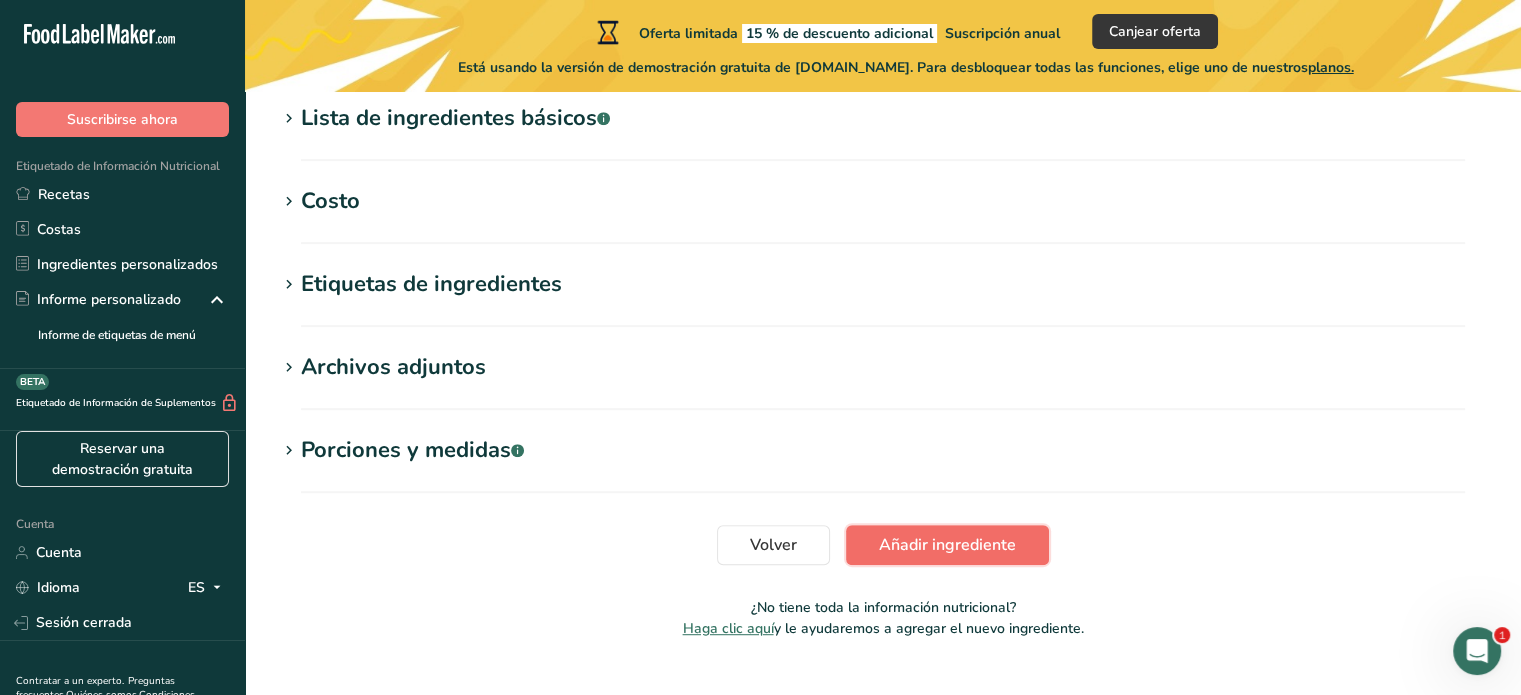click on "Añadir ingrediente" at bounding box center (947, 545) 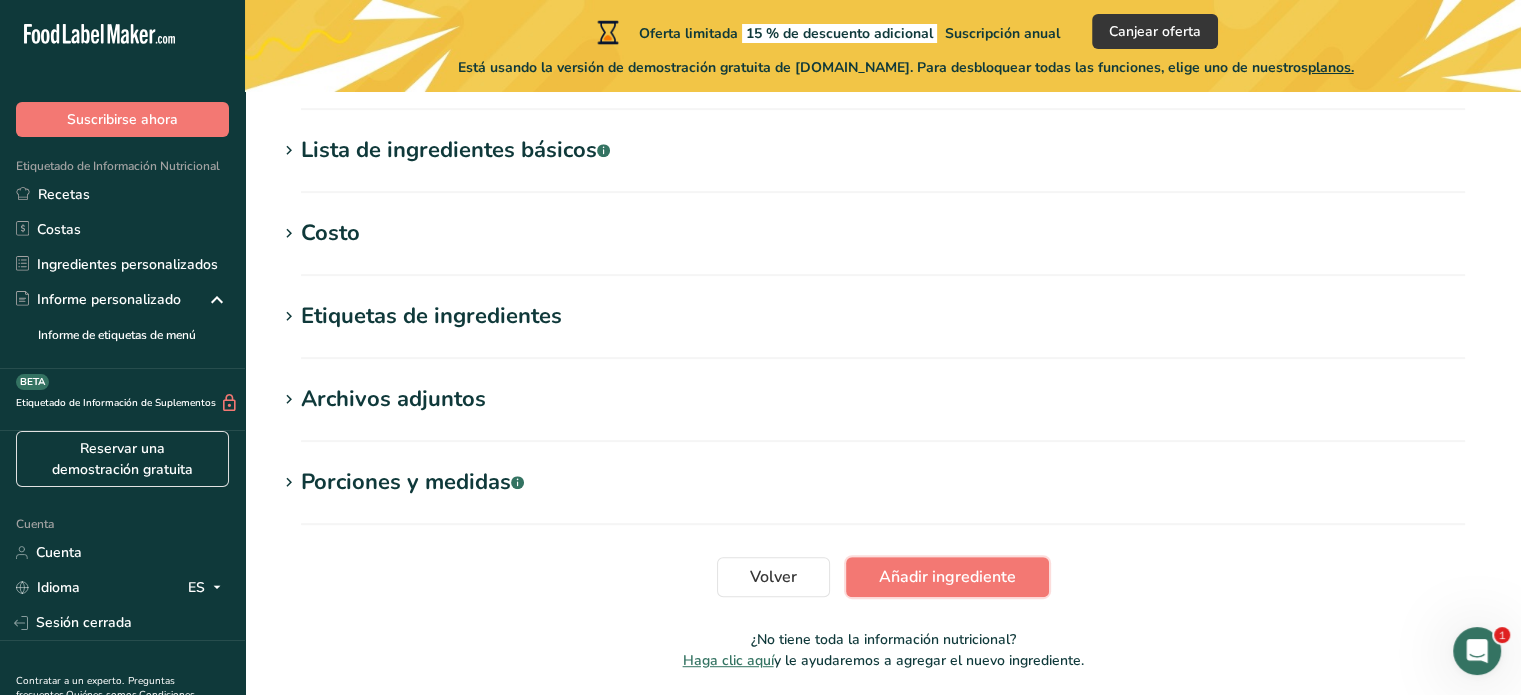 scroll, scrollTop: 276, scrollLeft: 0, axis: vertical 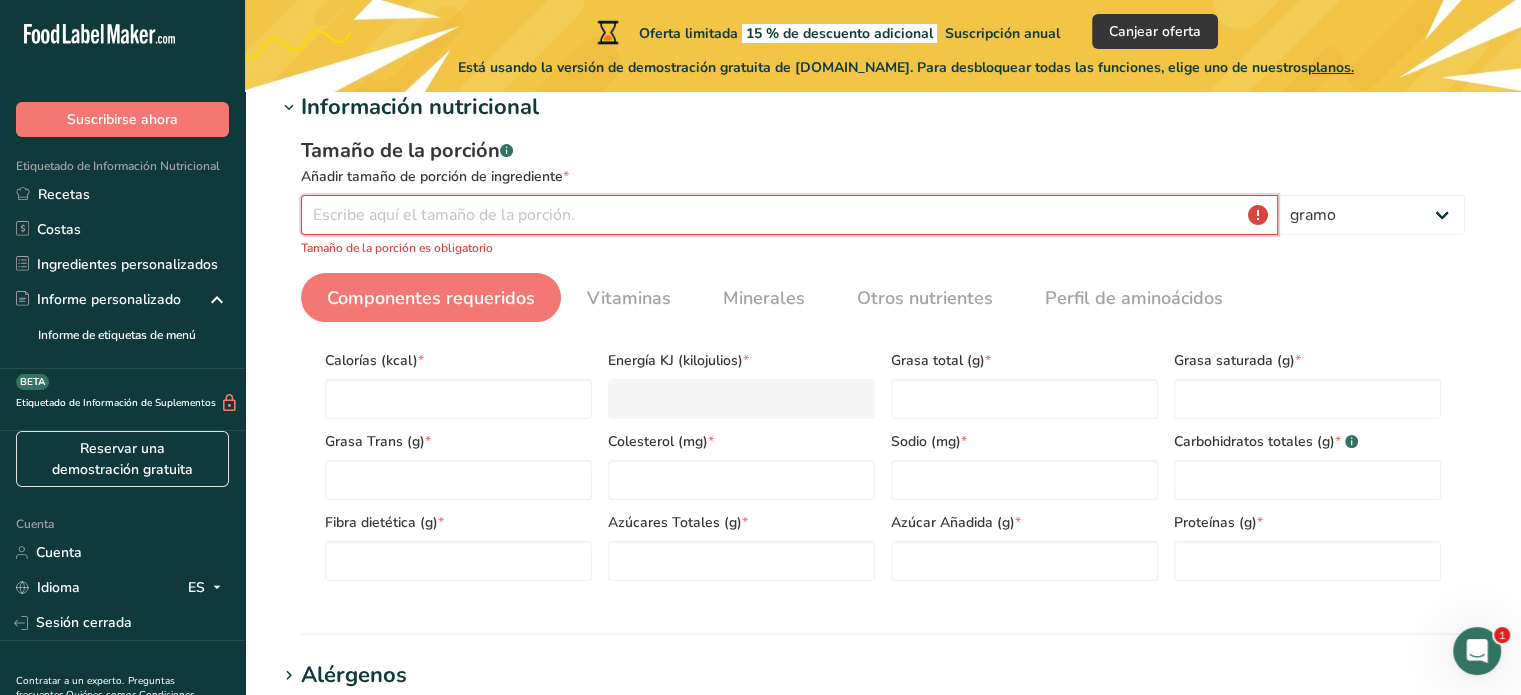 click at bounding box center (789, 215) 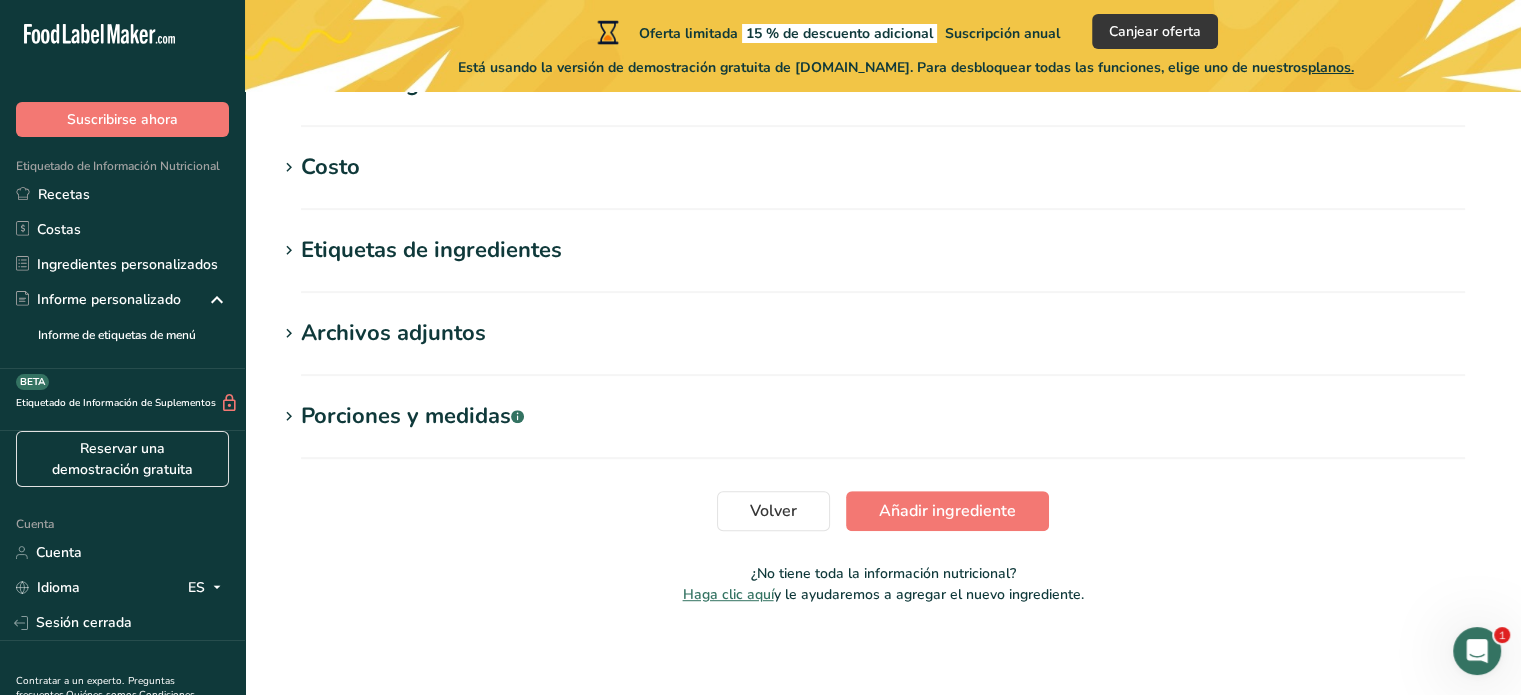 scroll, scrollTop: 933, scrollLeft: 0, axis: vertical 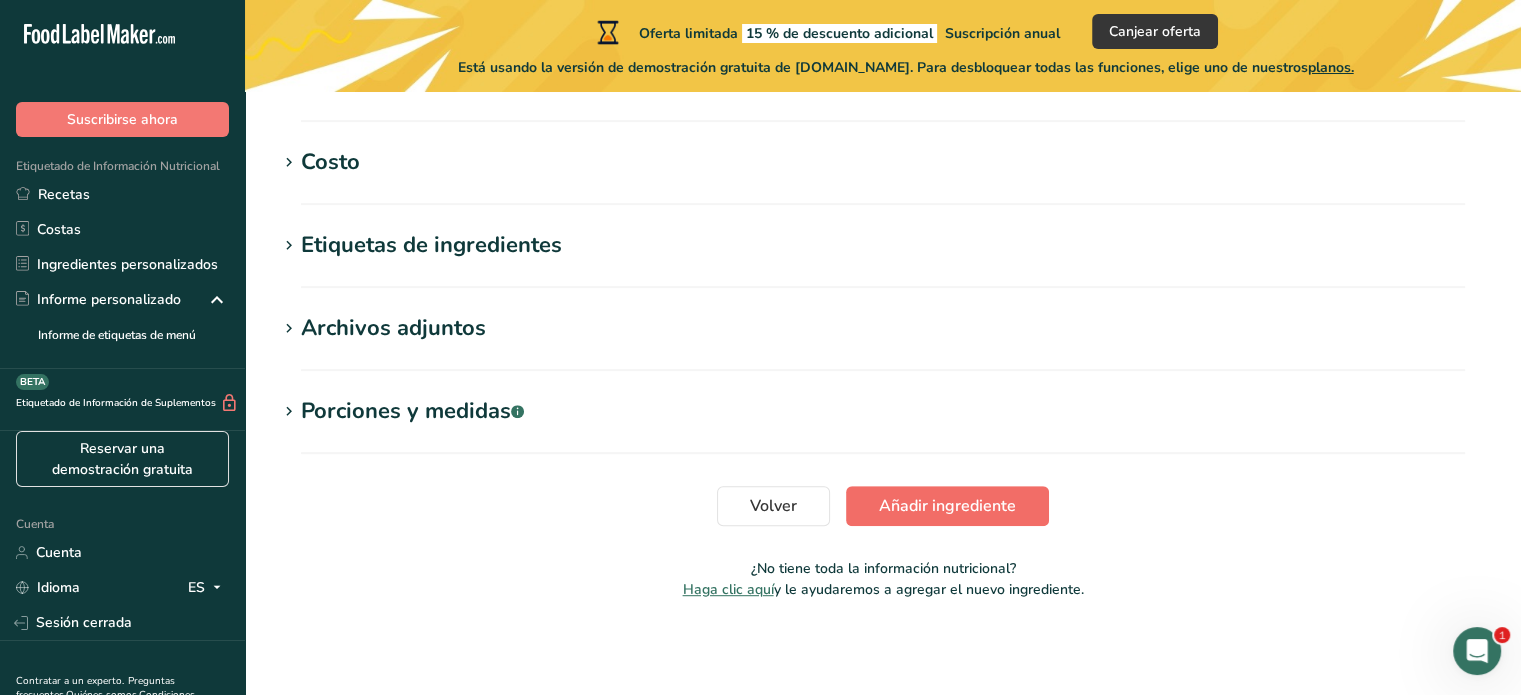 type on "1000" 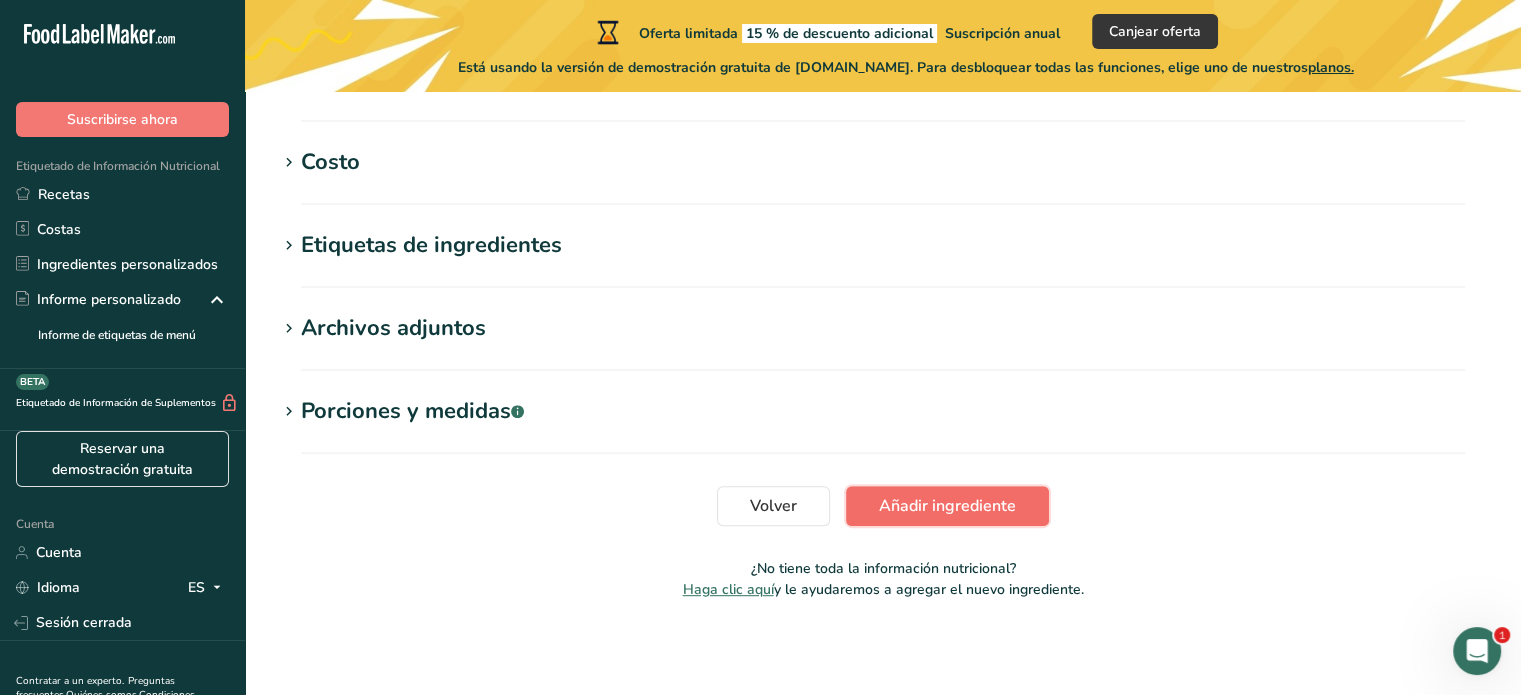 click on "Añadir ingrediente" at bounding box center (947, 506) 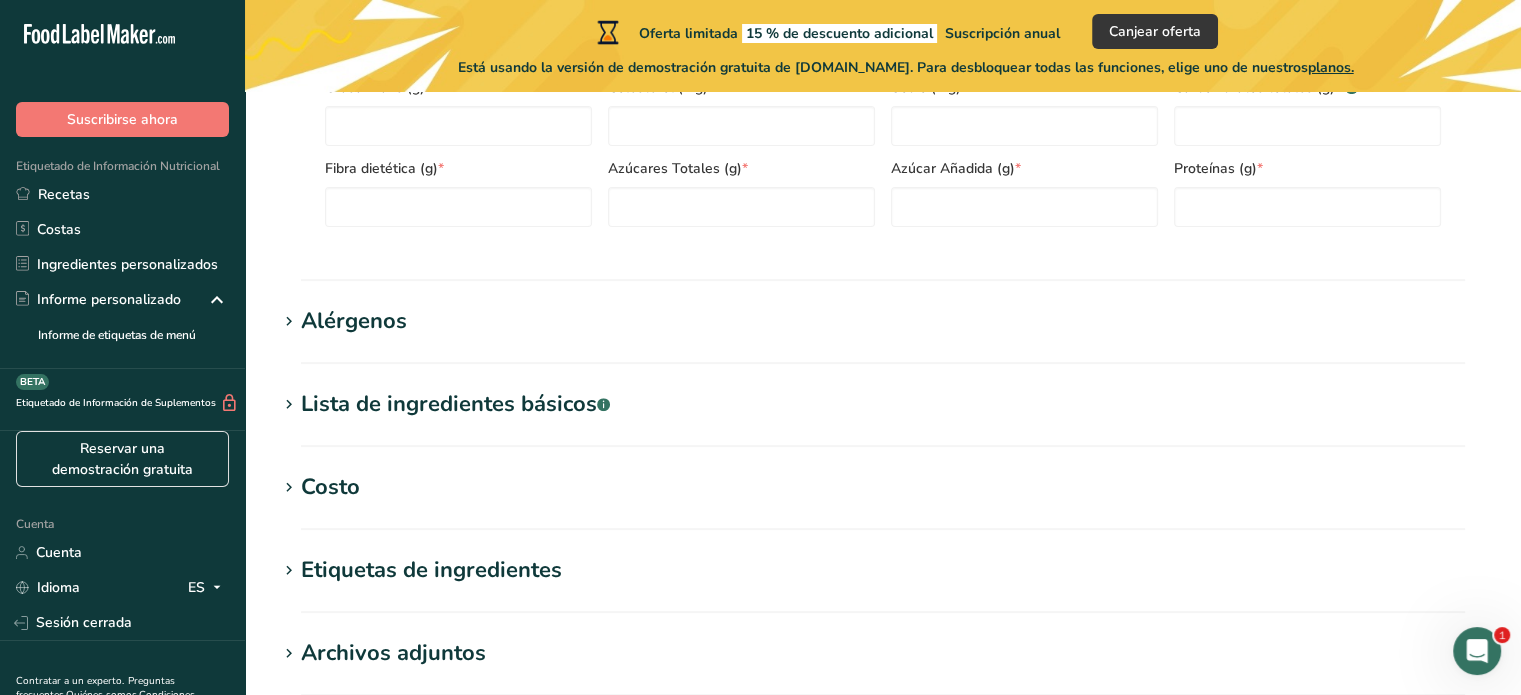 scroll, scrollTop: 0, scrollLeft: 0, axis: both 